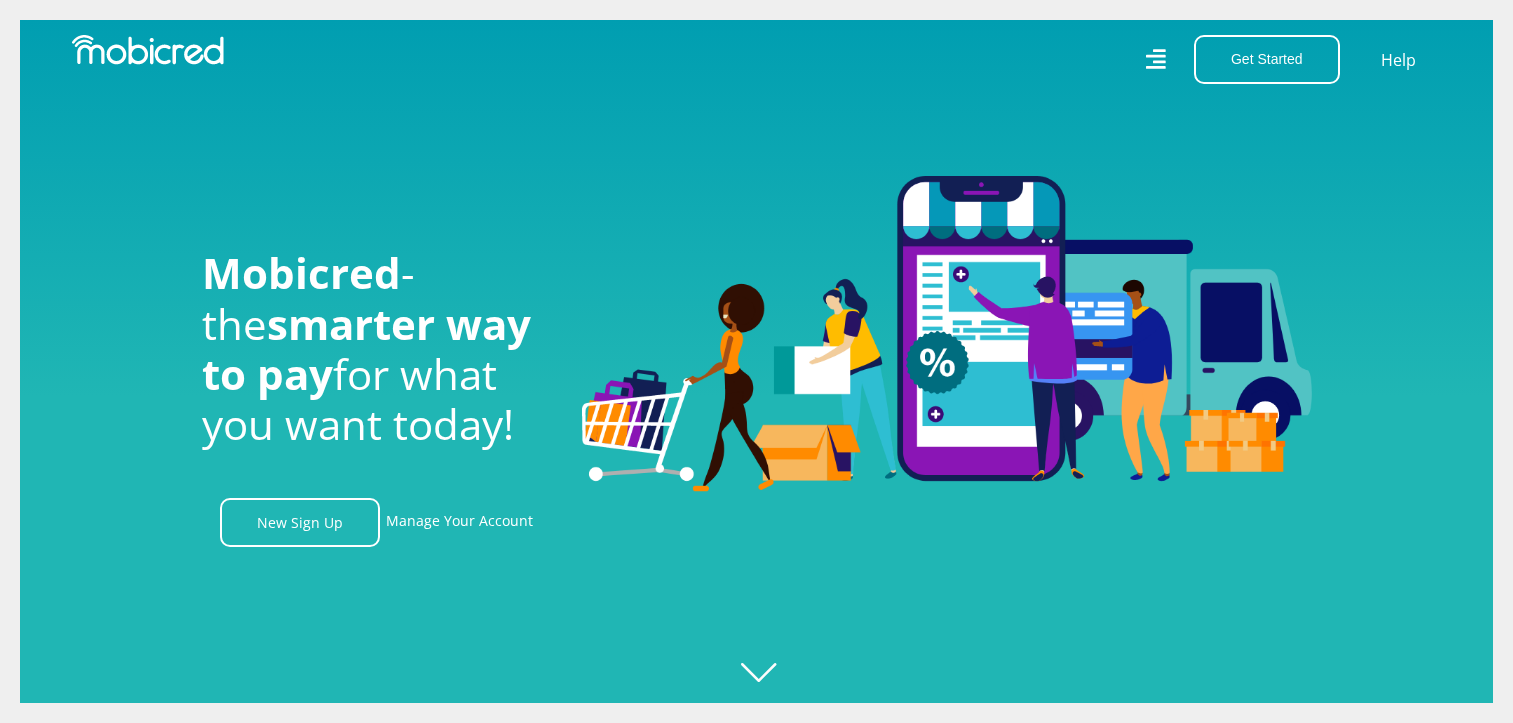 scroll, scrollTop: 0, scrollLeft: 0, axis: both 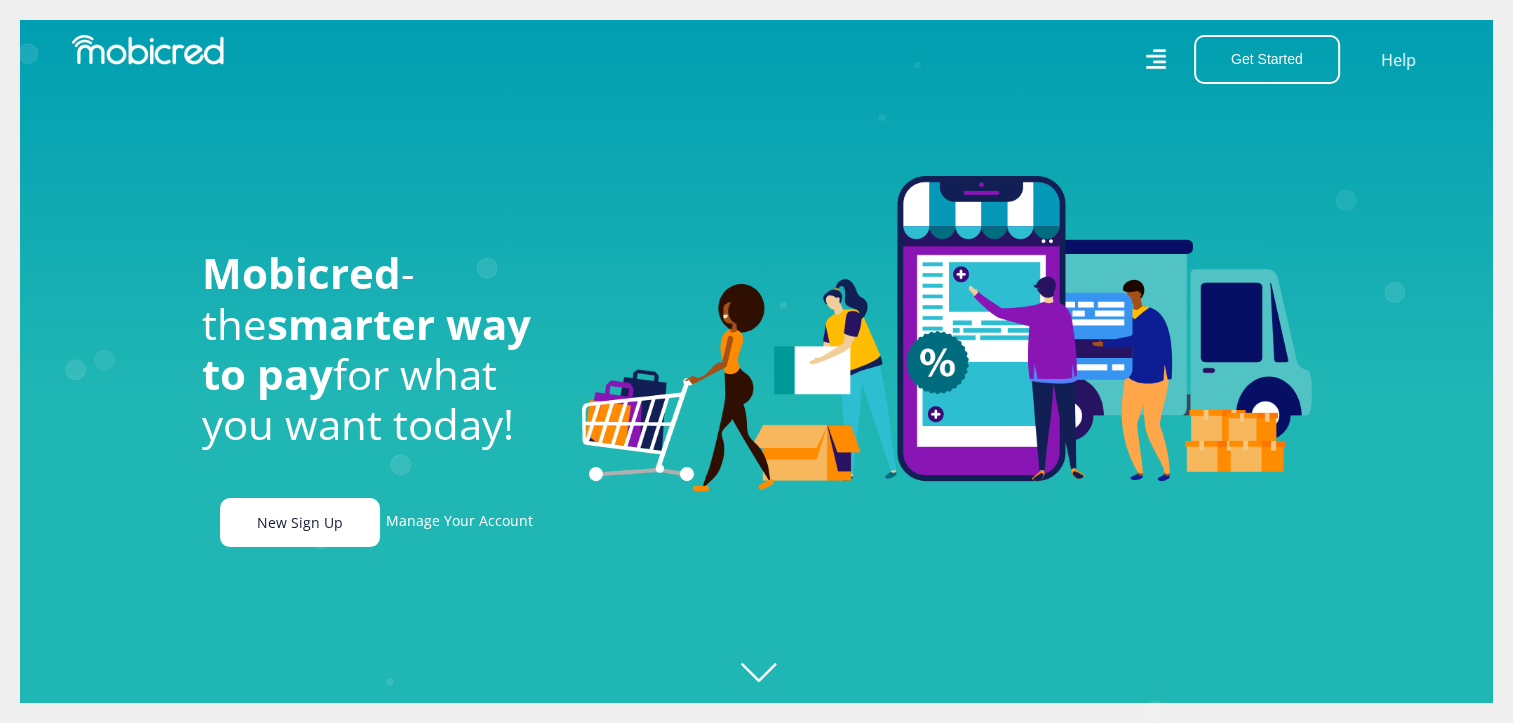 click on "New Sign Up" at bounding box center [300, 522] 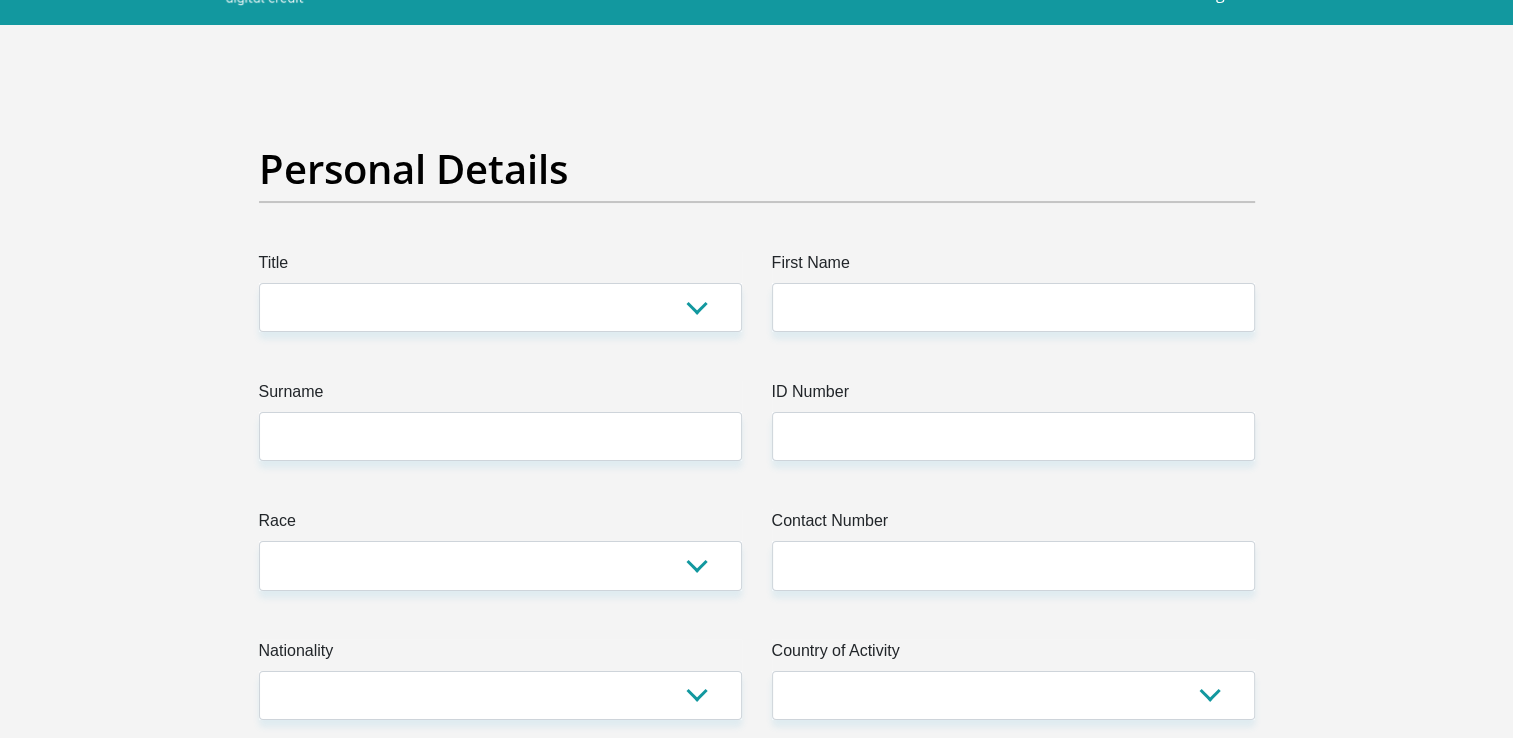 scroll, scrollTop: 0, scrollLeft: 0, axis: both 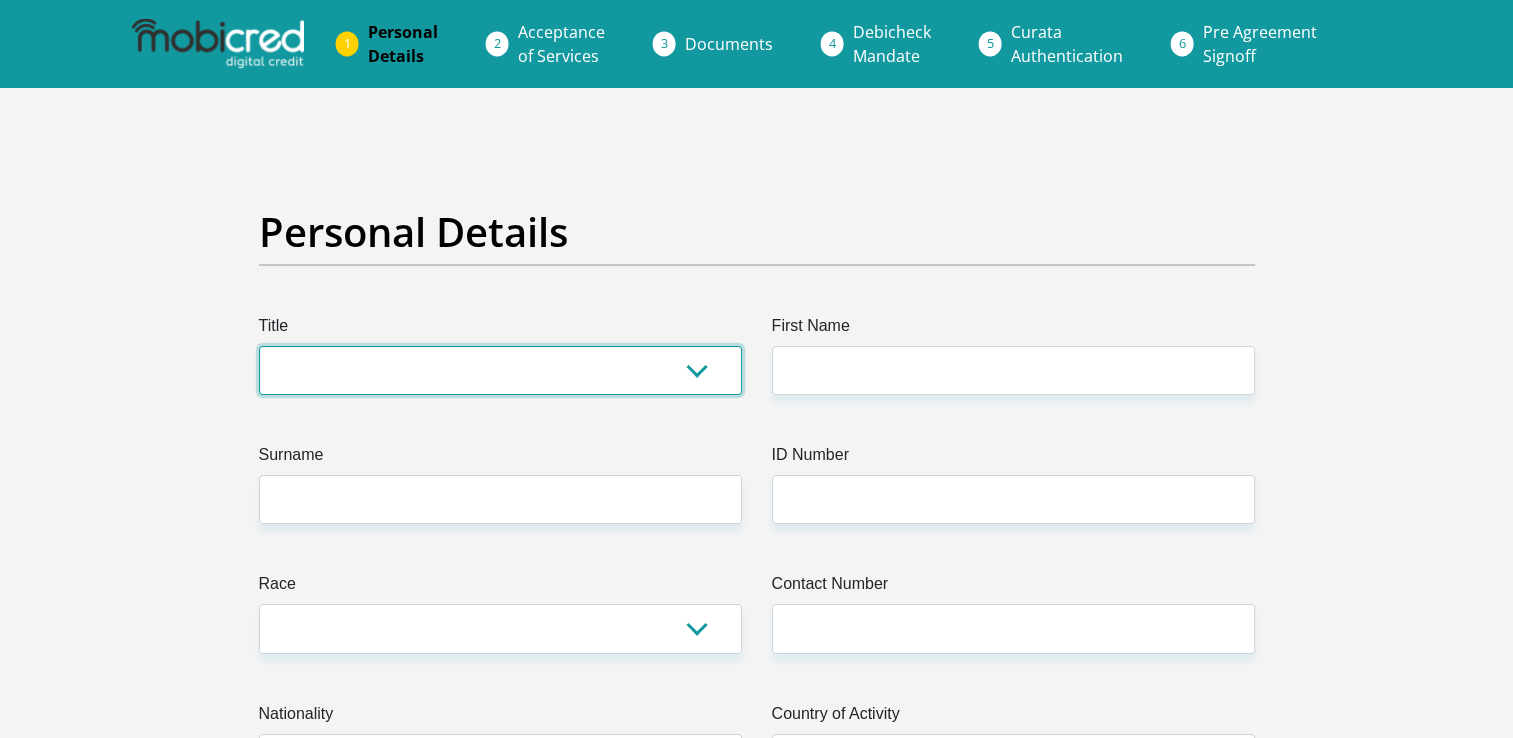 click on "Mr
Ms
Mrs
Dr
Other" at bounding box center (500, 370) 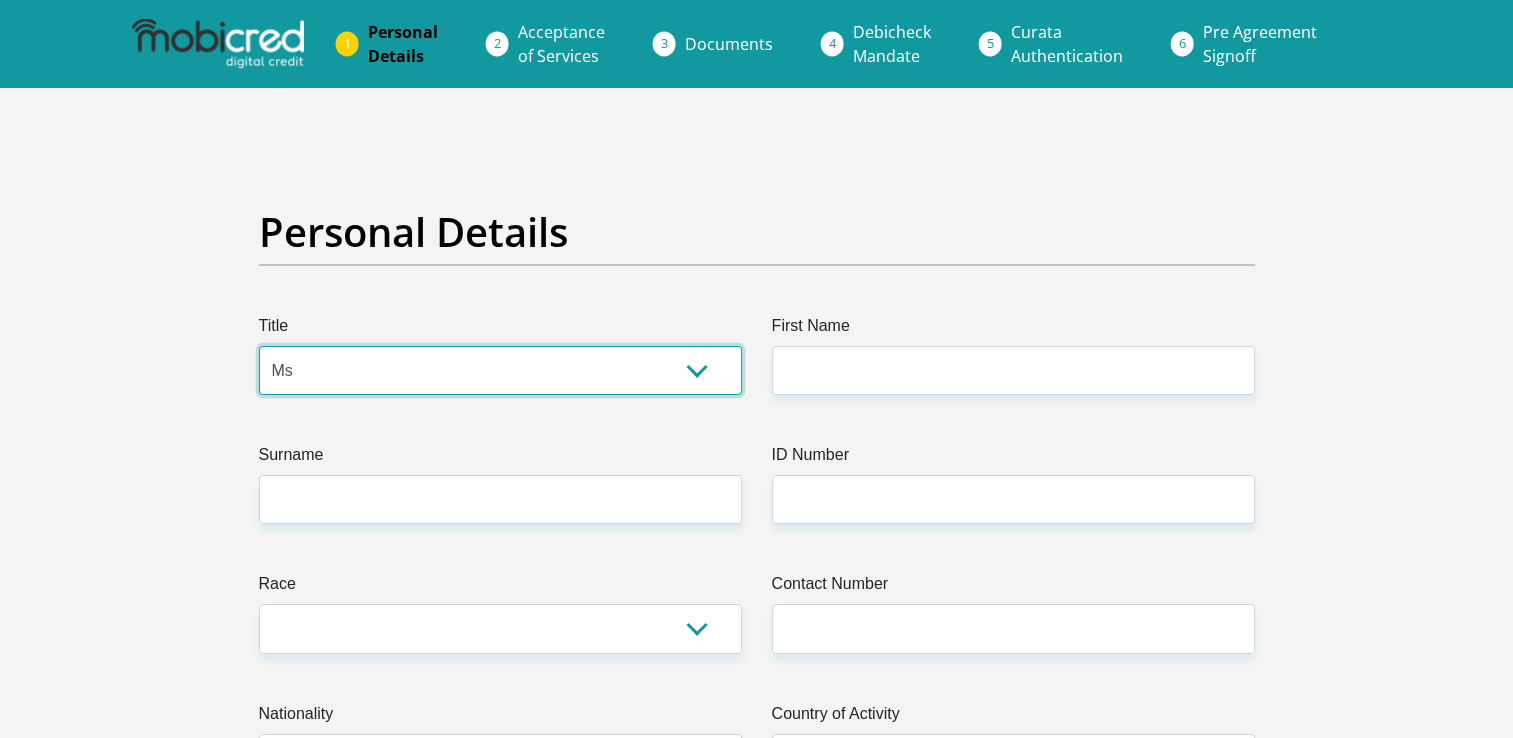 click on "Mr
Ms
Mrs
Dr
Other" at bounding box center (500, 370) 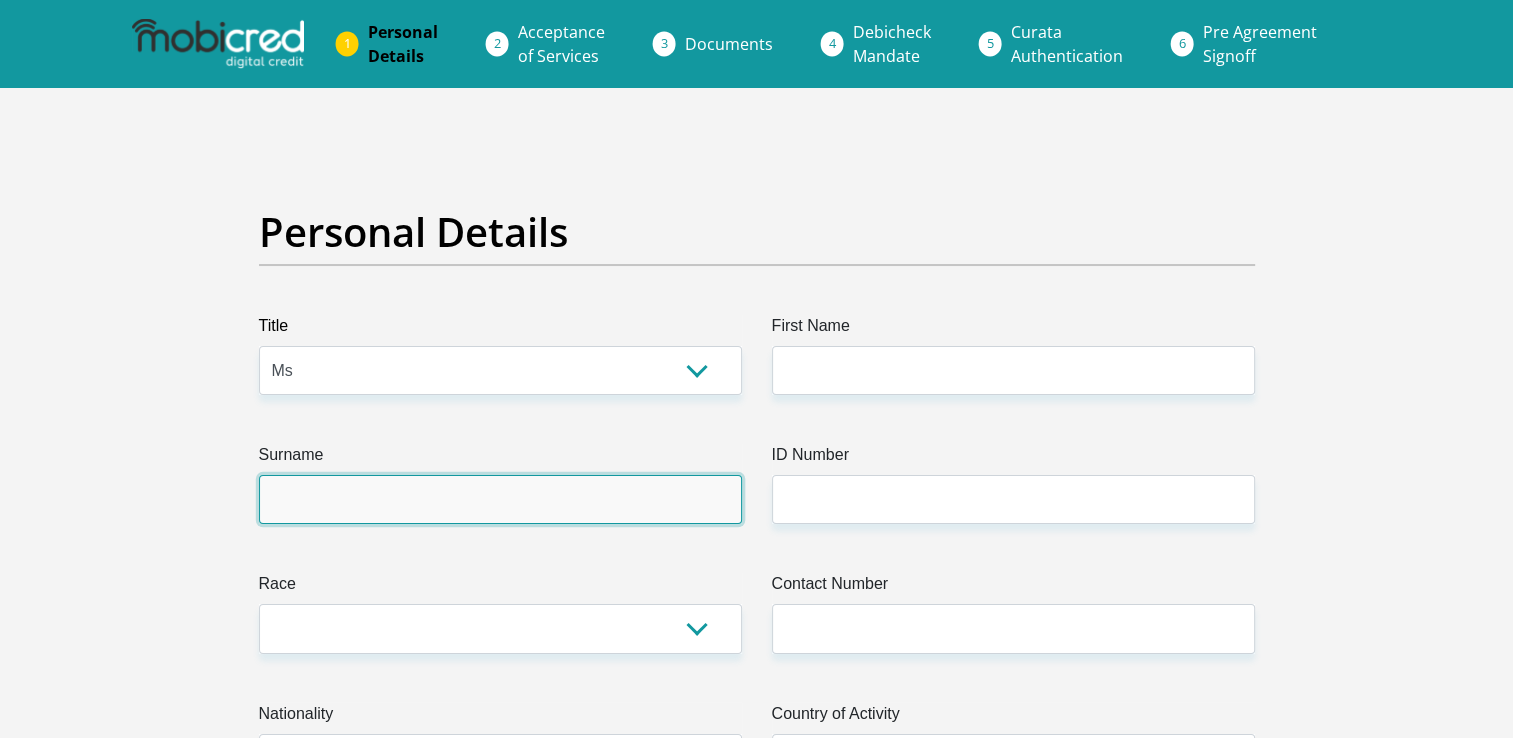 click on "Surname" at bounding box center (500, 499) 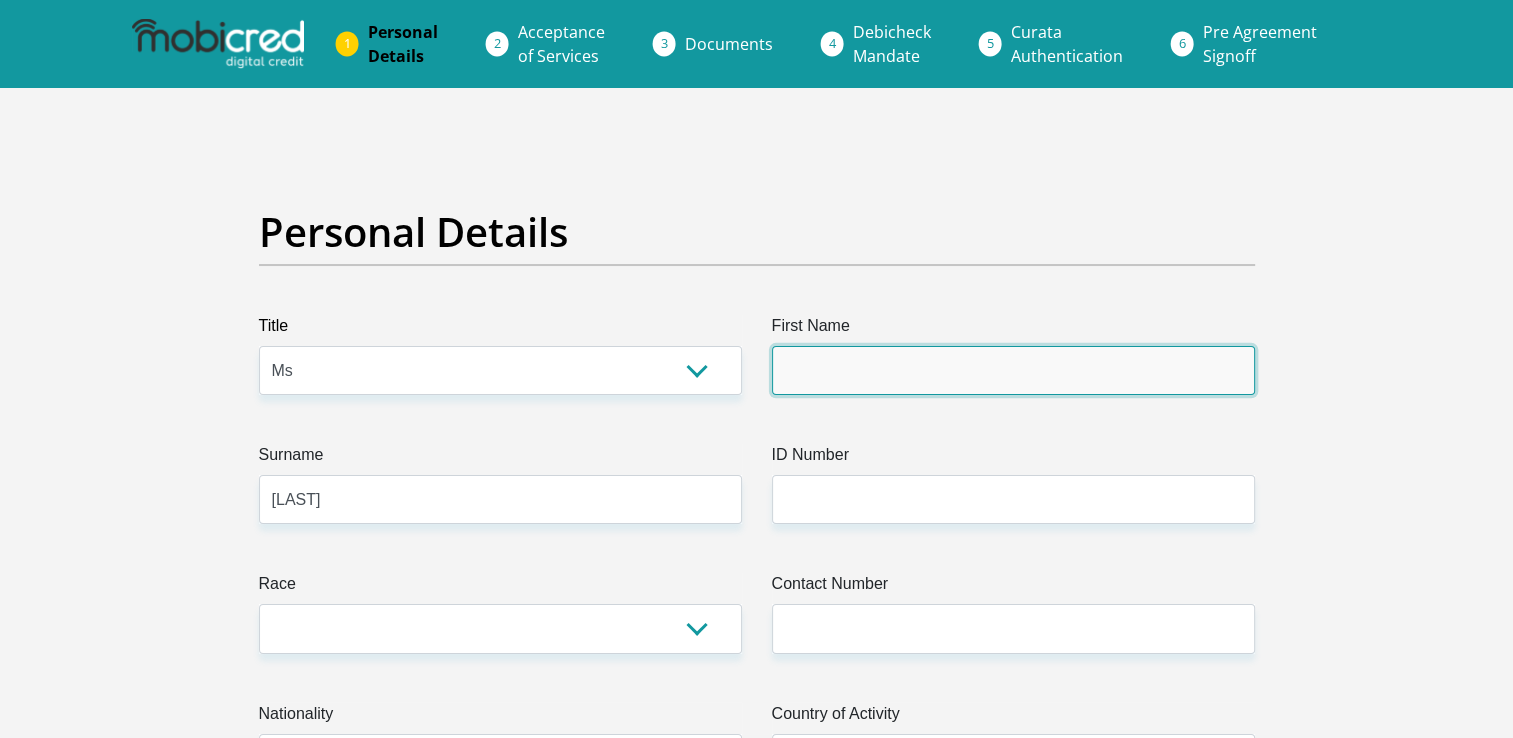 type on "[FIRST]" 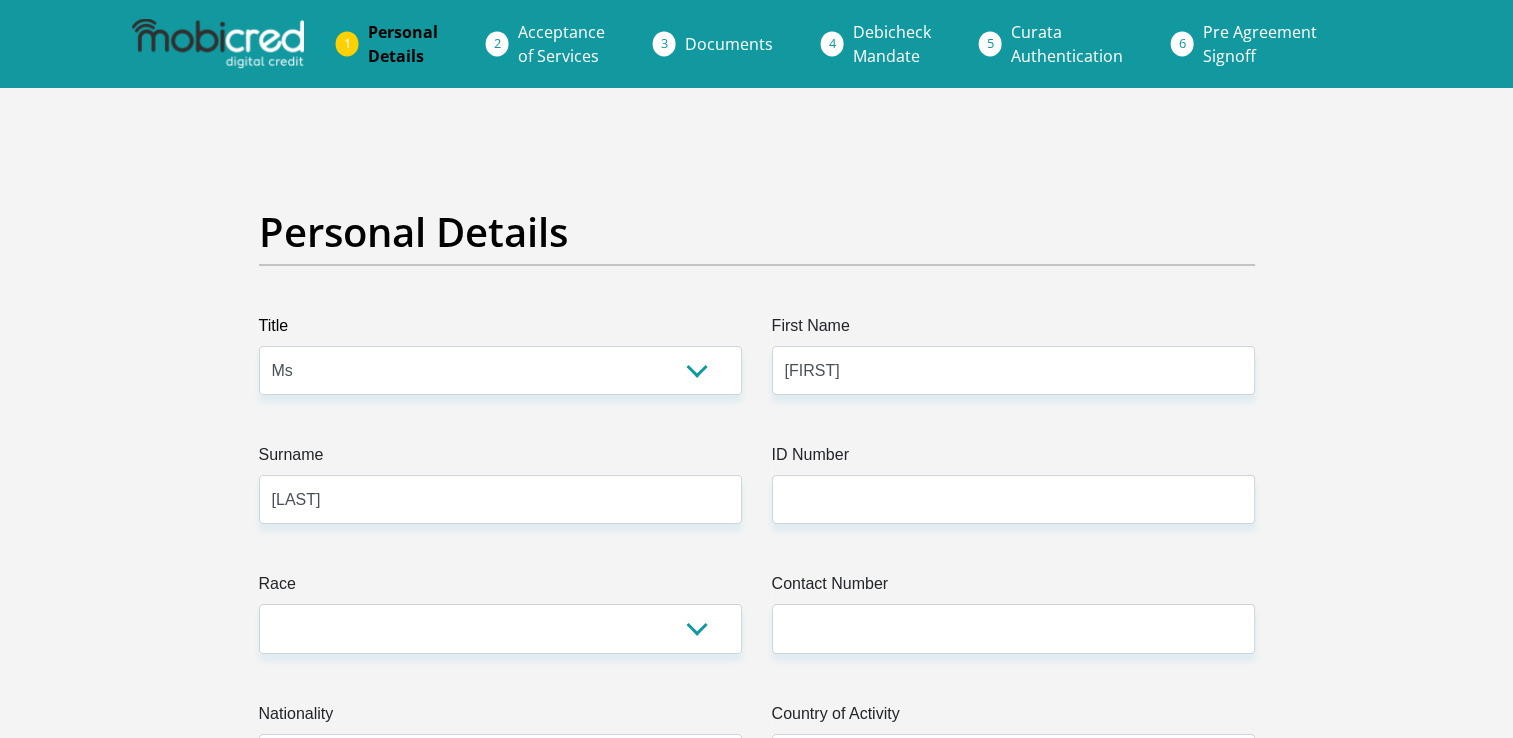 type on "[PHONE]" 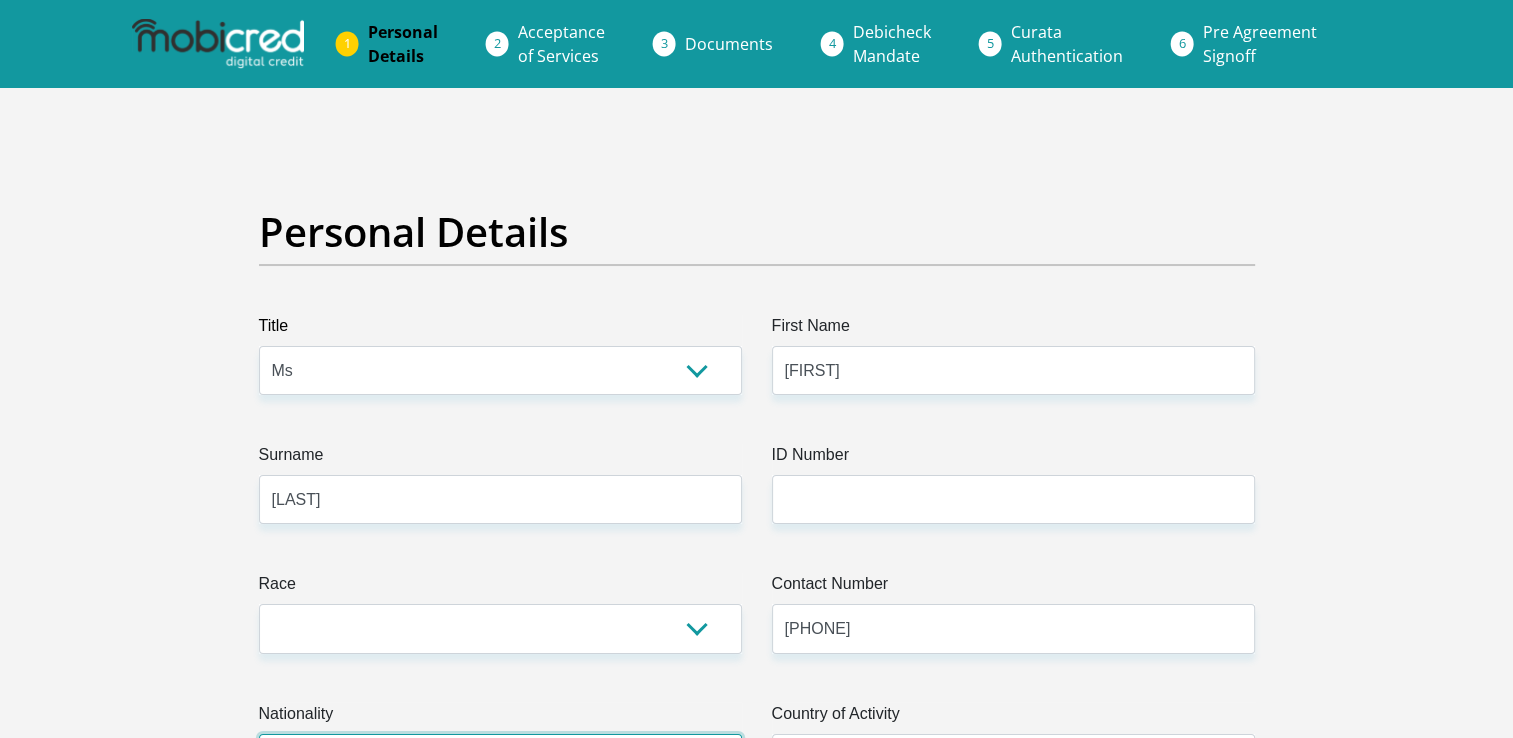 select on "ZAF" 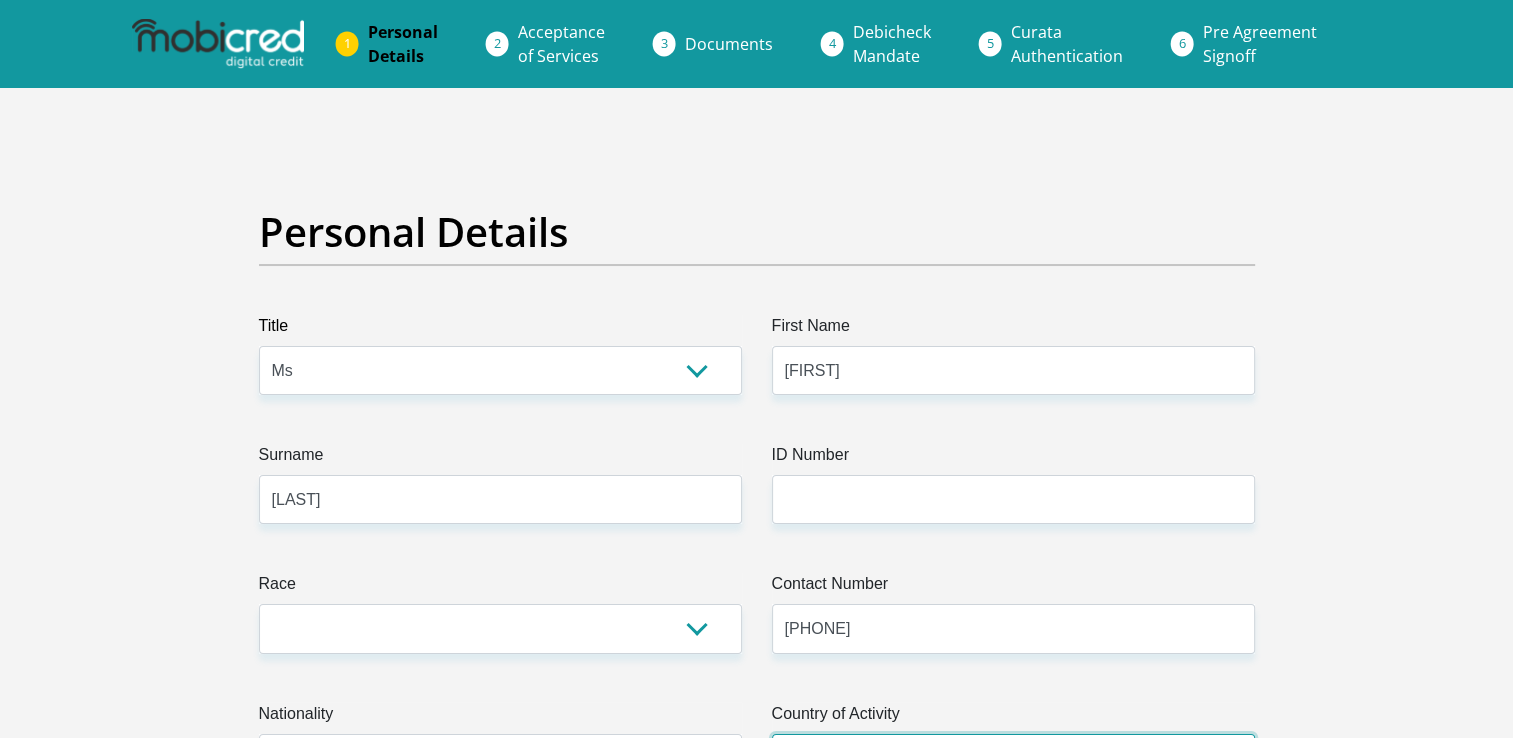 select on "ZAF" 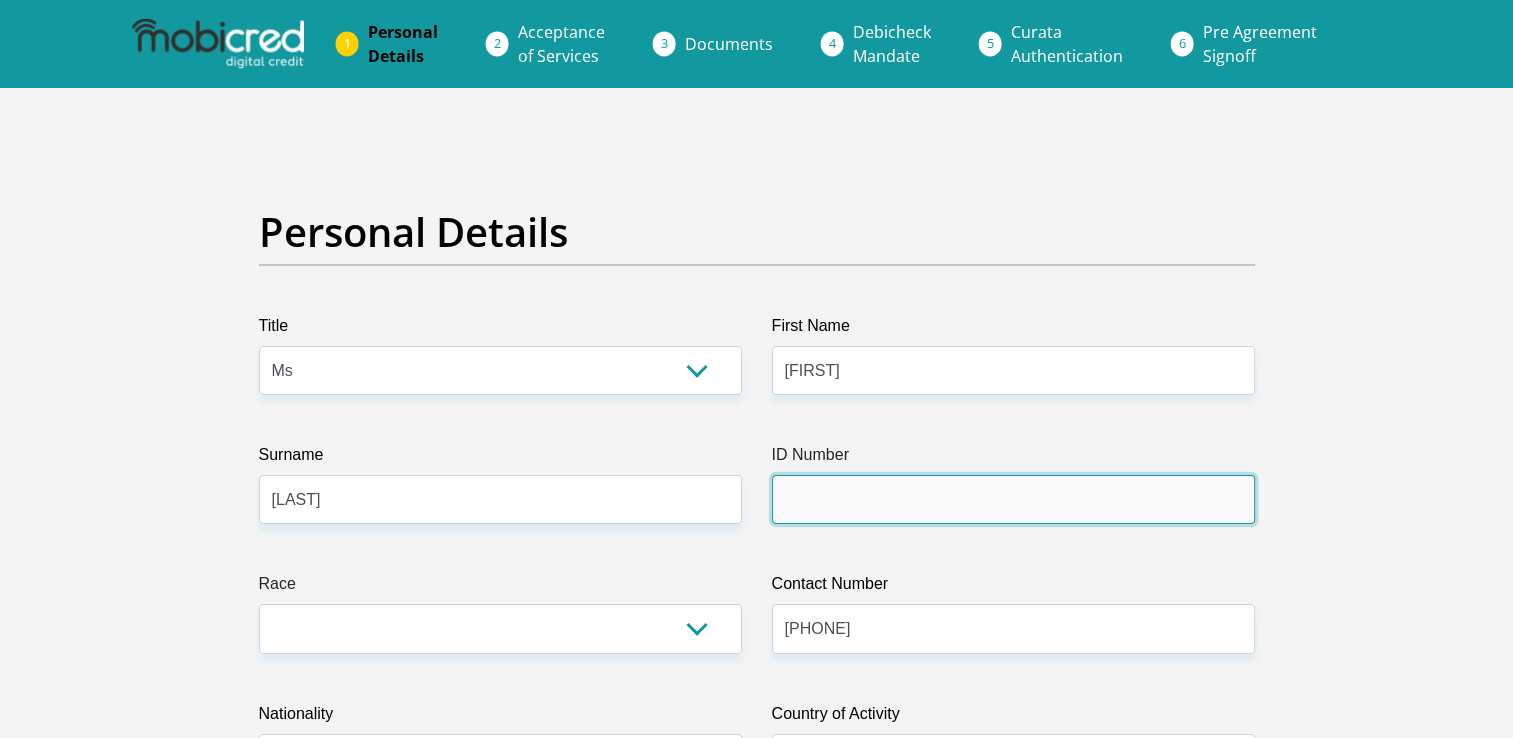 click on "ID Number" at bounding box center (1013, 499) 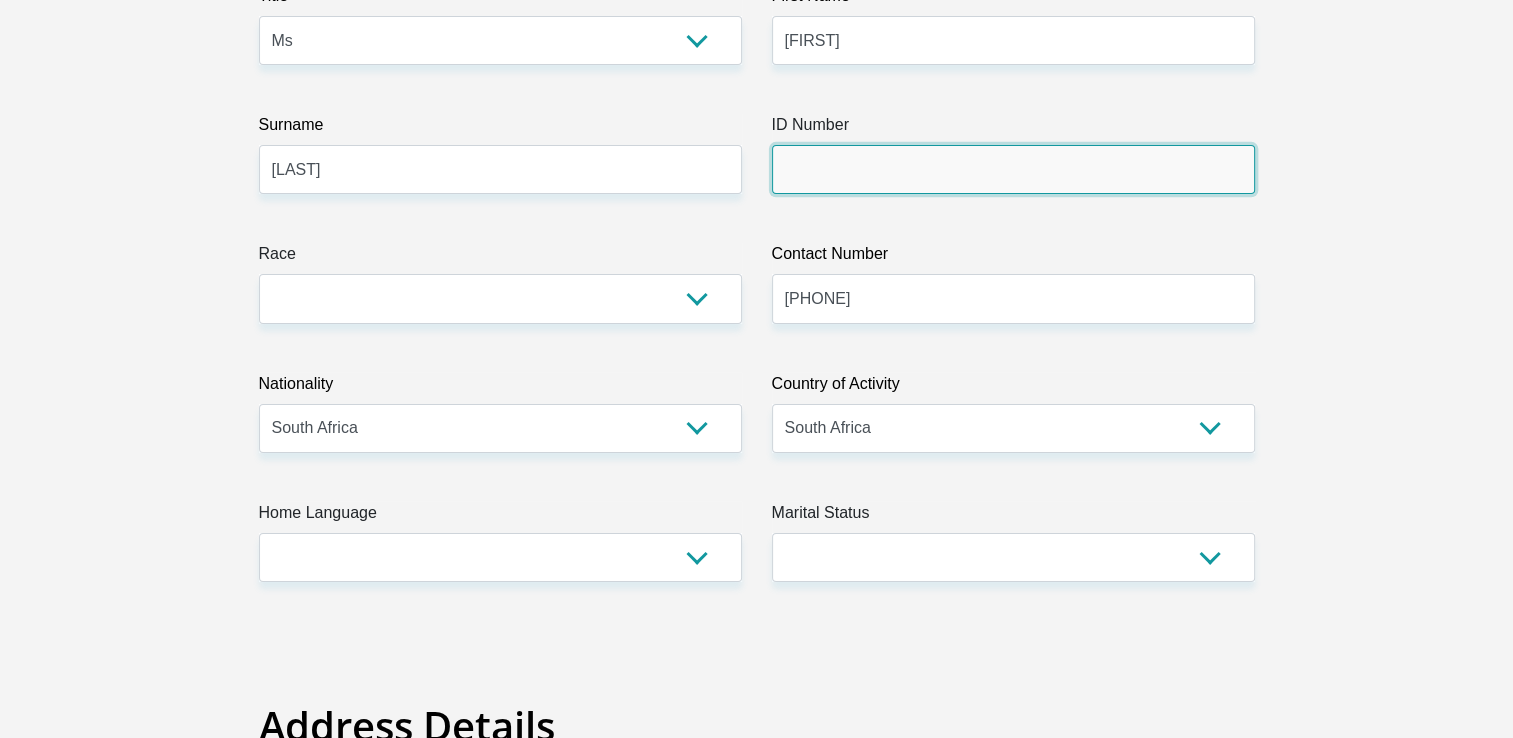 scroll, scrollTop: 400, scrollLeft: 0, axis: vertical 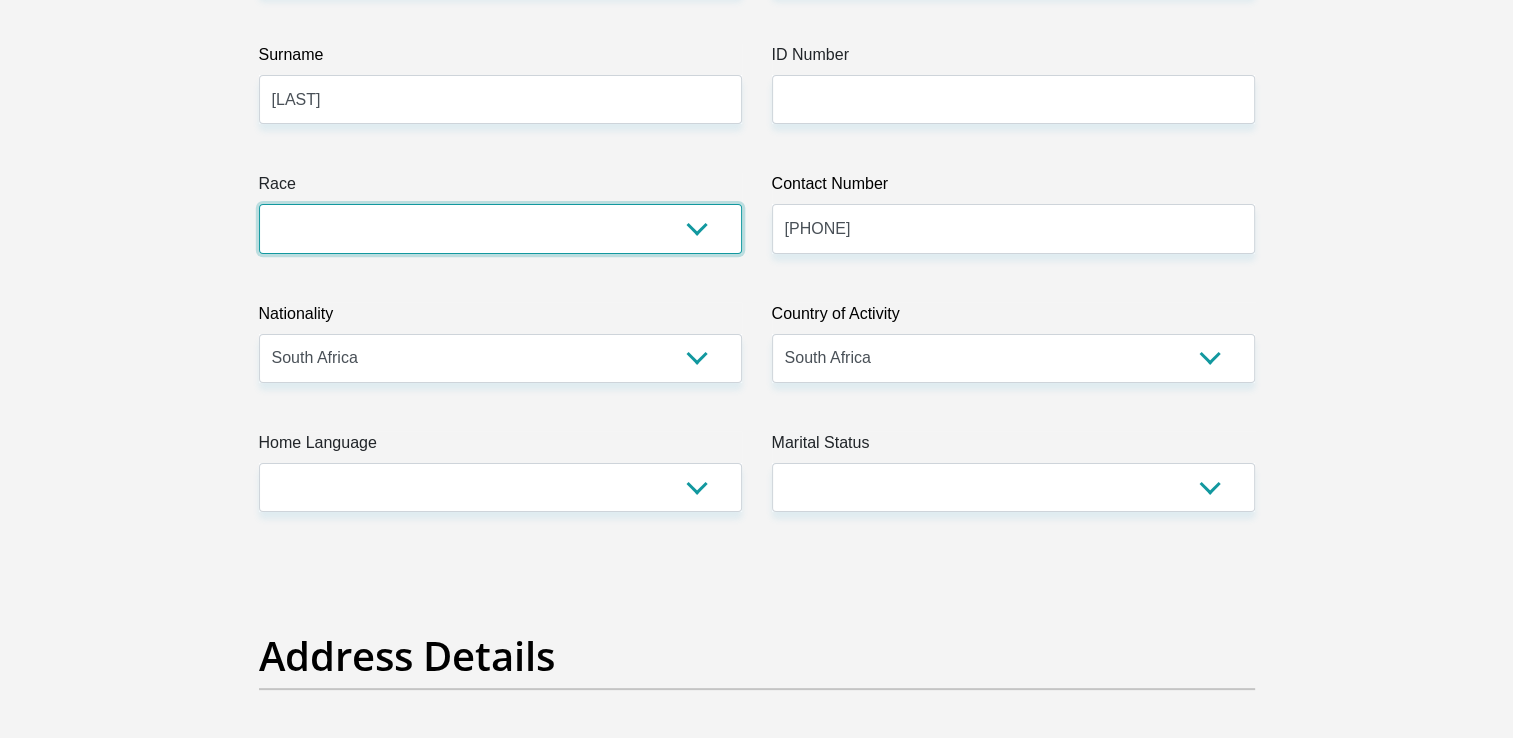 click on "Black
Coloured
Indian
White
Other" at bounding box center (500, 228) 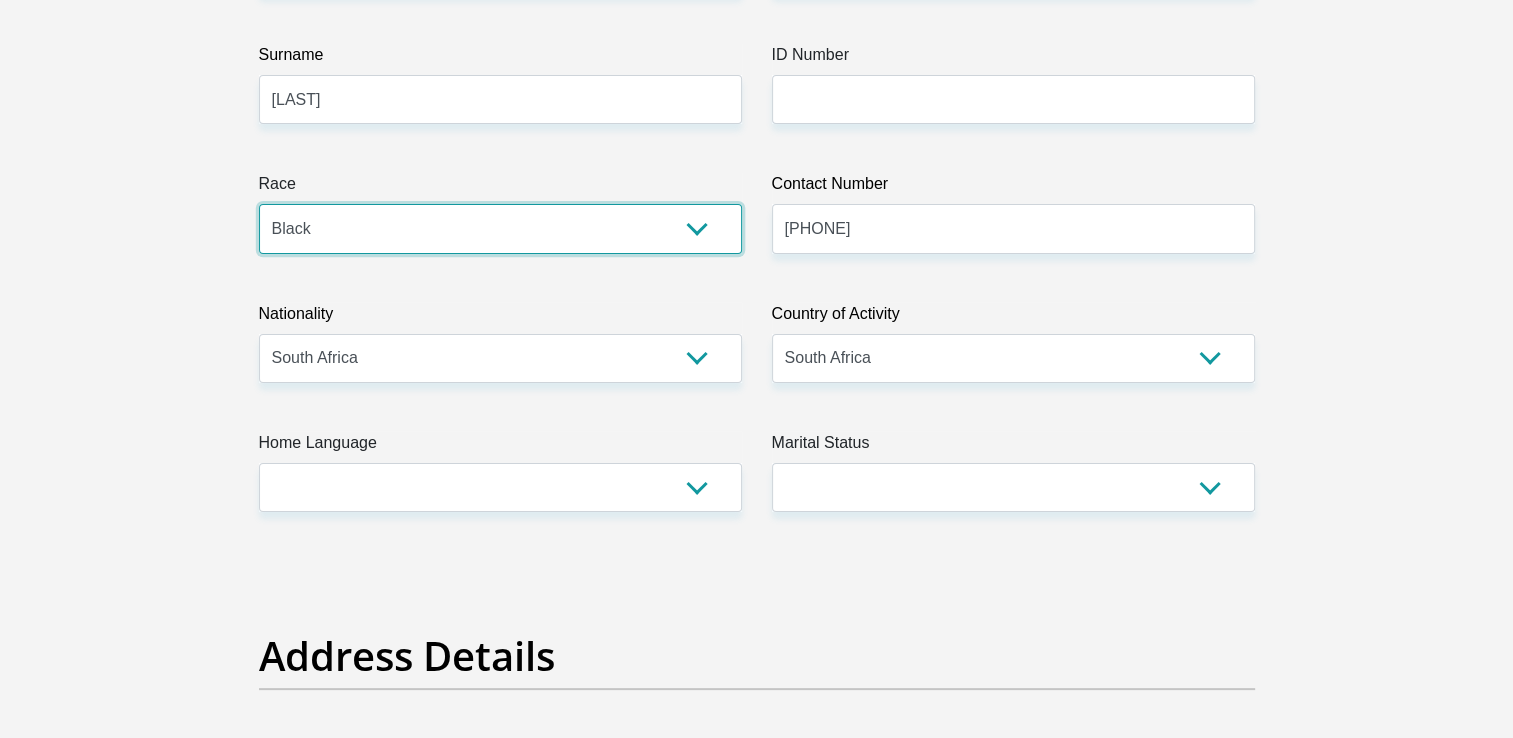 click on "Black
Coloured
Indian
White
Other" at bounding box center [500, 228] 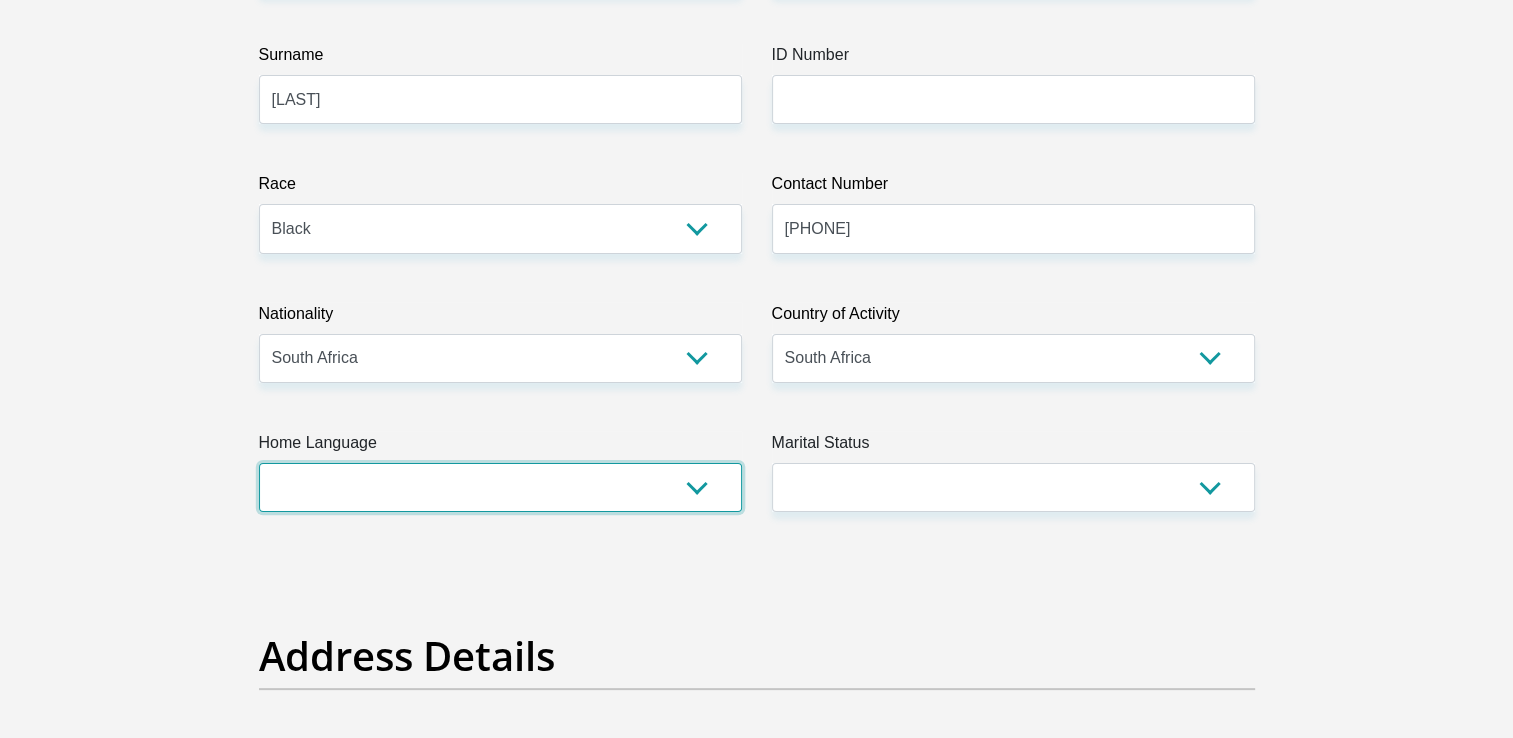 click on "Afrikaans
English
Sepedi
South Ndebele
Southern Sotho
Swati
Tsonga
Tswana
Venda
Xhosa
Zulu
Other" at bounding box center (500, 487) 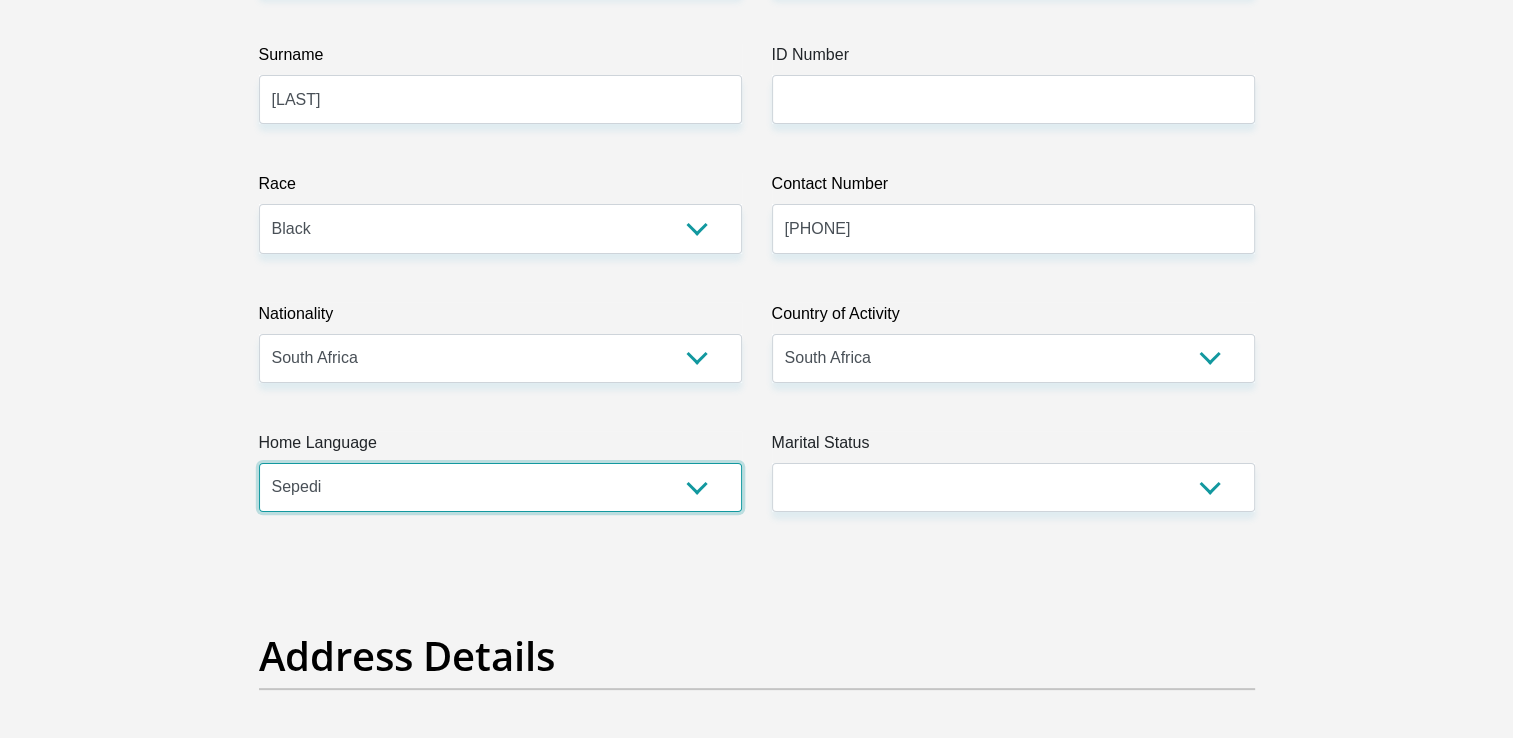 click on "Afrikaans
English
Sepedi
South Ndebele
Southern Sotho
Swati
Tsonga
Tswana
Venda
Xhosa
Zulu
Other" at bounding box center (500, 487) 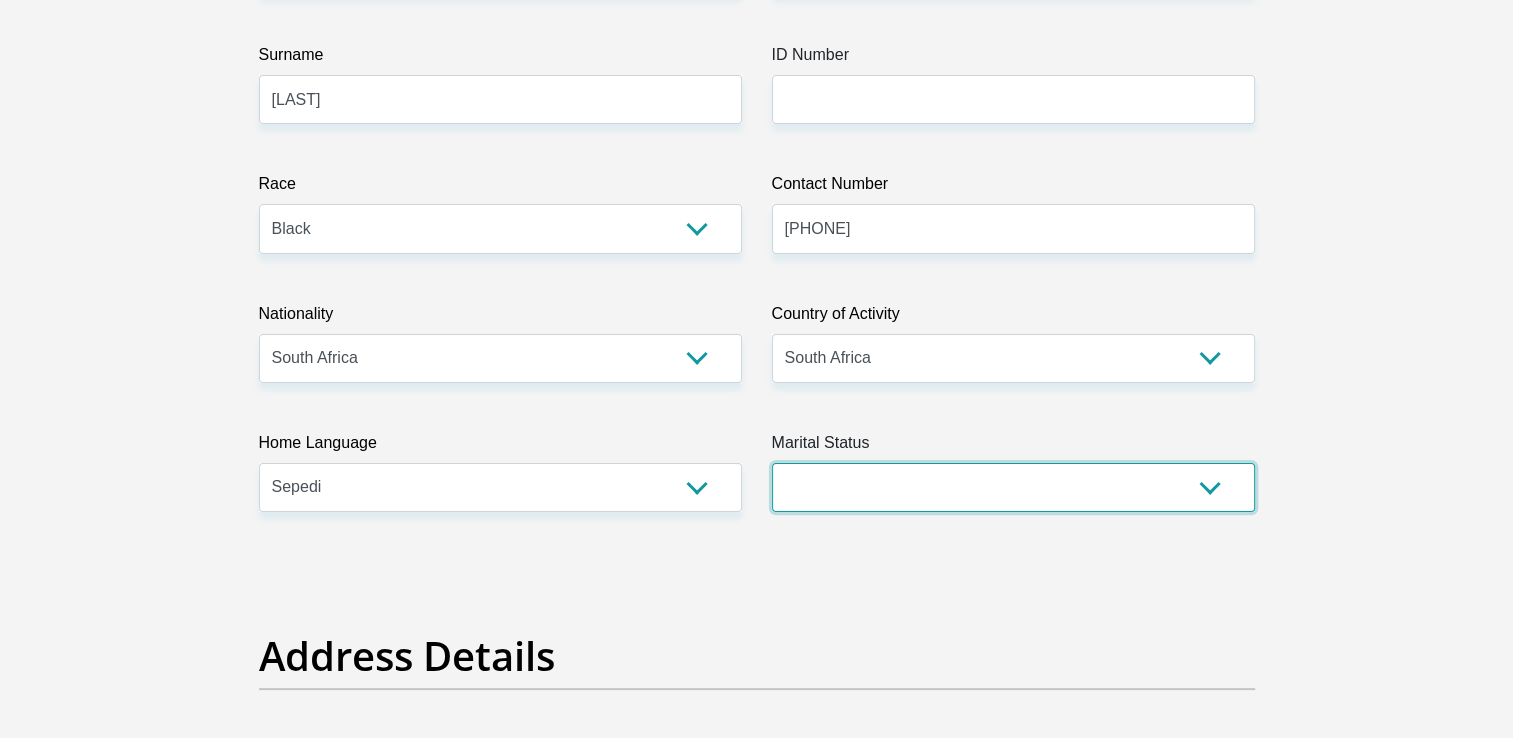 click on "Married ANC
Single
Divorced
Widowed
Married COP or Customary Law" at bounding box center [1013, 487] 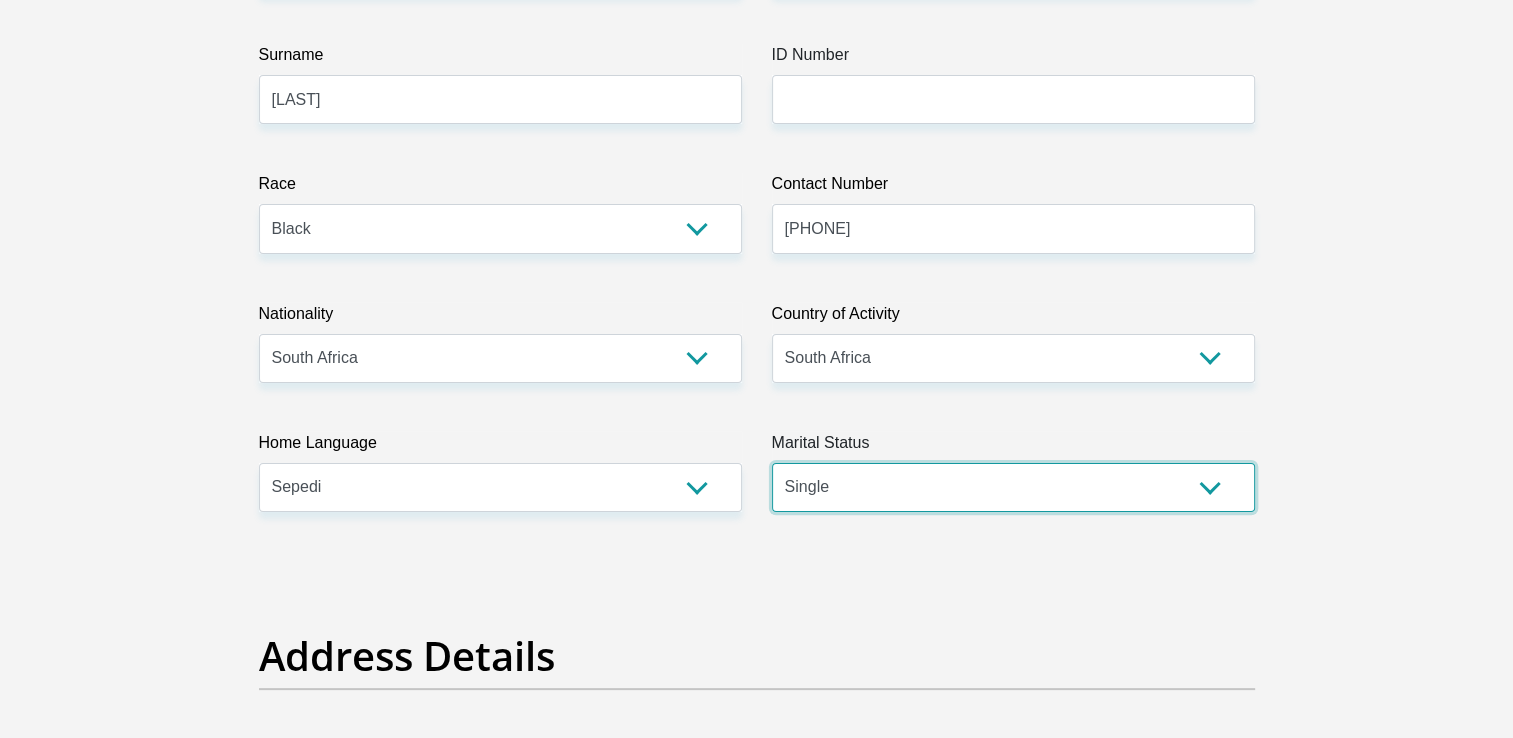 click on "Married ANC
Single
Divorced
Widowed
Married COP or Customary Law" at bounding box center [1013, 487] 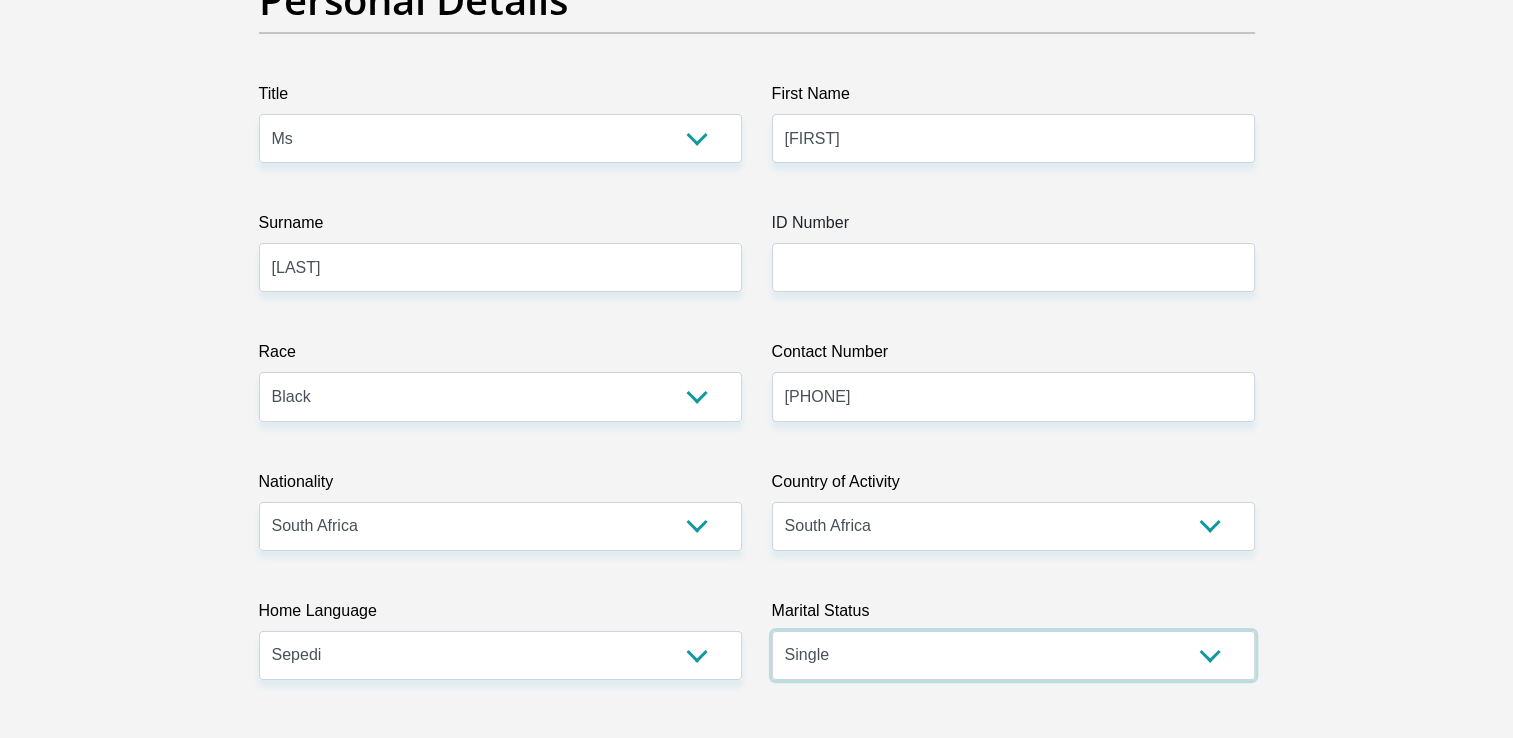 scroll, scrollTop: 200, scrollLeft: 0, axis: vertical 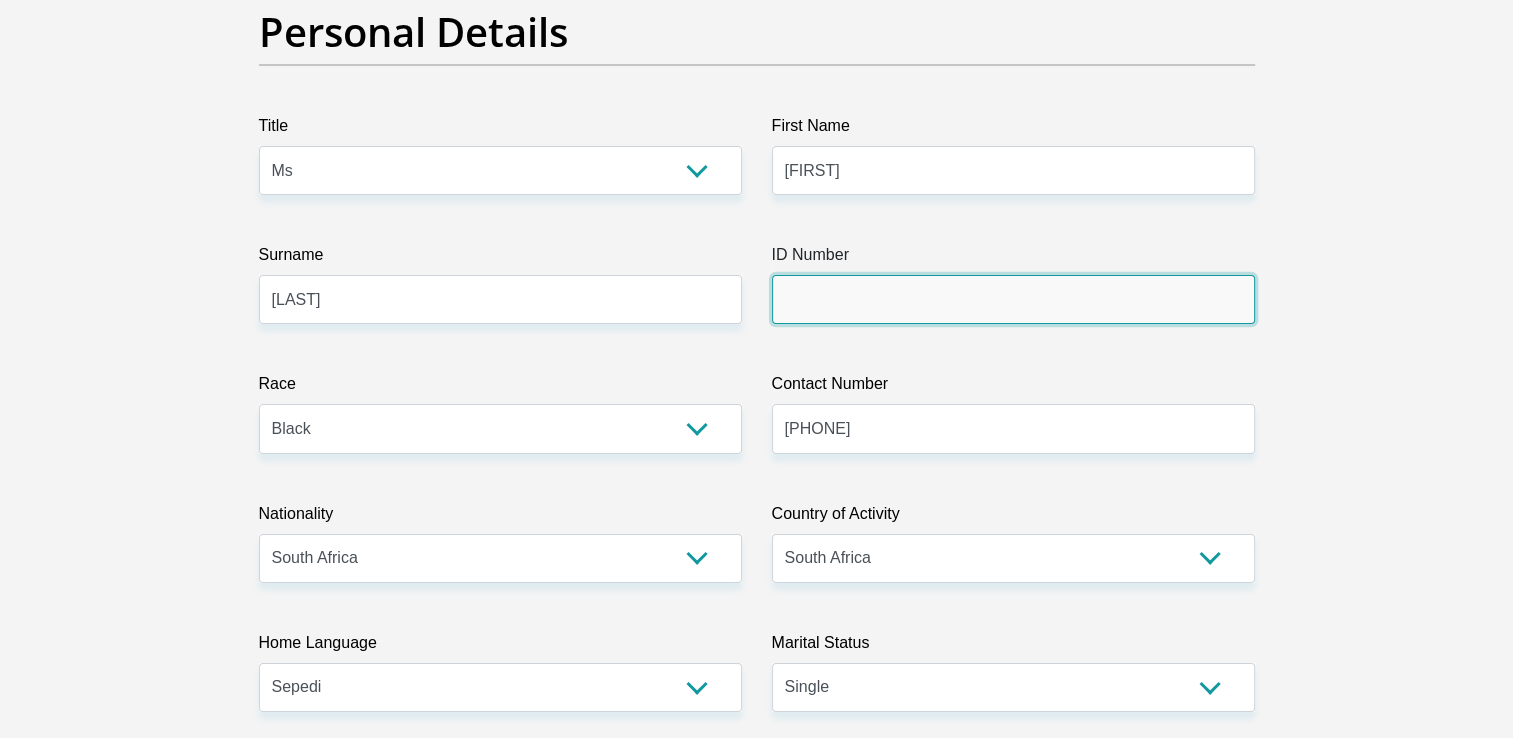 click on "ID Number" at bounding box center [1013, 299] 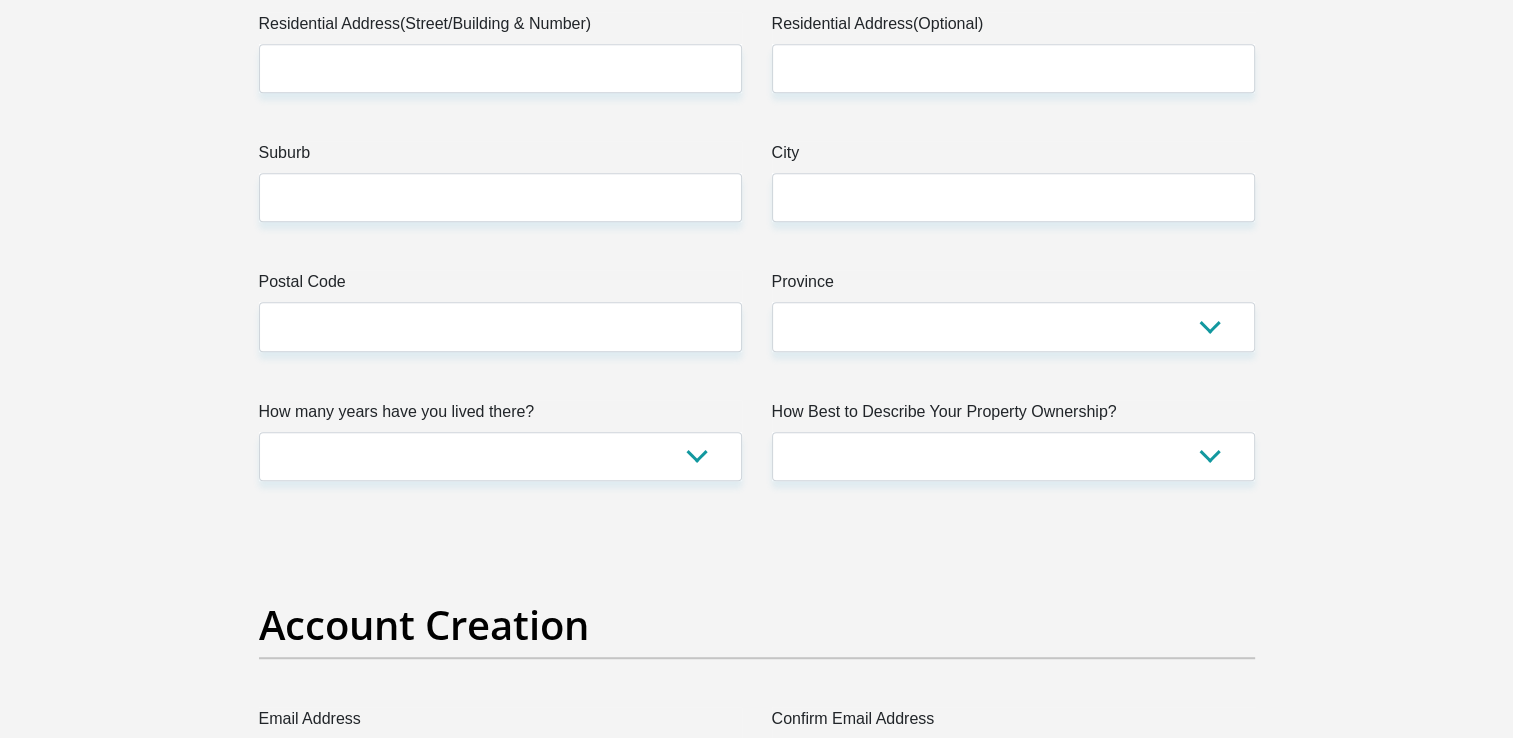 scroll, scrollTop: 900, scrollLeft: 0, axis: vertical 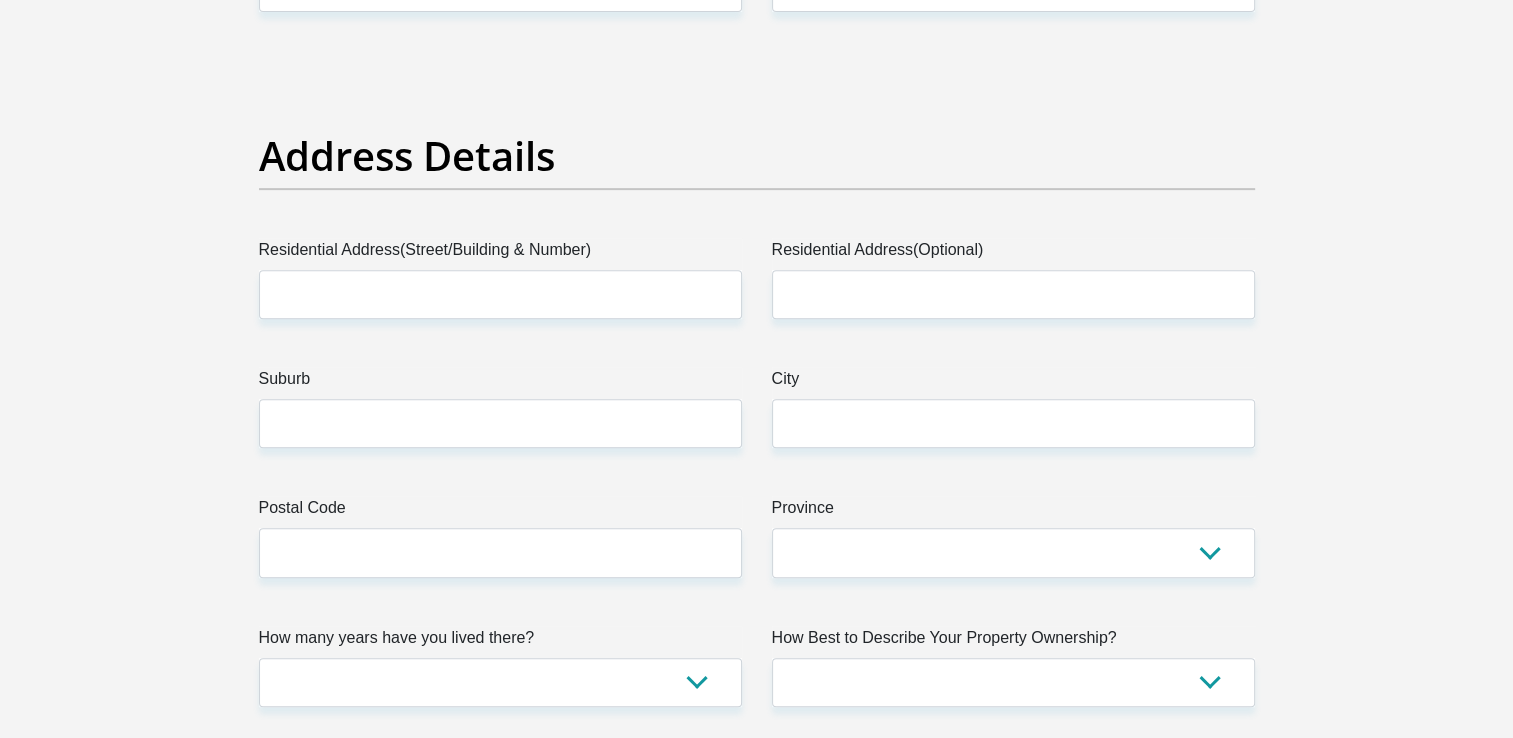 type on "[ID_NUMBER]" 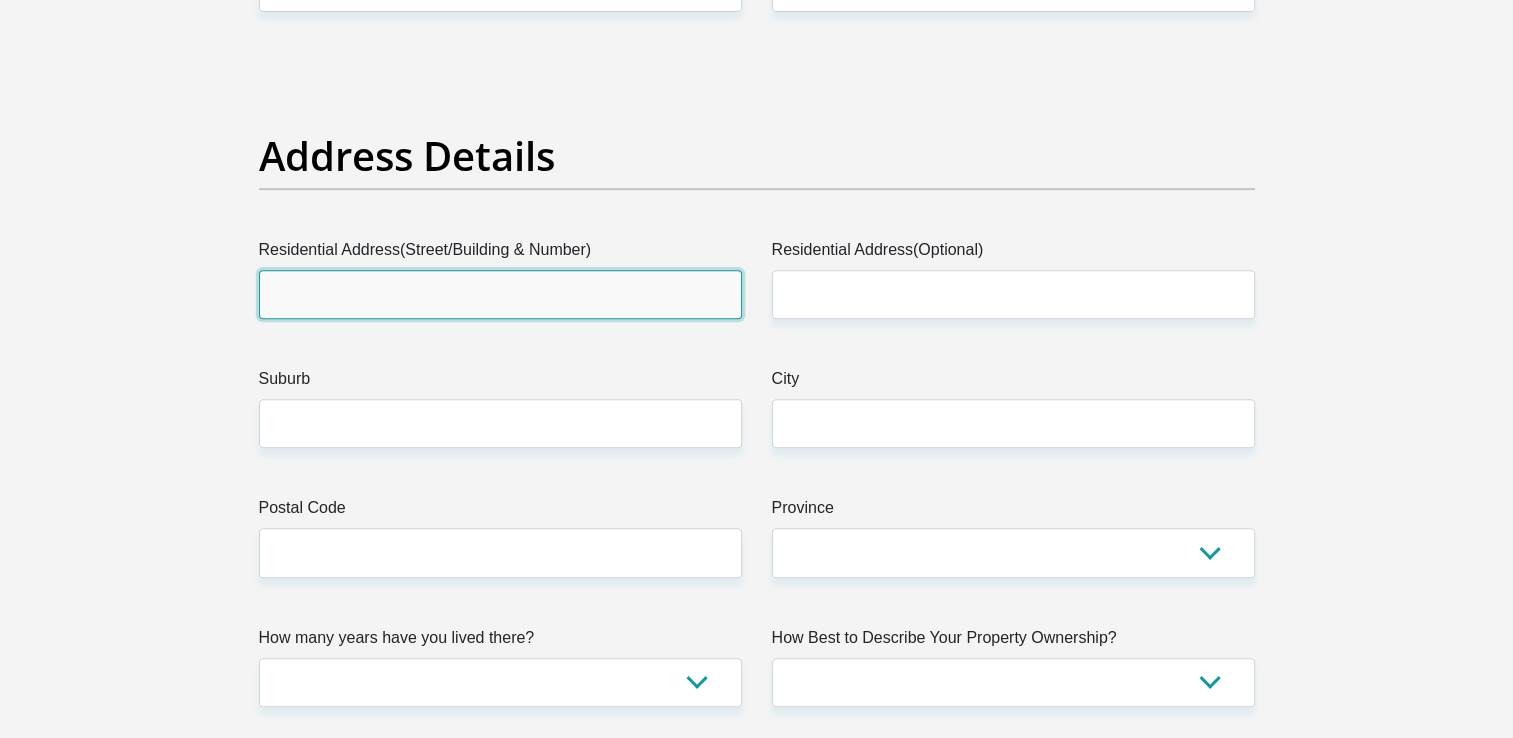 click on "Residential Address(Street/Building & Number)" at bounding box center (500, 294) 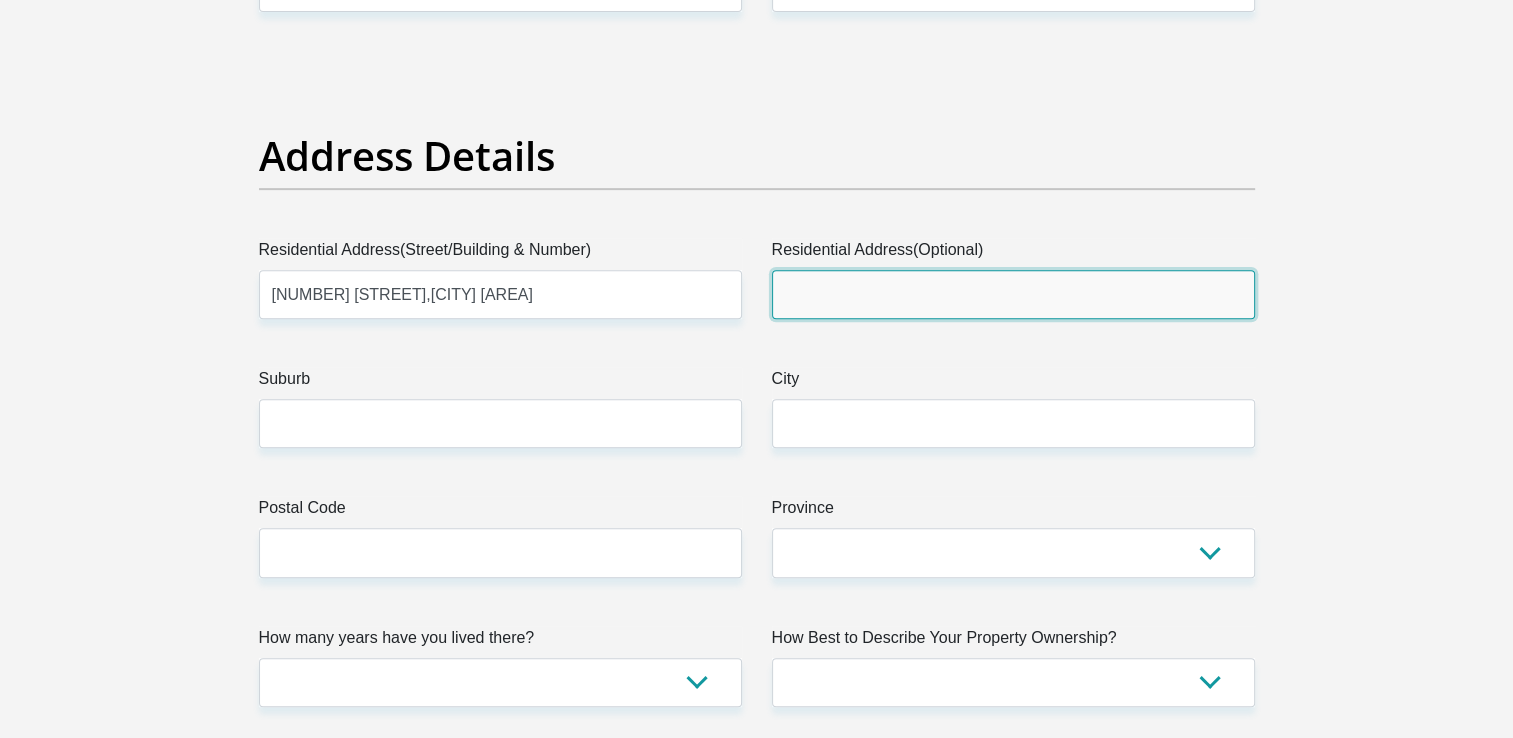 type on "[NUMBER] [STREET], [ESTATE]" 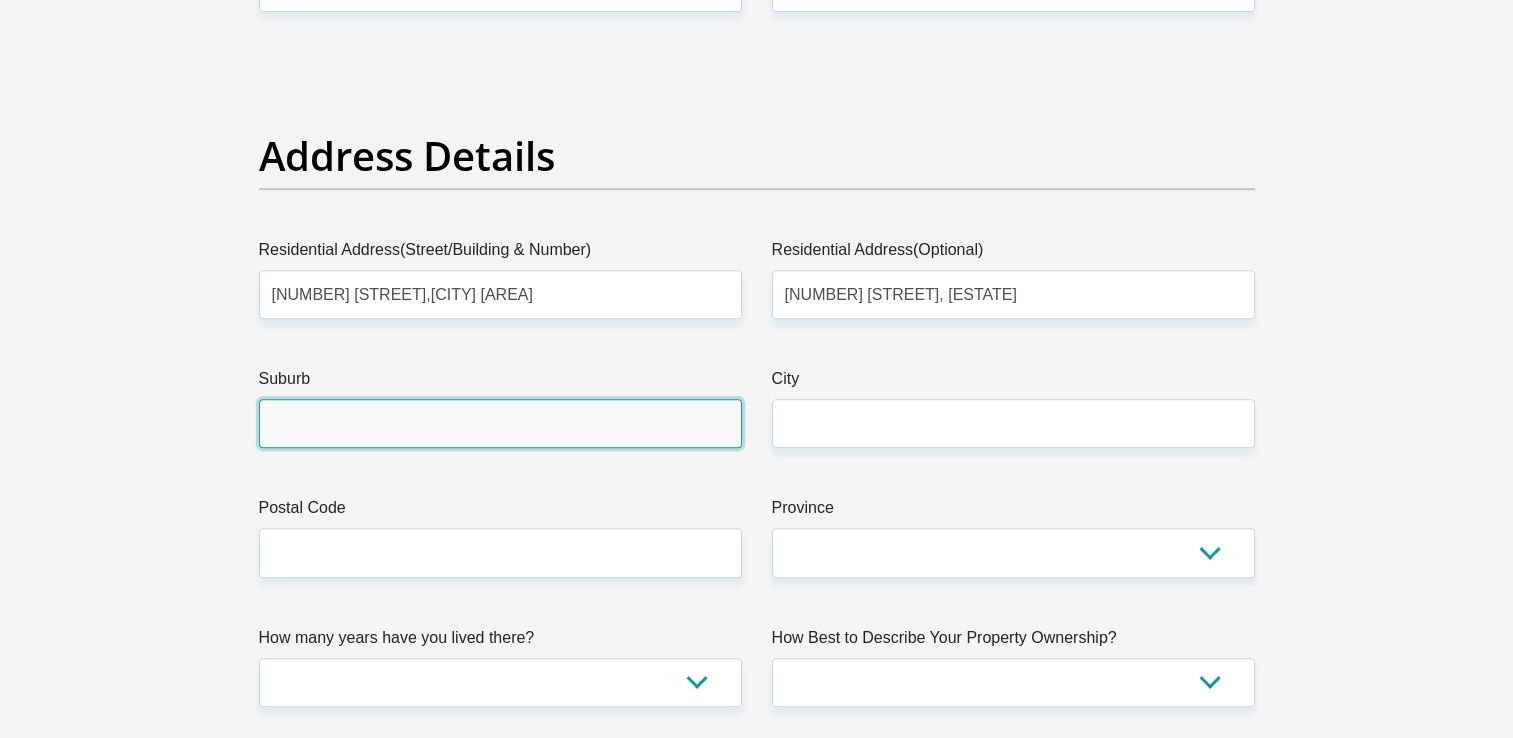 type on "RUSTENBURG" 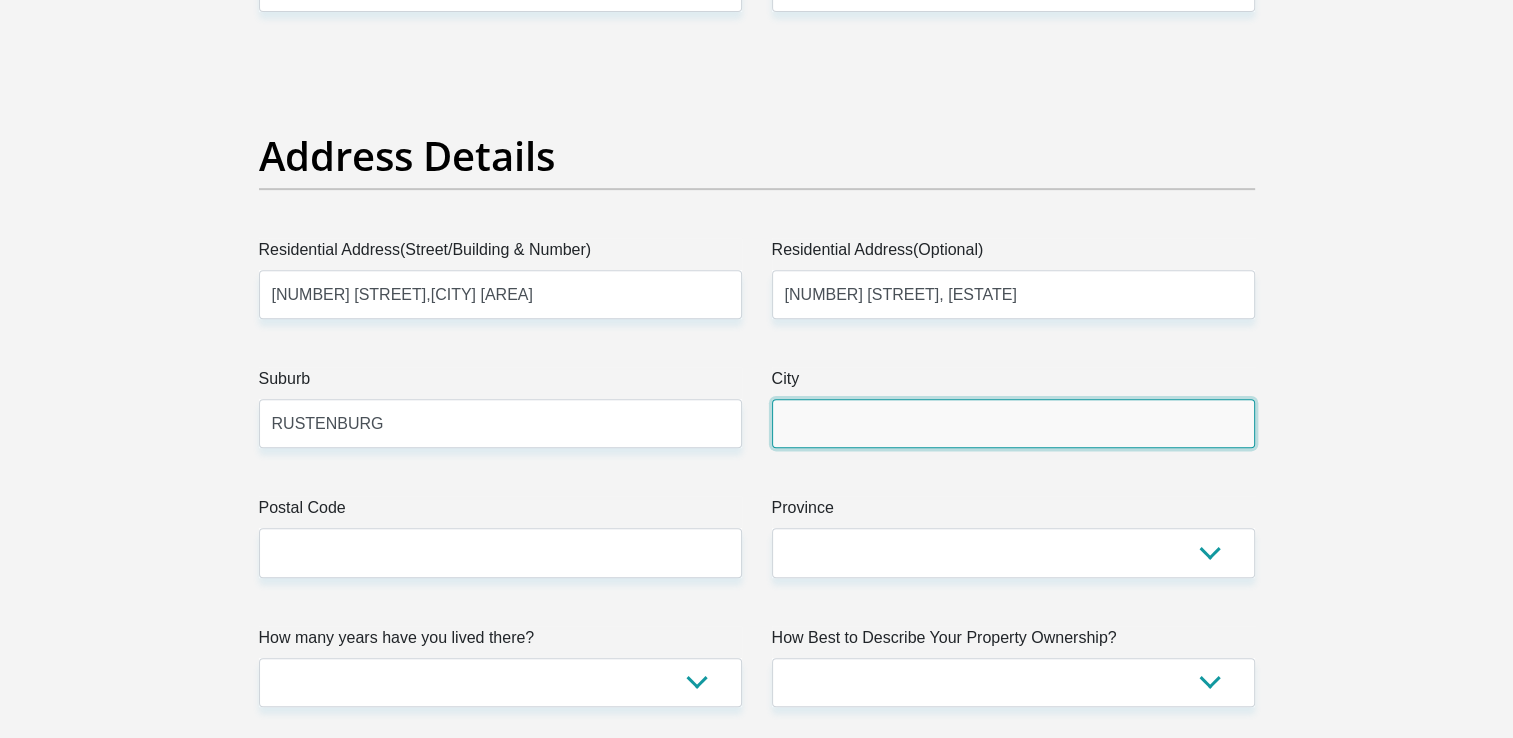 type on "RUSTENBURG" 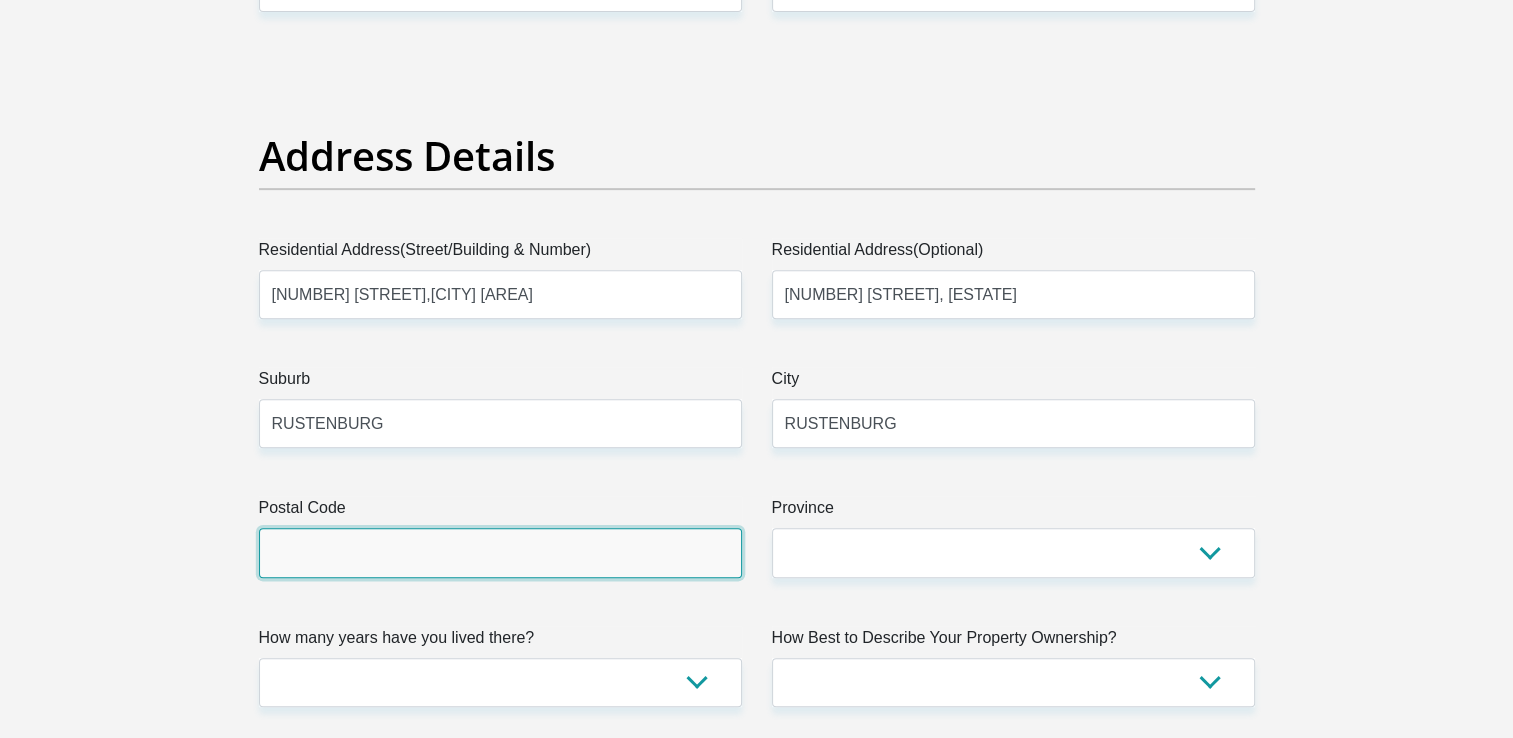 type on "0299" 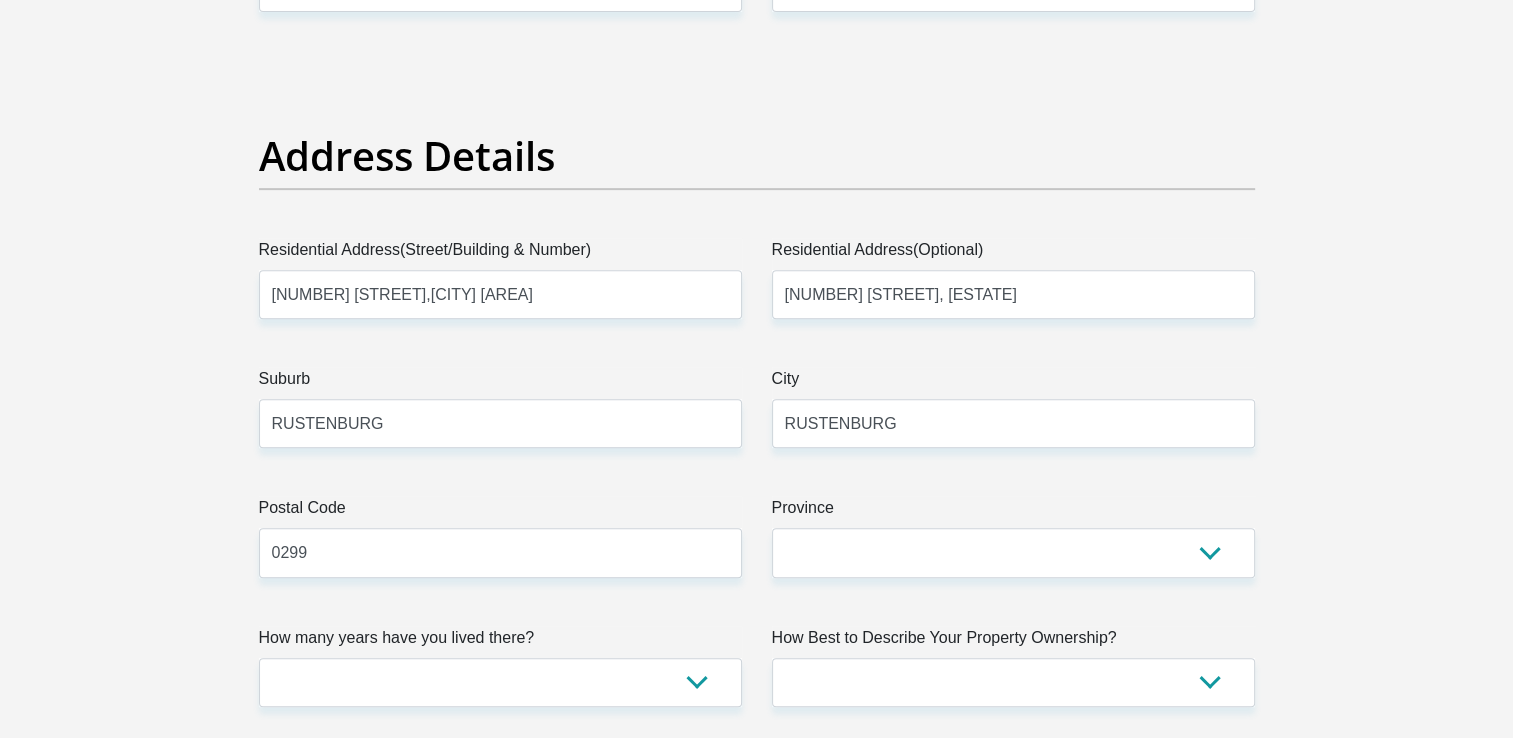 type on "[FIRST]@[DOMAIN]" 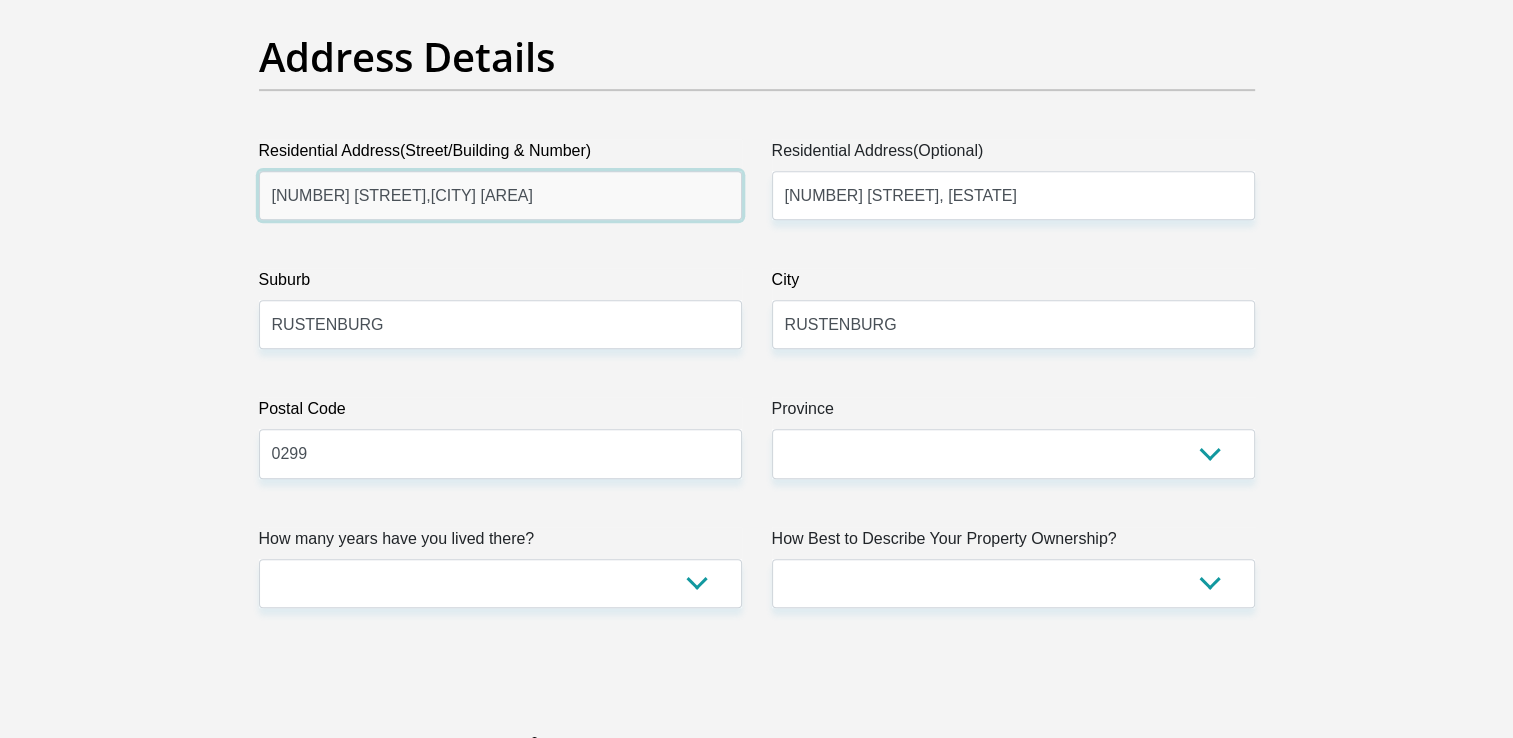 scroll, scrollTop: 1000, scrollLeft: 0, axis: vertical 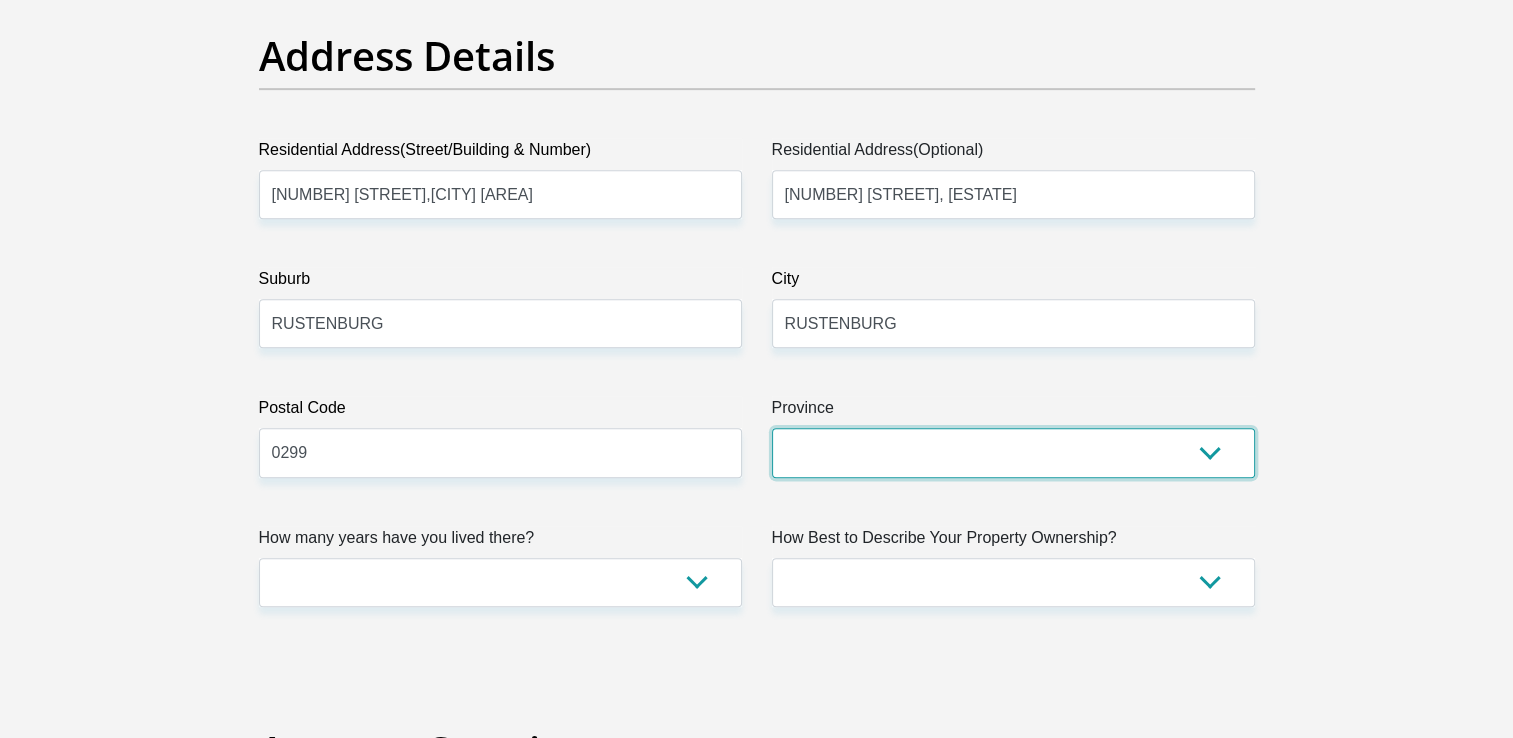 click on "Eastern Cape
Free State
Gauteng
KwaZulu-Natal
Limpopo
Mpumalanga
Northern Cape
North West
Western Cape" at bounding box center (1013, 452) 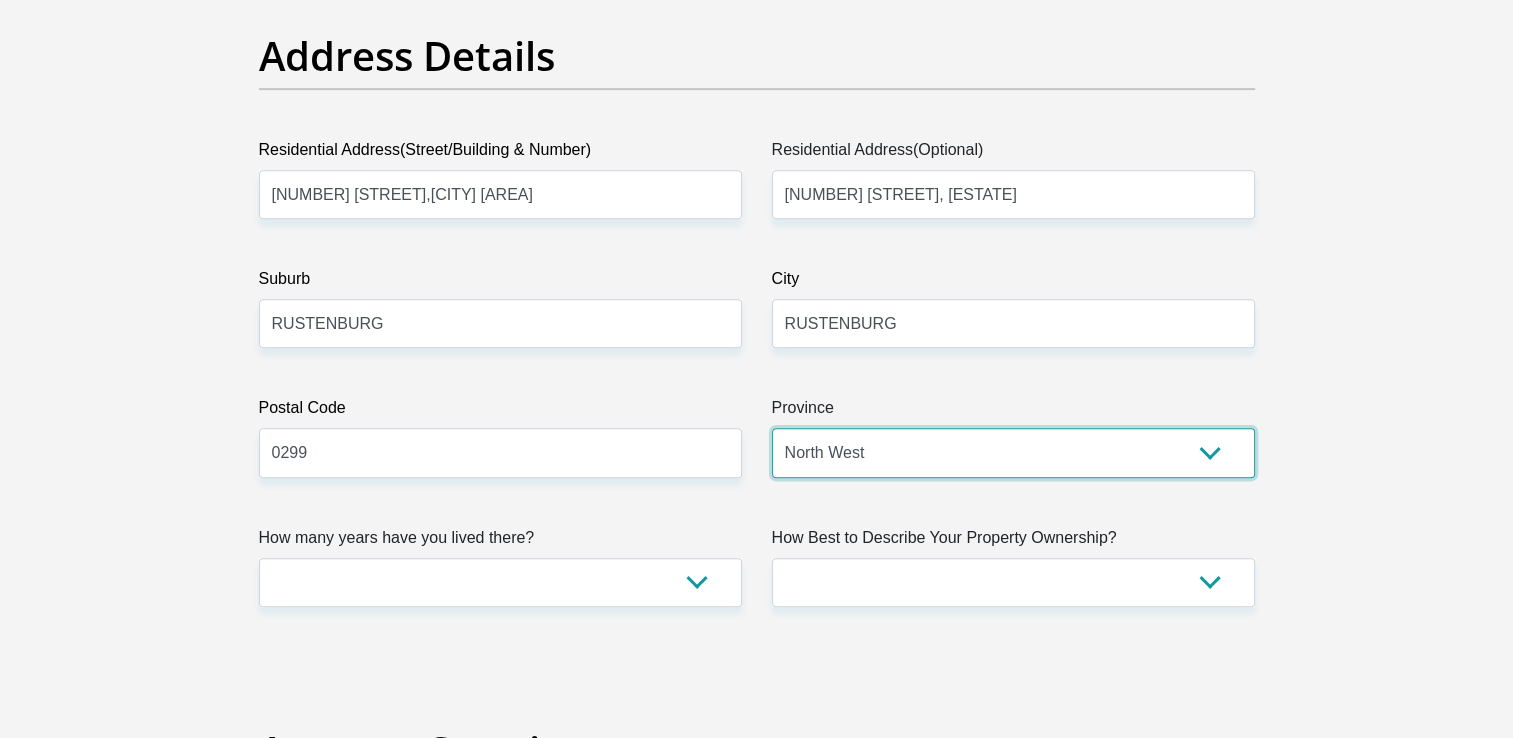 click on "Eastern Cape
Free State
Gauteng
KwaZulu-Natal
Limpopo
Mpumalanga
Northern Cape
North West
Western Cape" at bounding box center (1013, 452) 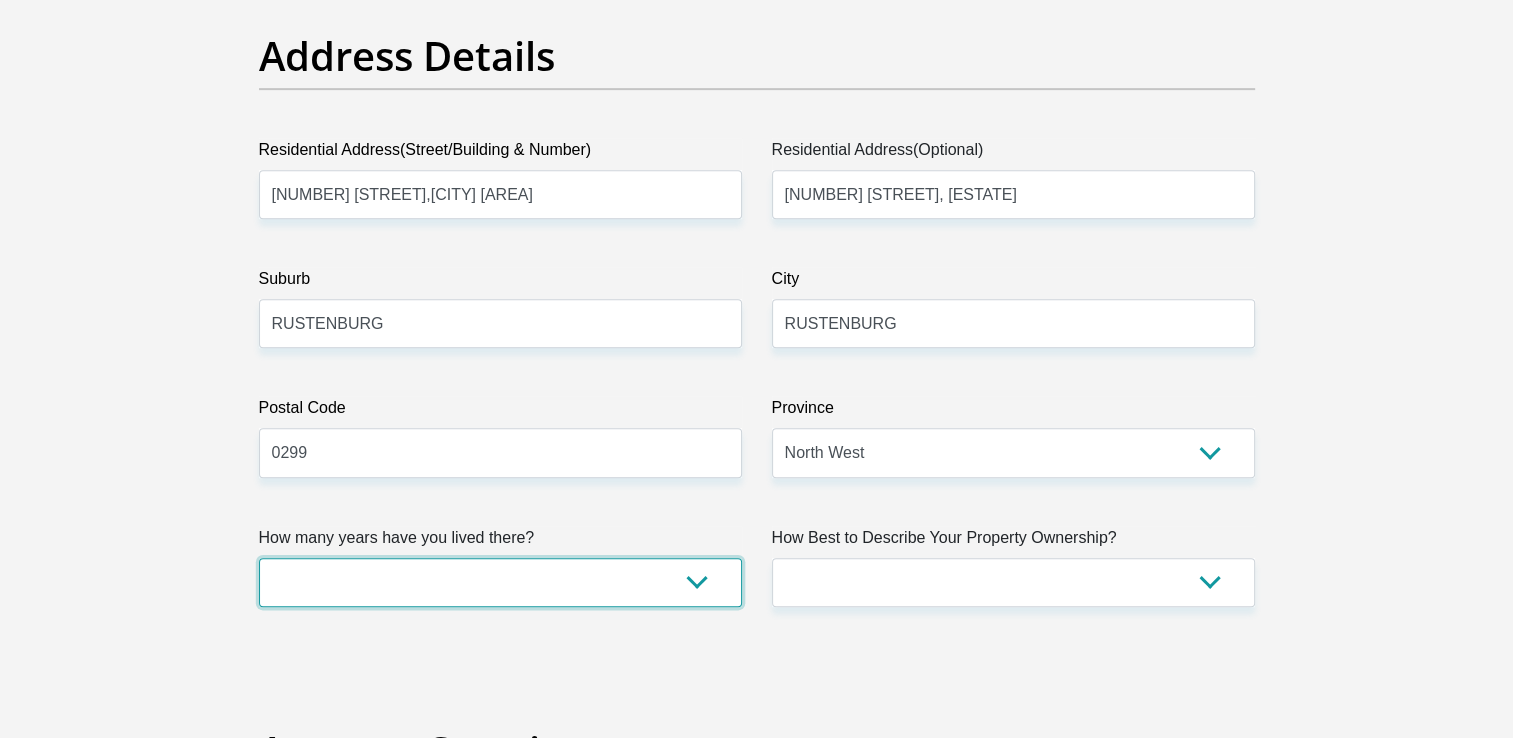 click on "less than 1 year
1-3 years
3-5 years
5+ years" at bounding box center (500, 582) 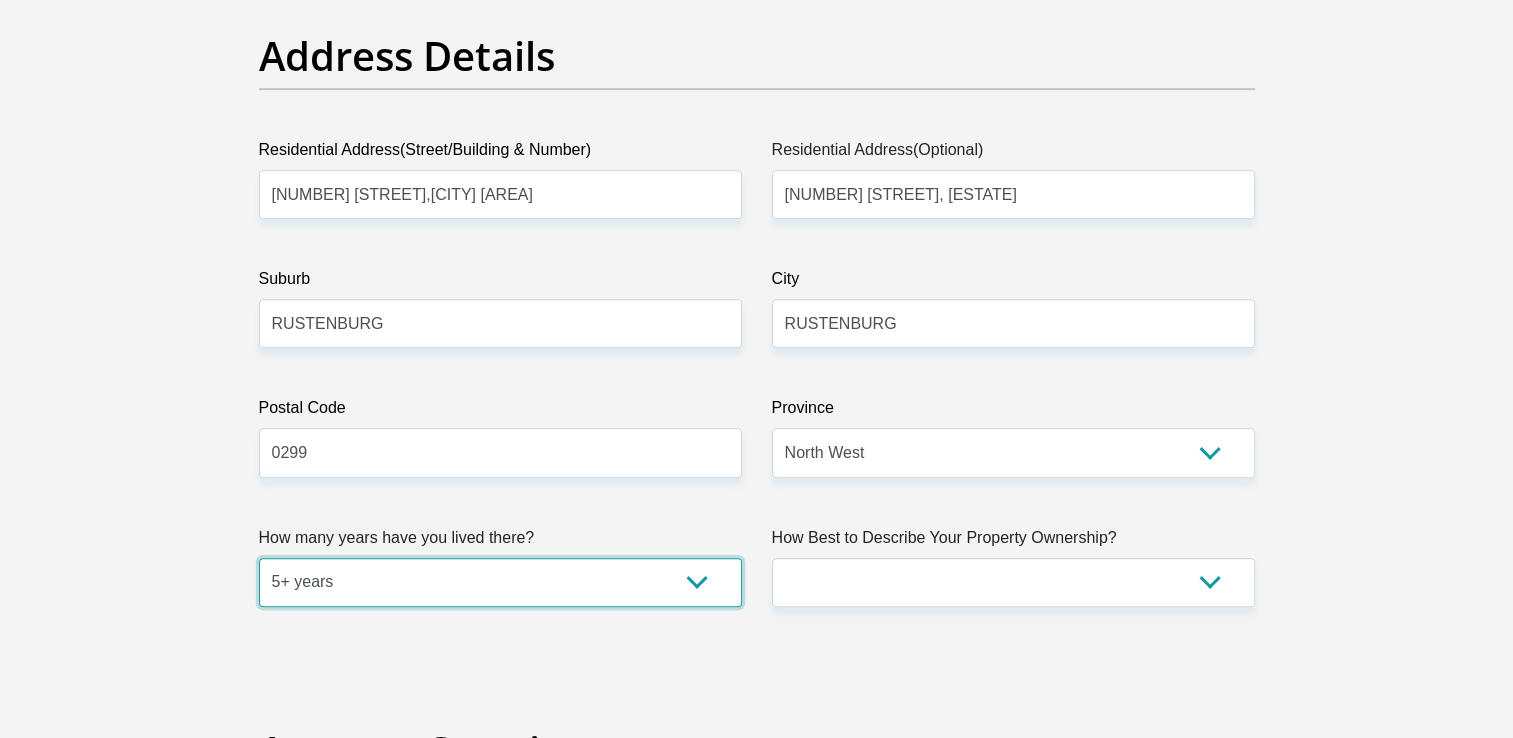 click on "less than 1 year
1-3 years
3-5 years
5+ years" at bounding box center (500, 582) 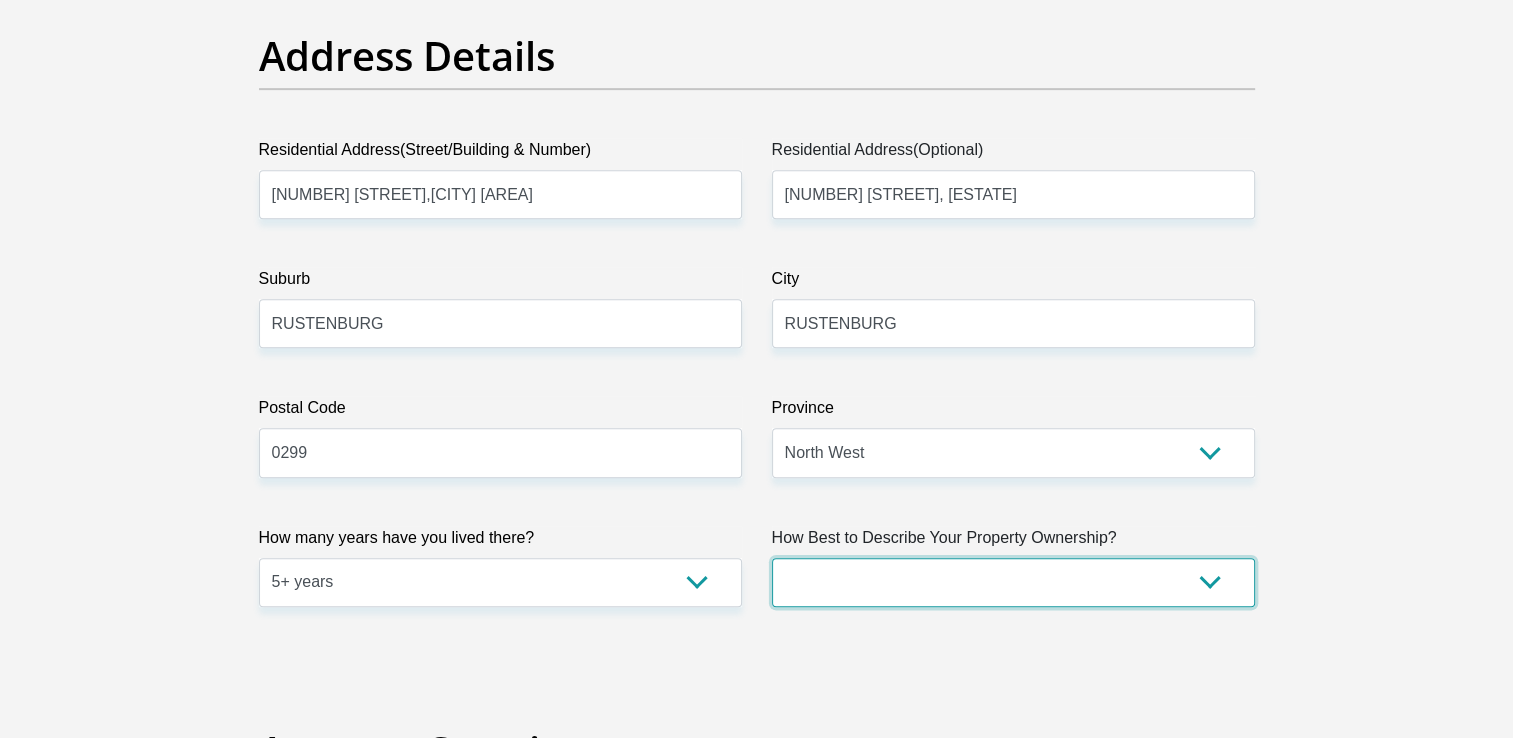 click on "Owned
Rented
Family Owned
Company Dwelling" at bounding box center (1013, 582) 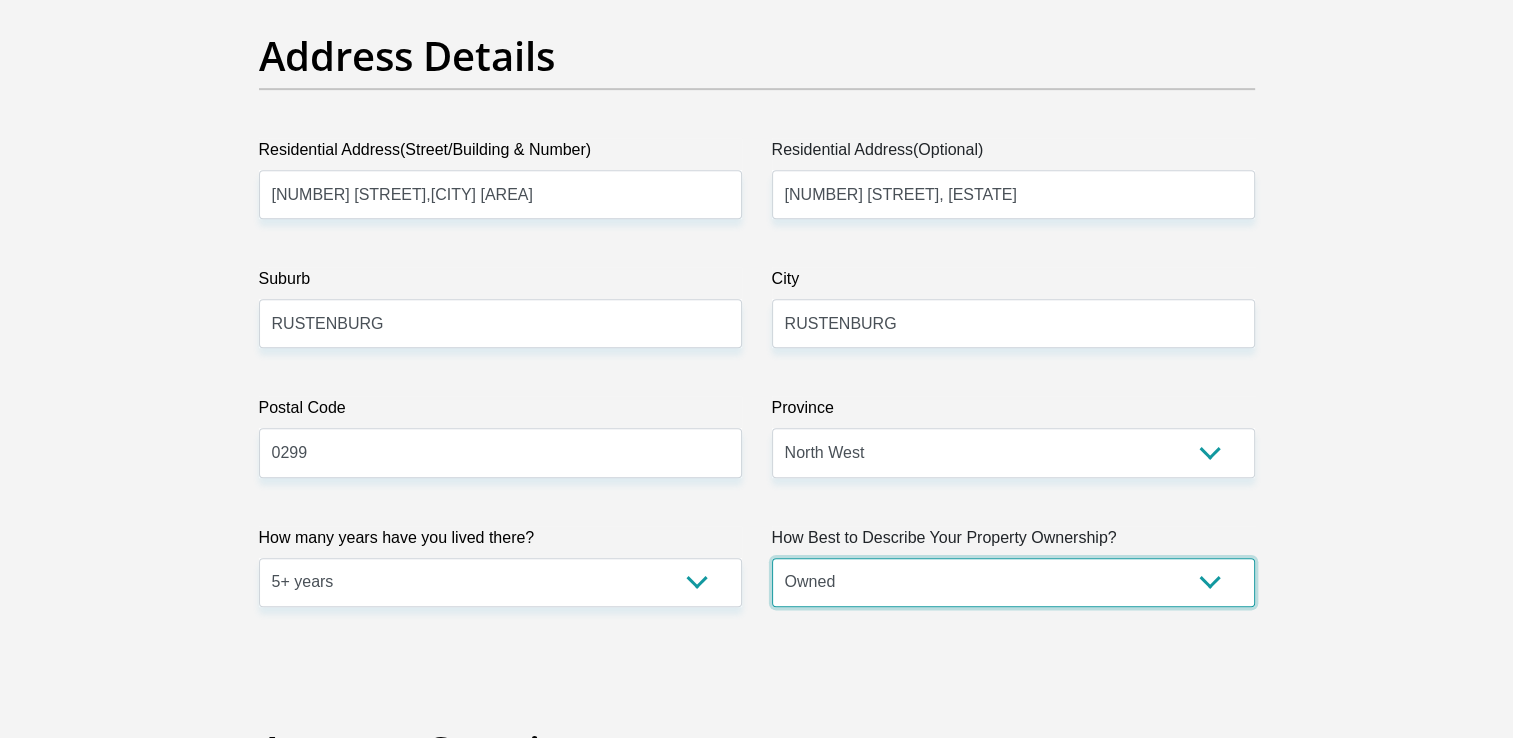 click on "Owned
Rented
Family Owned
Company Dwelling" at bounding box center (1013, 582) 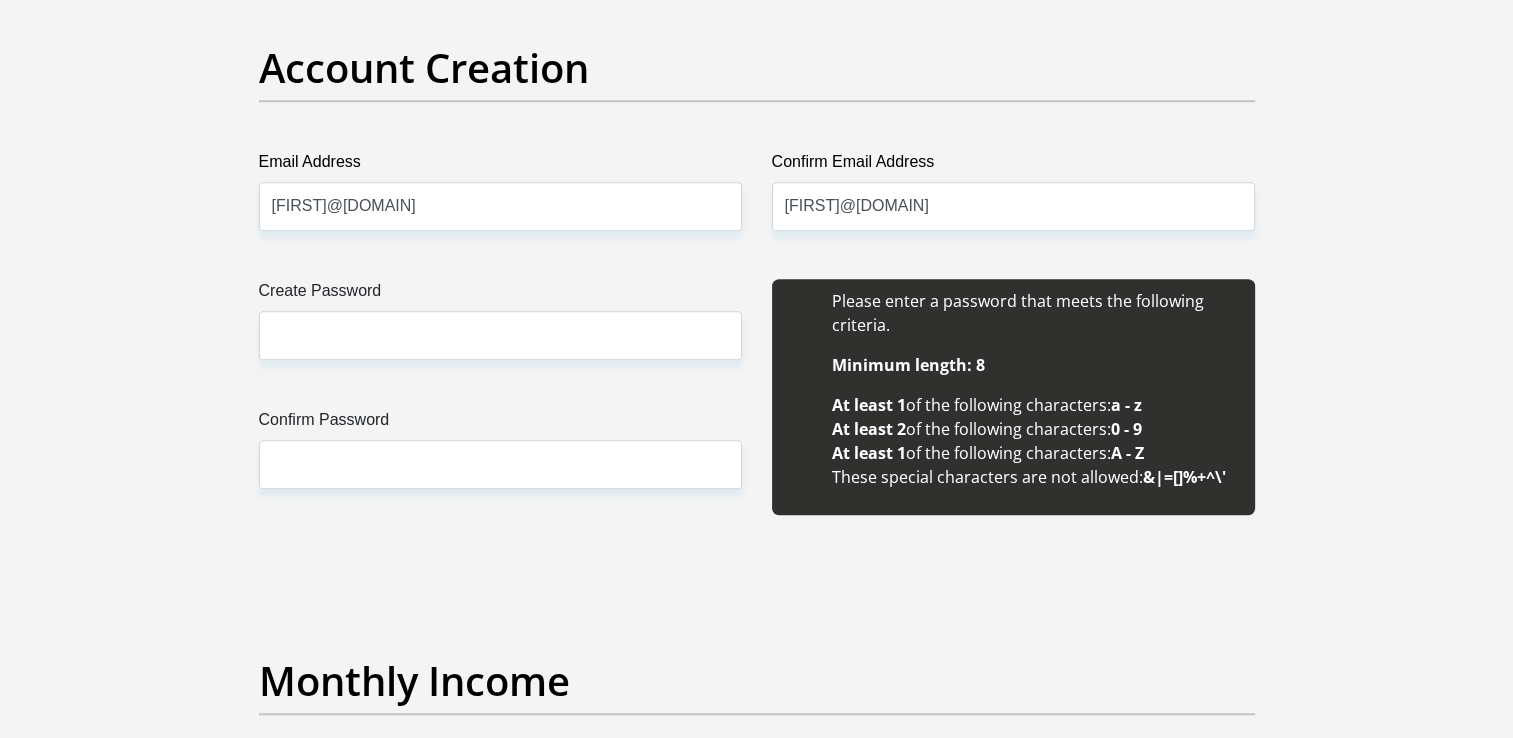 scroll, scrollTop: 1700, scrollLeft: 0, axis: vertical 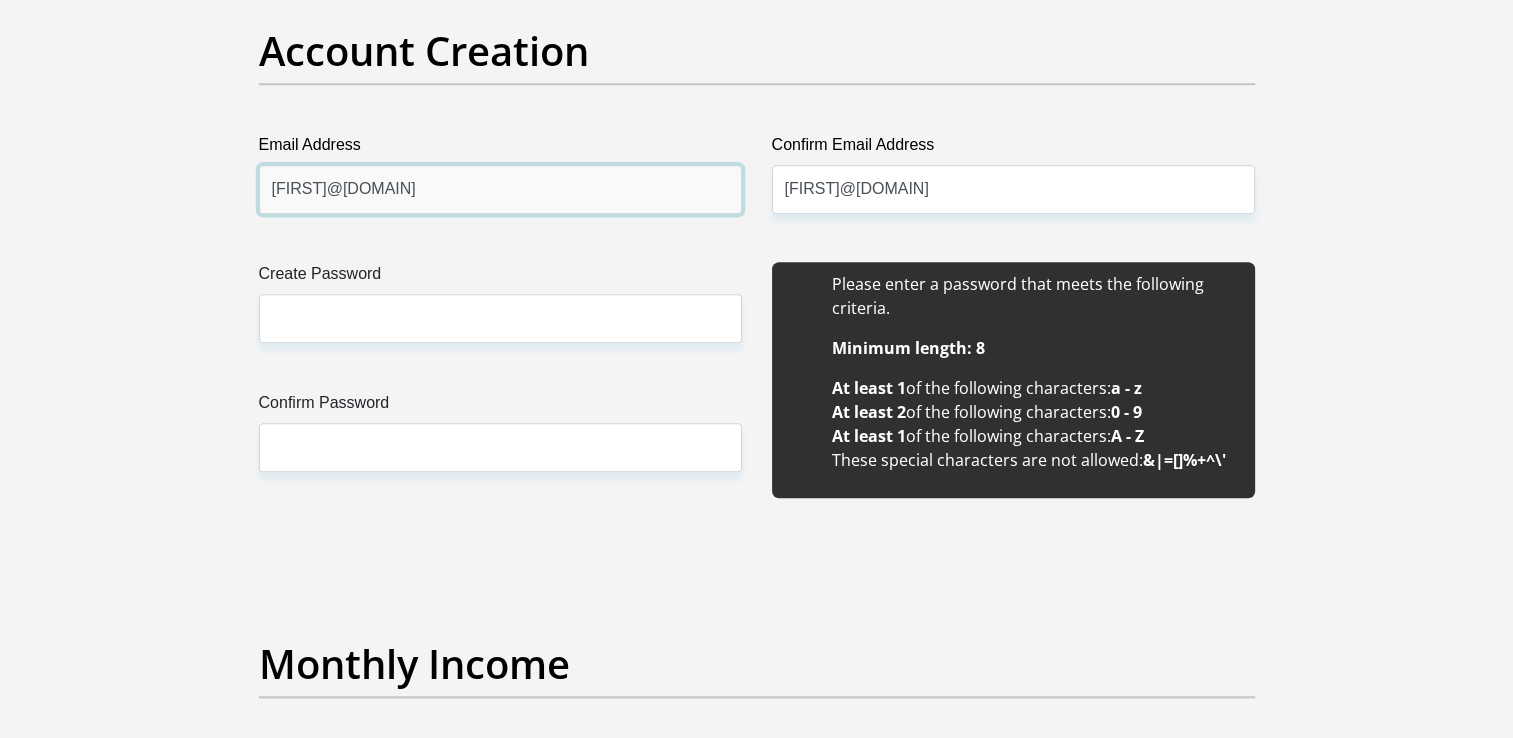 click on "[FIRST]@[DOMAIN]" at bounding box center [500, 189] 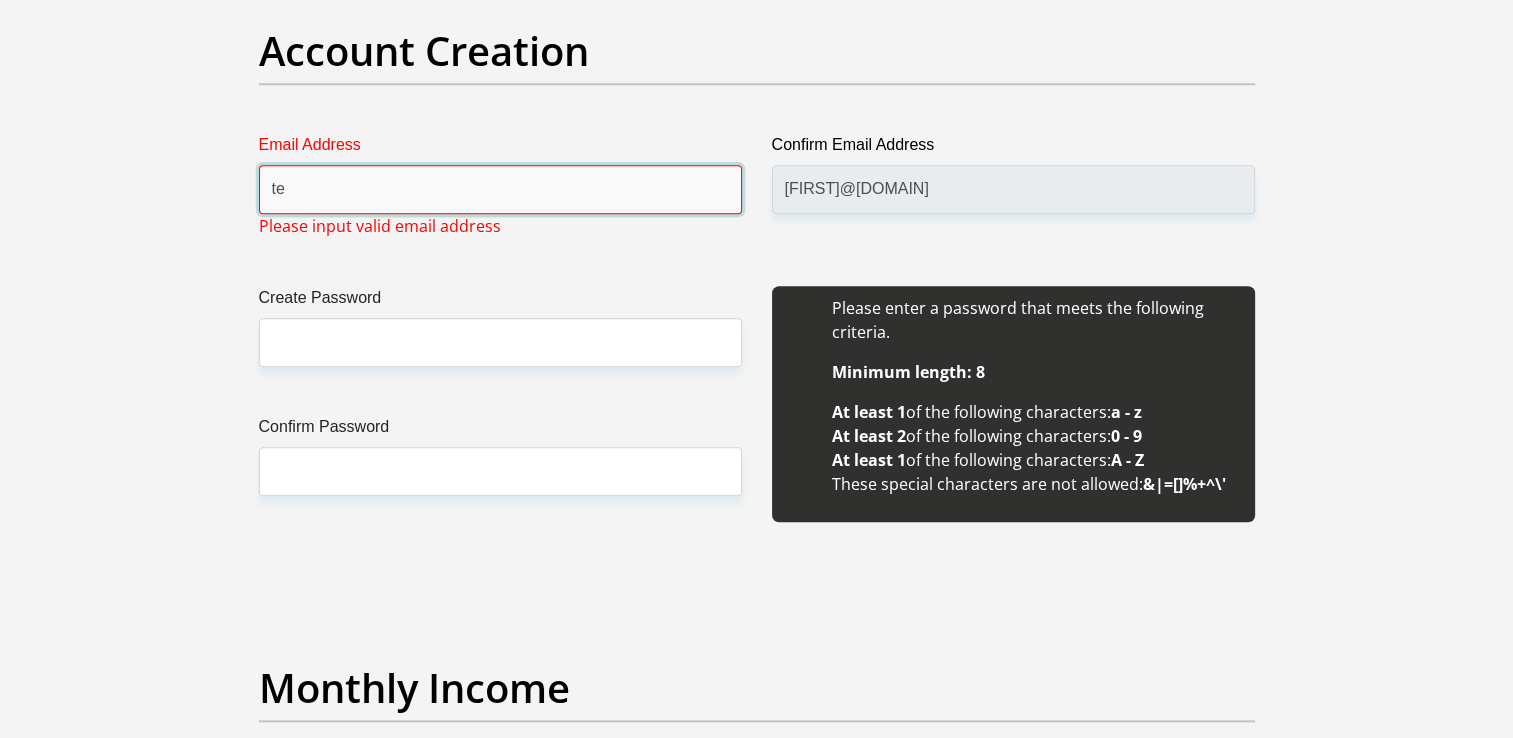 type on "[FIRST]@[DOMAIN]" 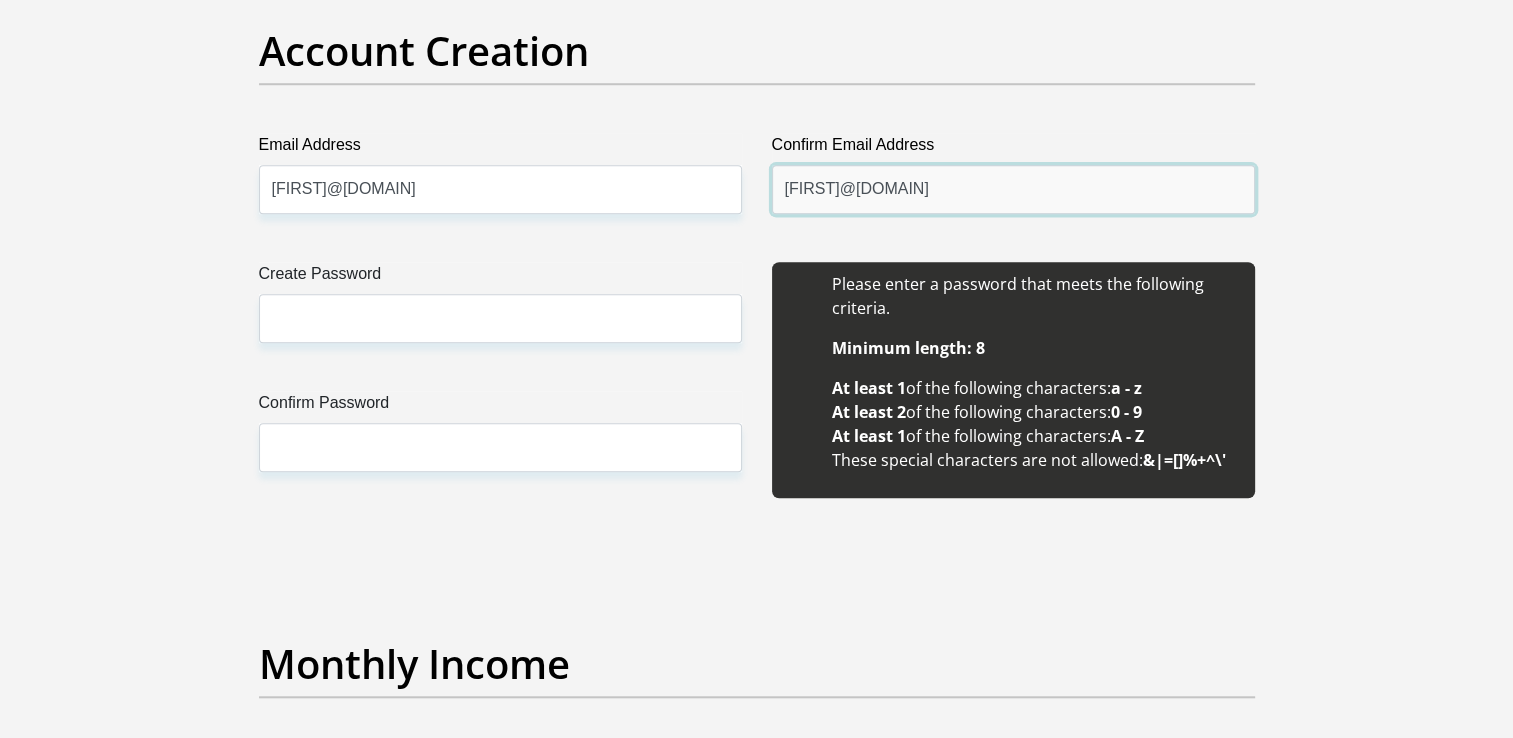 drag, startPoint x: 1034, startPoint y: 185, endPoint x: 502, endPoint y: 198, distance: 532.1588 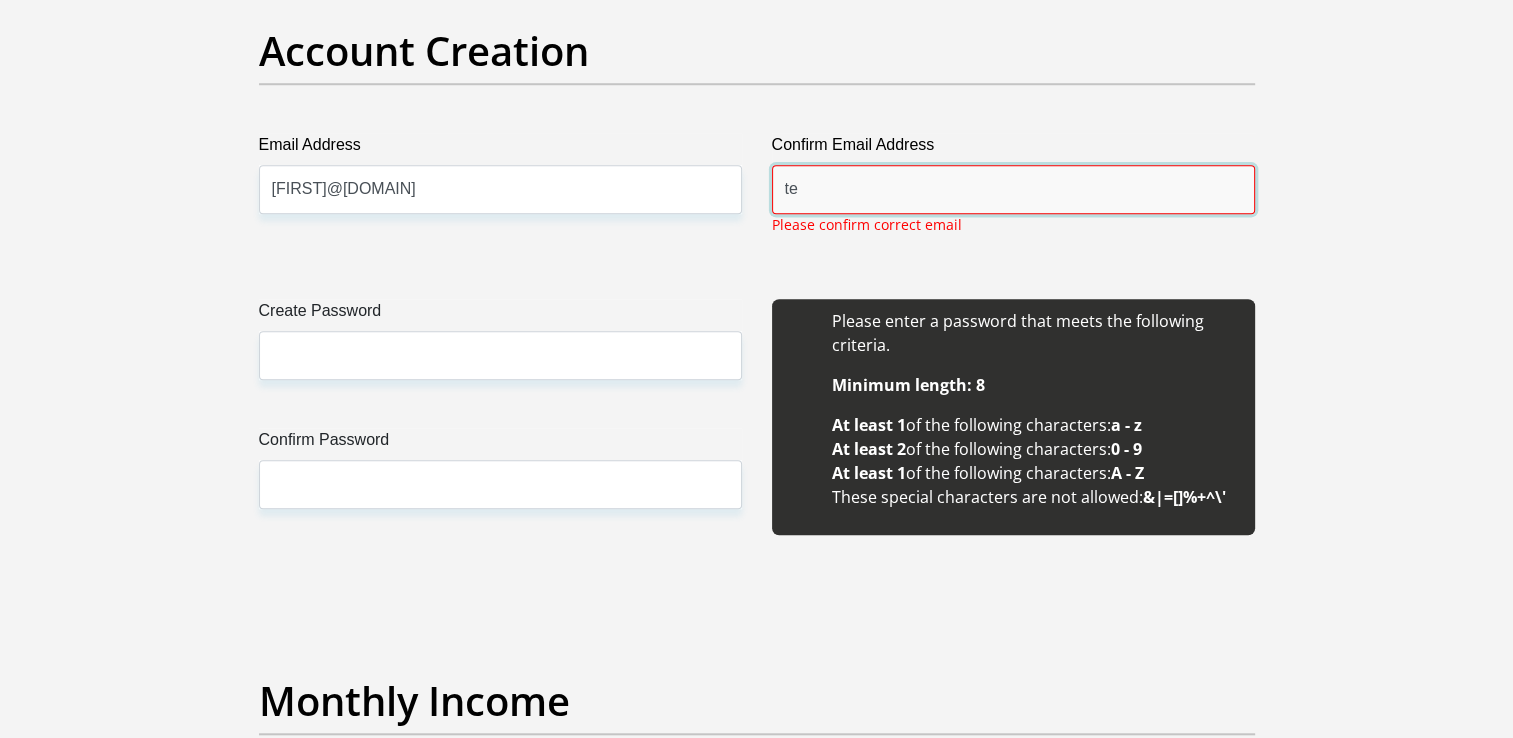 type on "[FIRST]@[DOMAIN]" 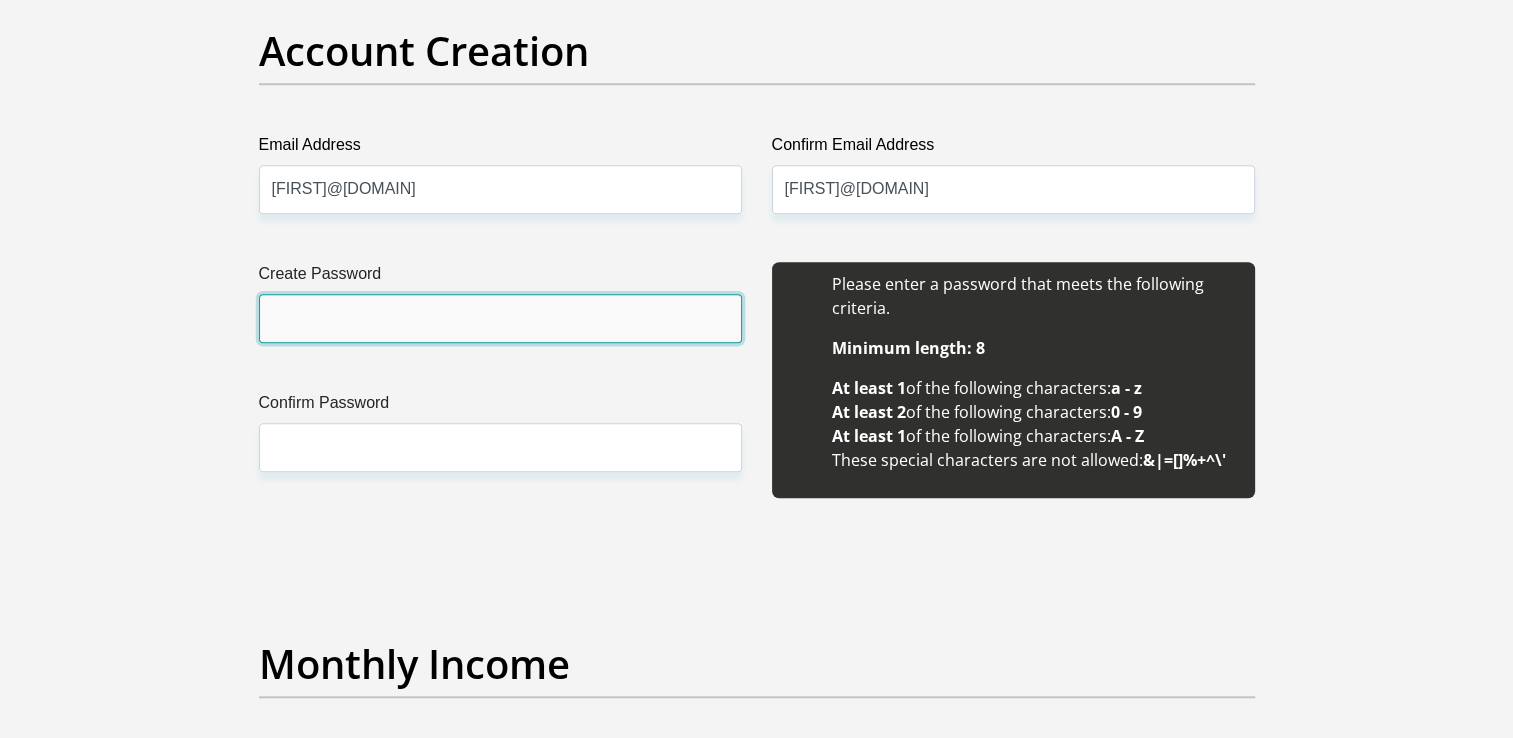 click on "Create Password" at bounding box center [500, 318] 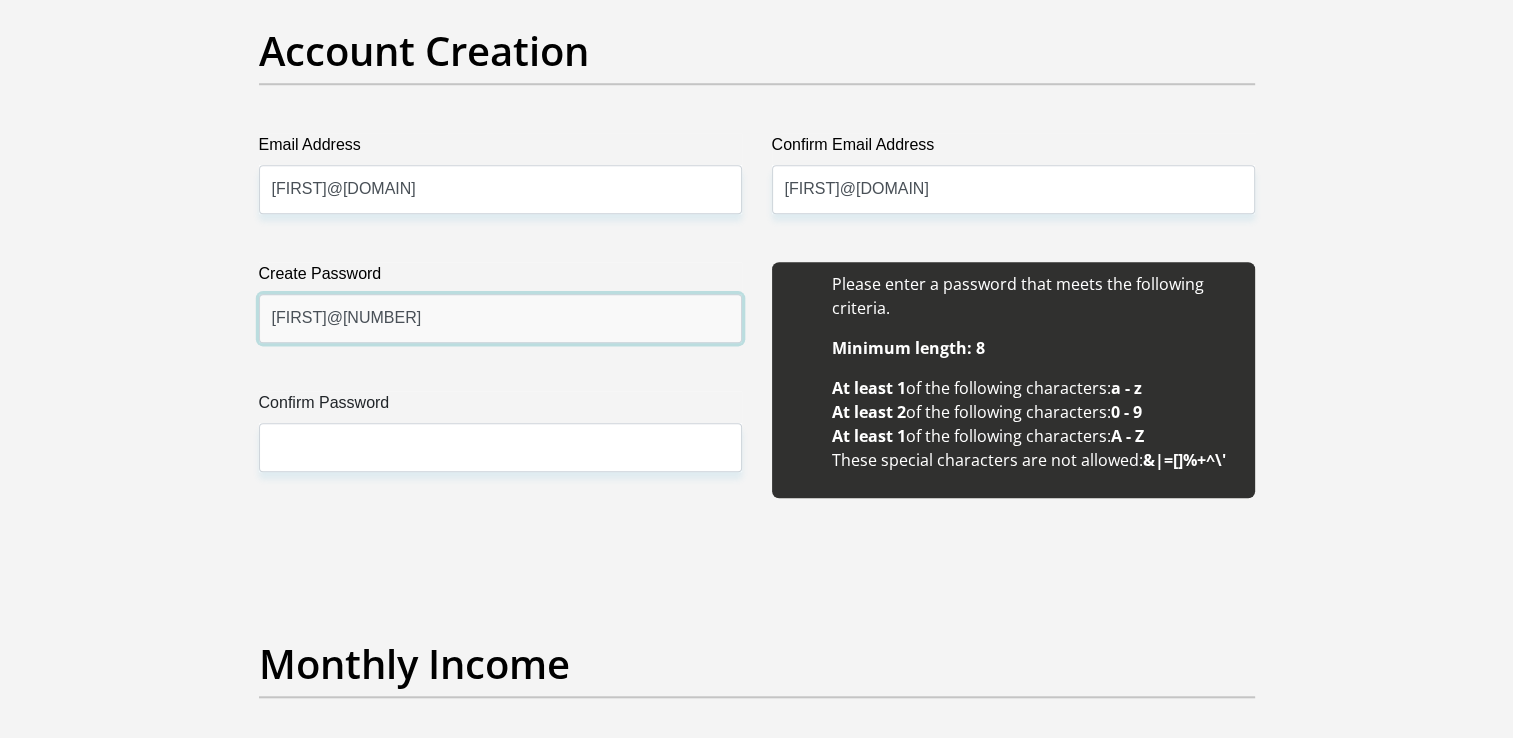 click on "[FIRST]@[NUMBER]" at bounding box center [500, 318] 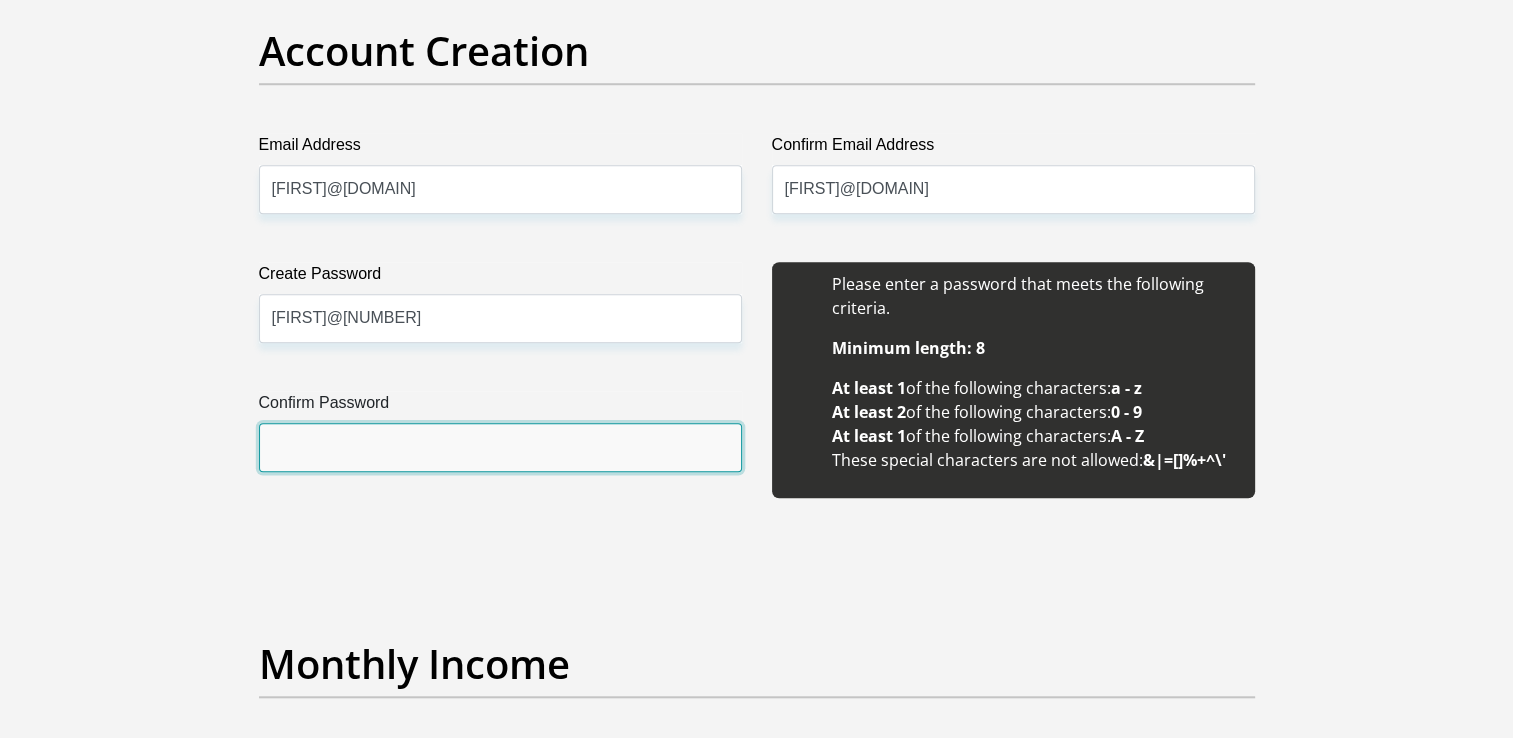 click on "Confirm Password" at bounding box center [500, 447] 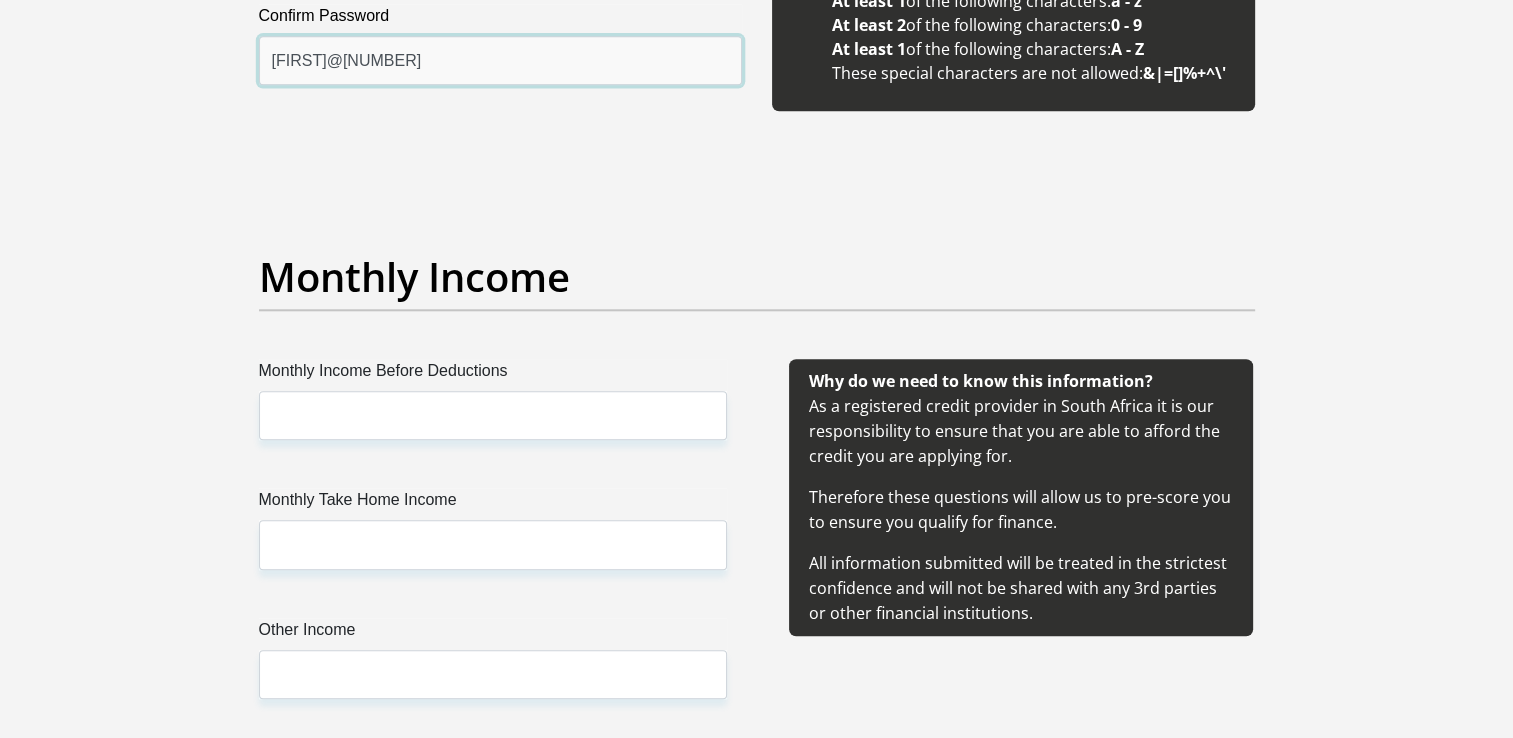 scroll, scrollTop: 2100, scrollLeft: 0, axis: vertical 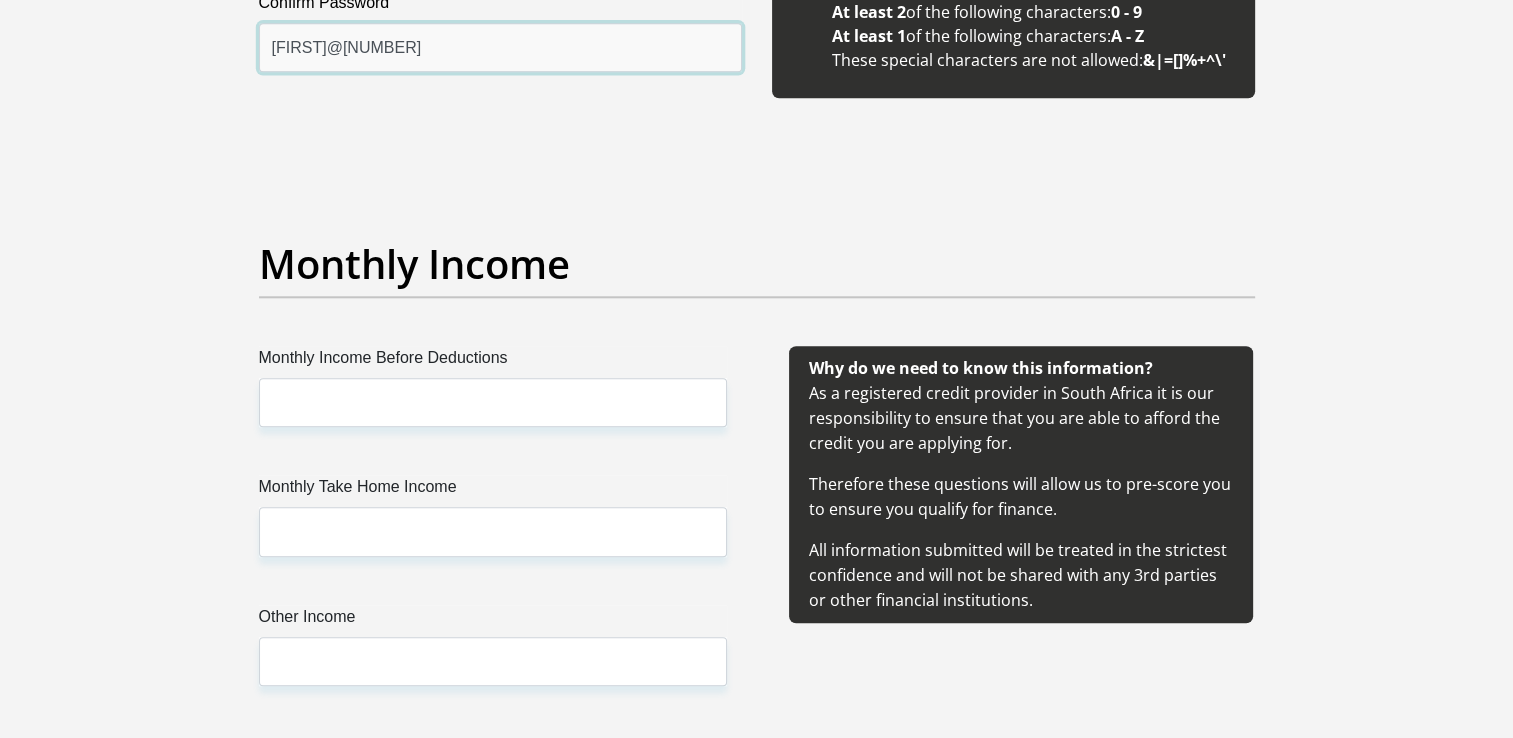 type on "[FIRST]@[NUMBER]" 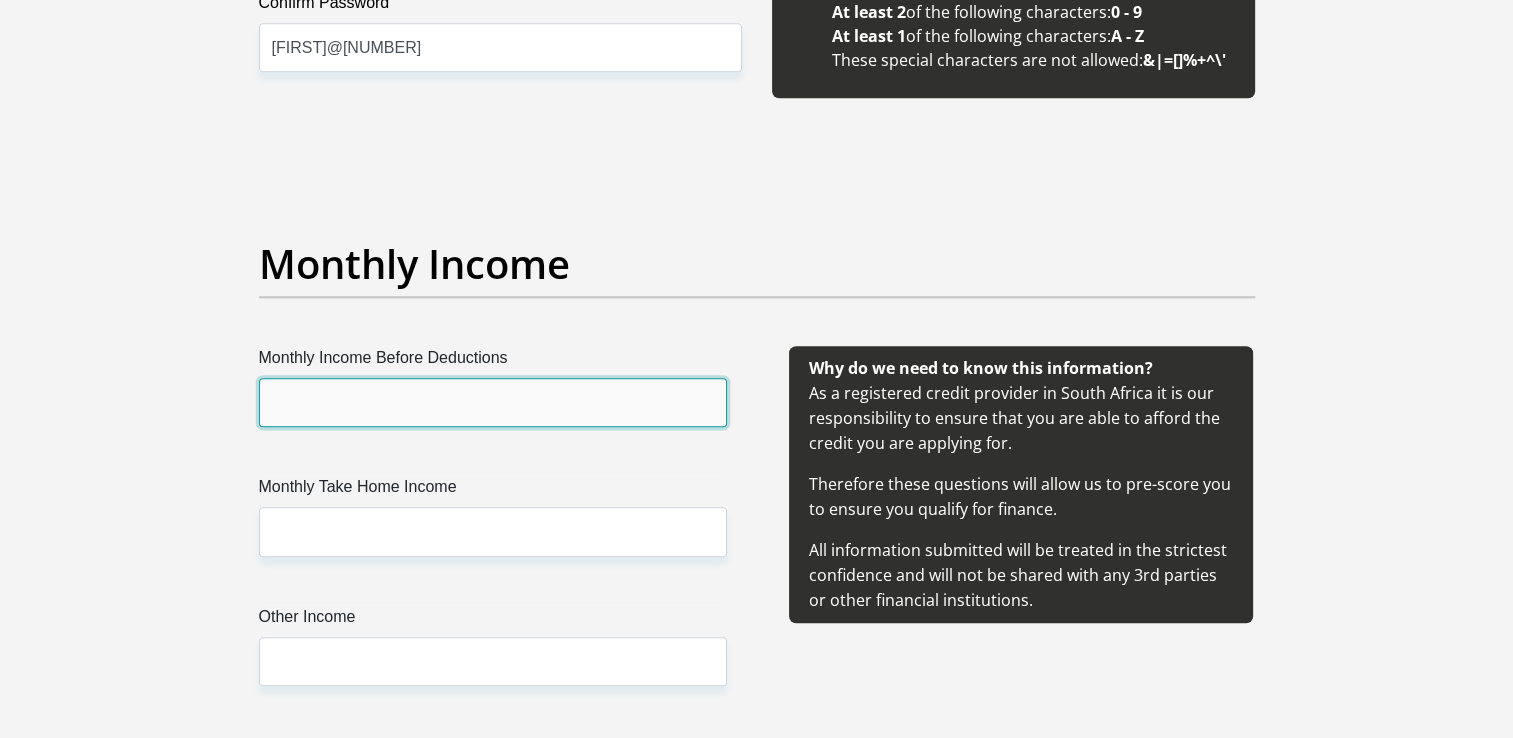 click on "Monthly Income Before Deductions" at bounding box center (493, 402) 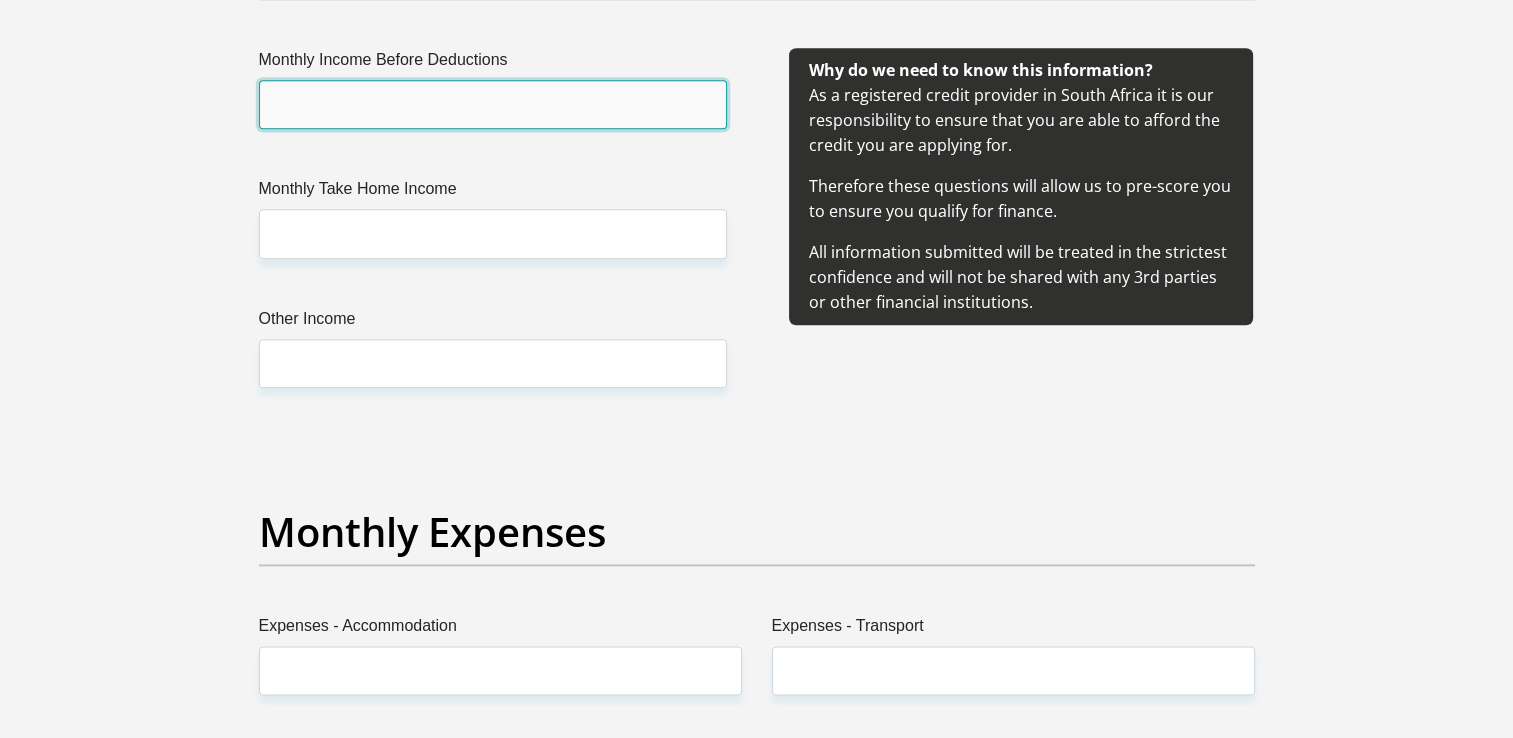 scroll, scrollTop: 2400, scrollLeft: 0, axis: vertical 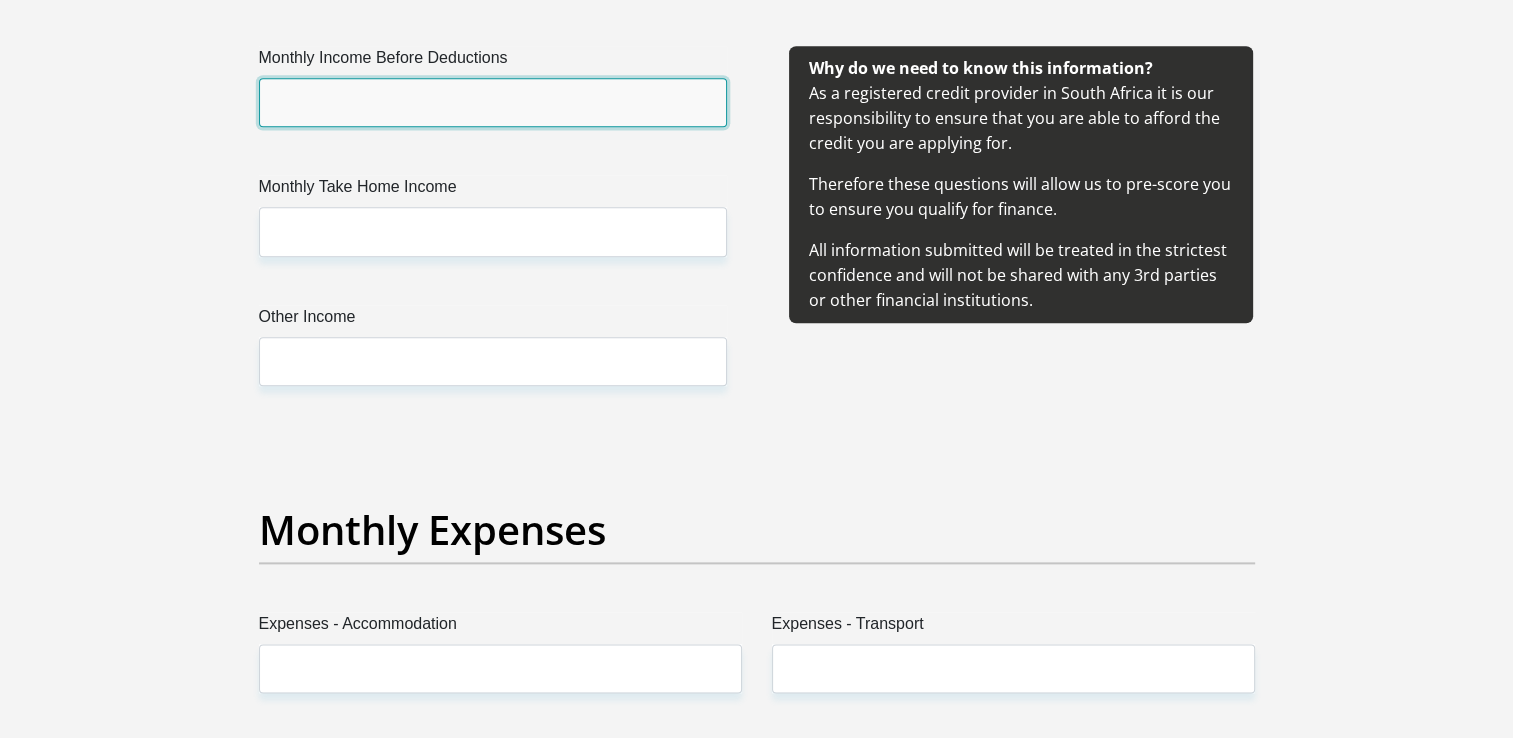 click on "Monthly Income Before Deductions" at bounding box center (493, 102) 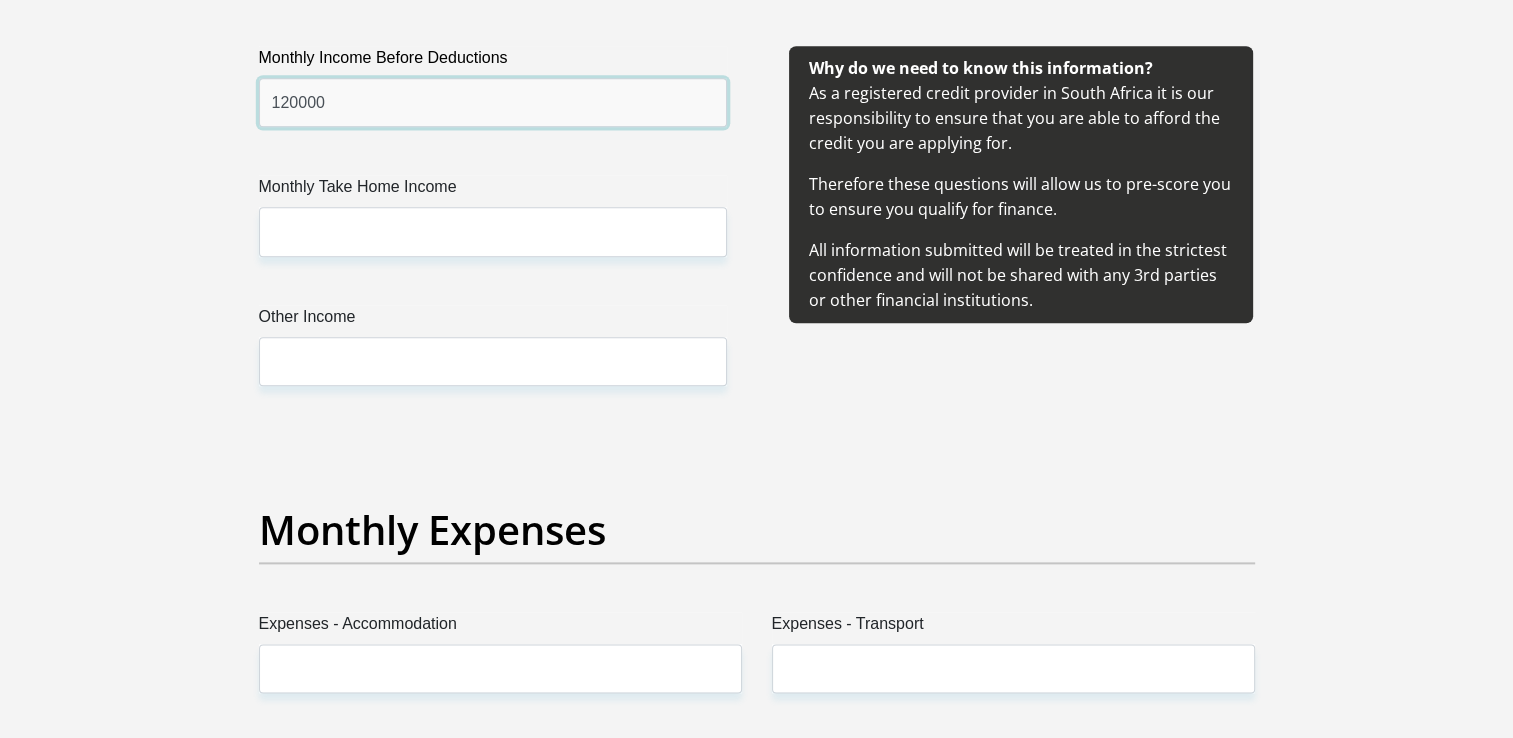type on "120000" 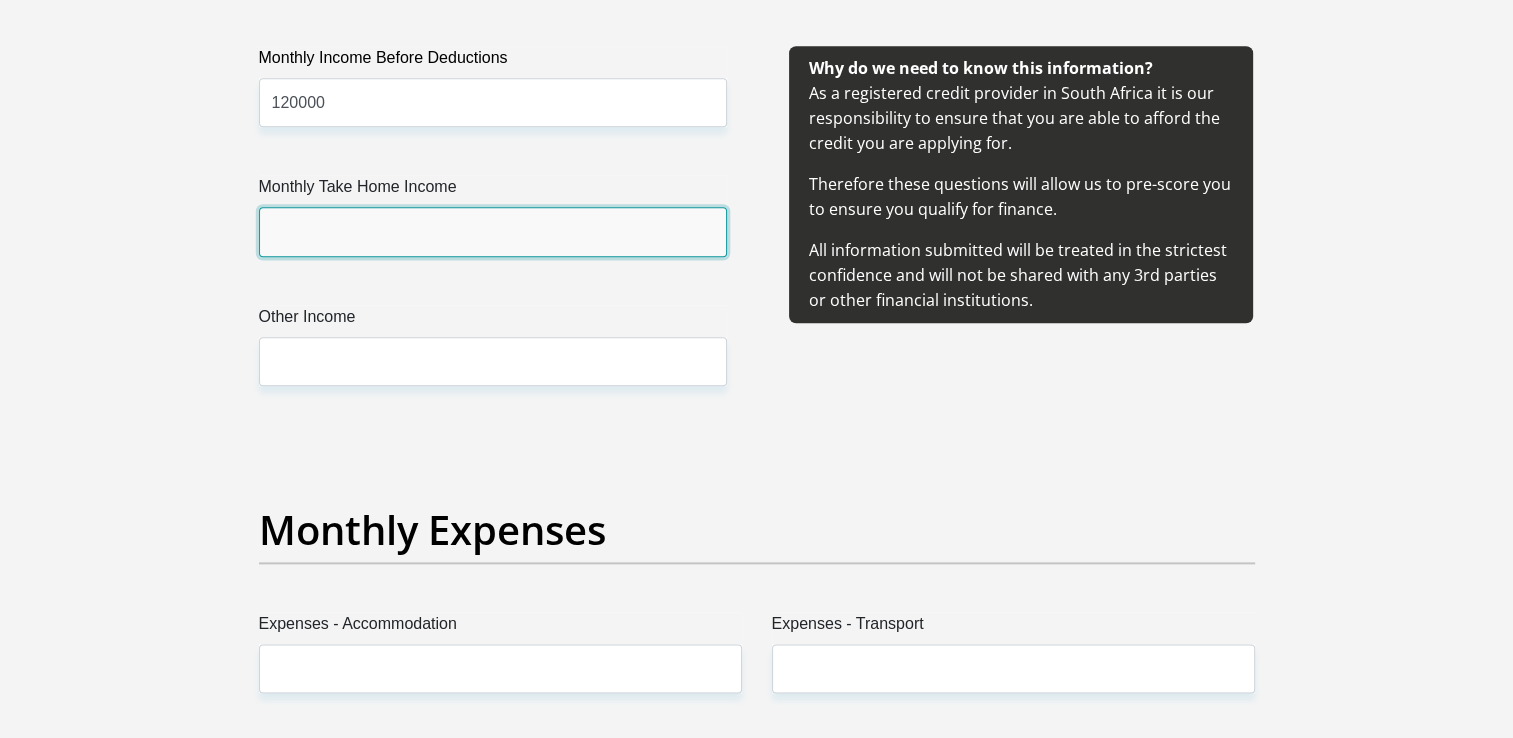 click on "Monthly Take Home Income" at bounding box center (493, 231) 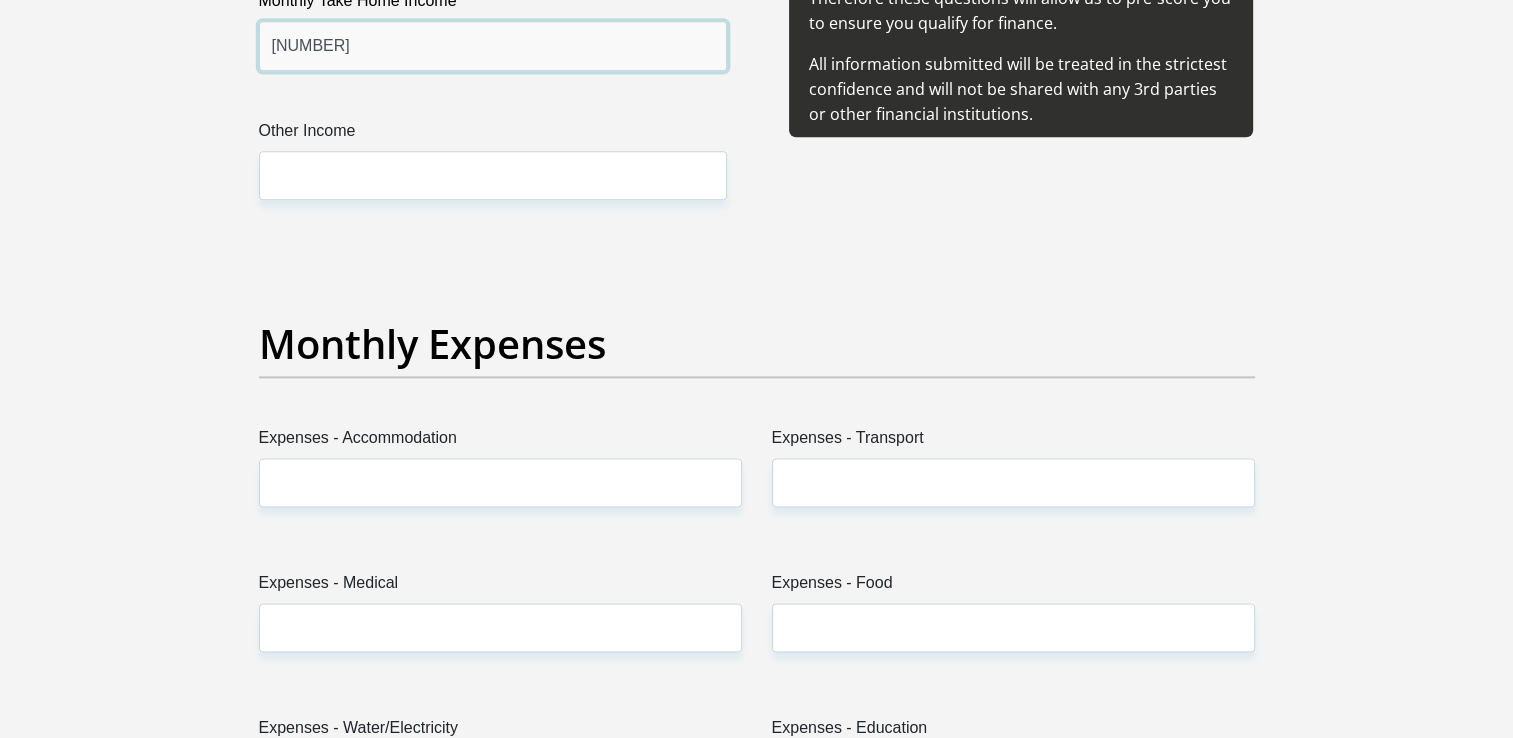 scroll, scrollTop: 2600, scrollLeft: 0, axis: vertical 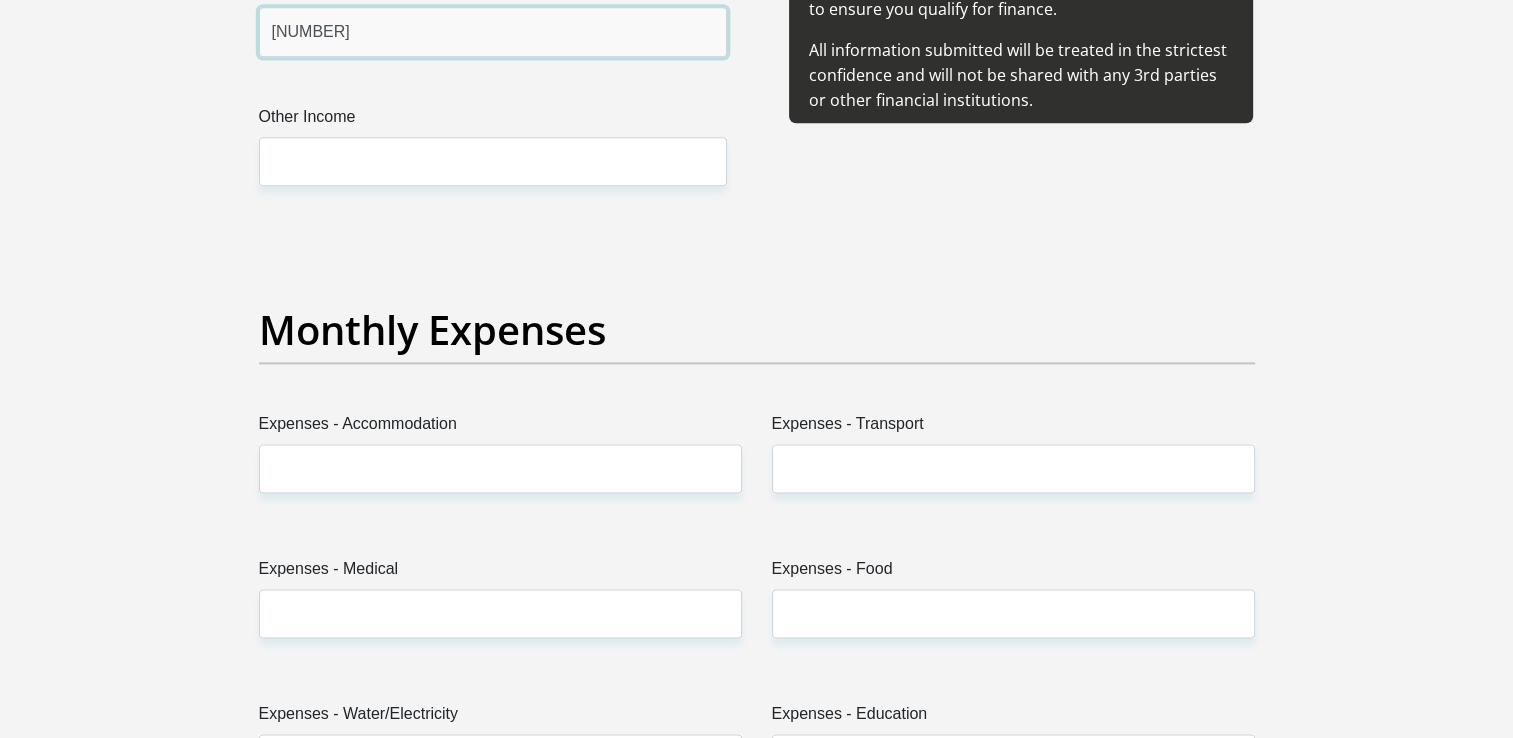 type on "[NUMBER]" 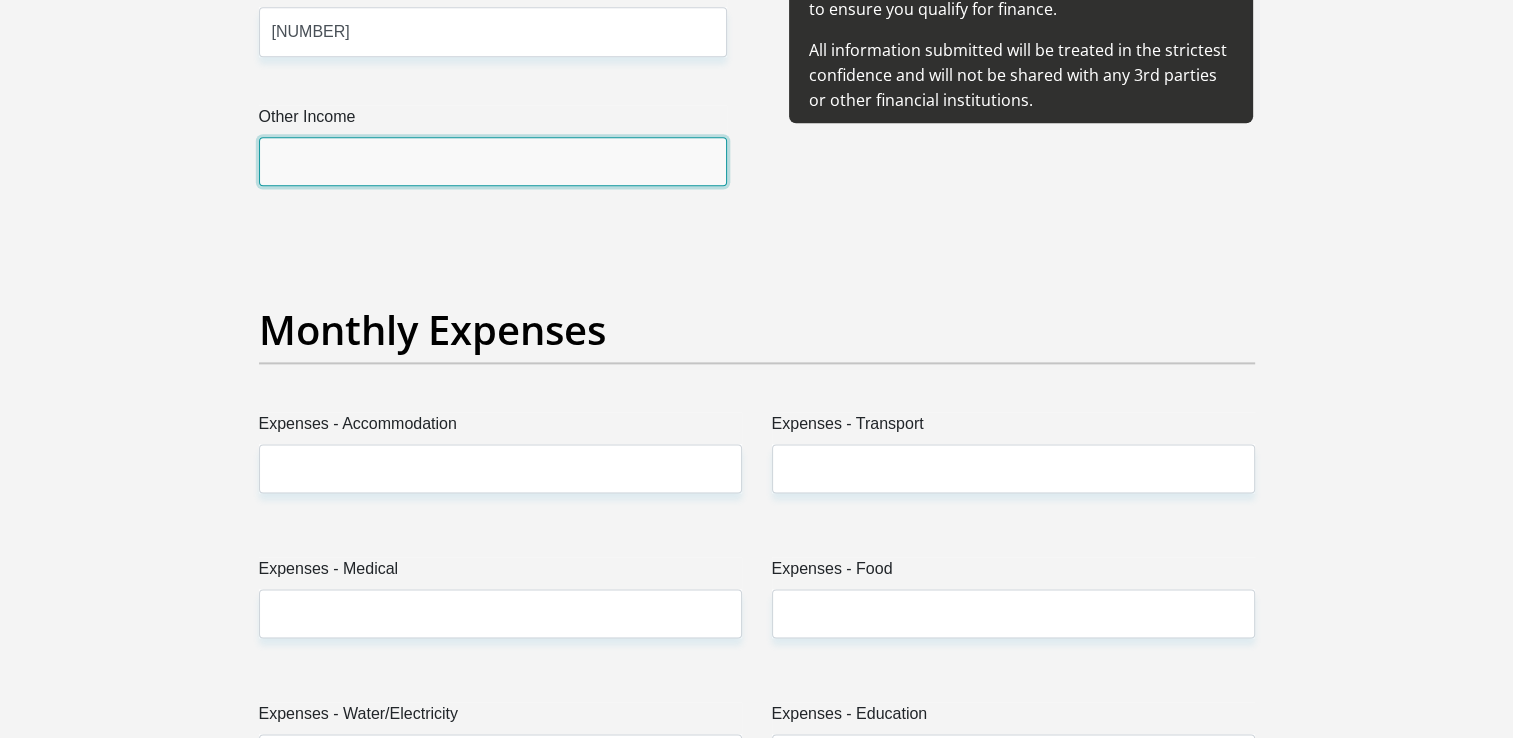 click on "Other Income" at bounding box center (493, 161) 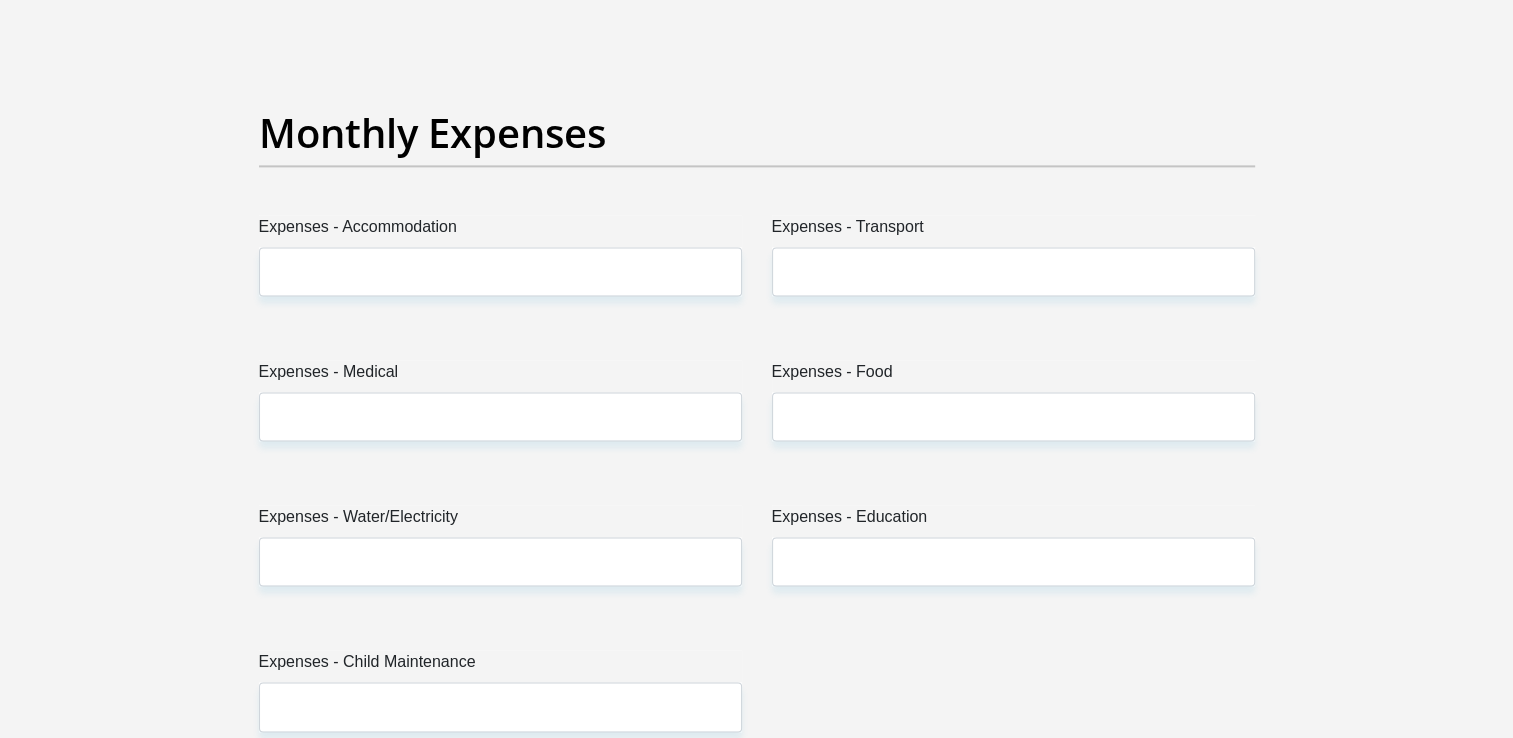 scroll, scrollTop: 2900, scrollLeft: 0, axis: vertical 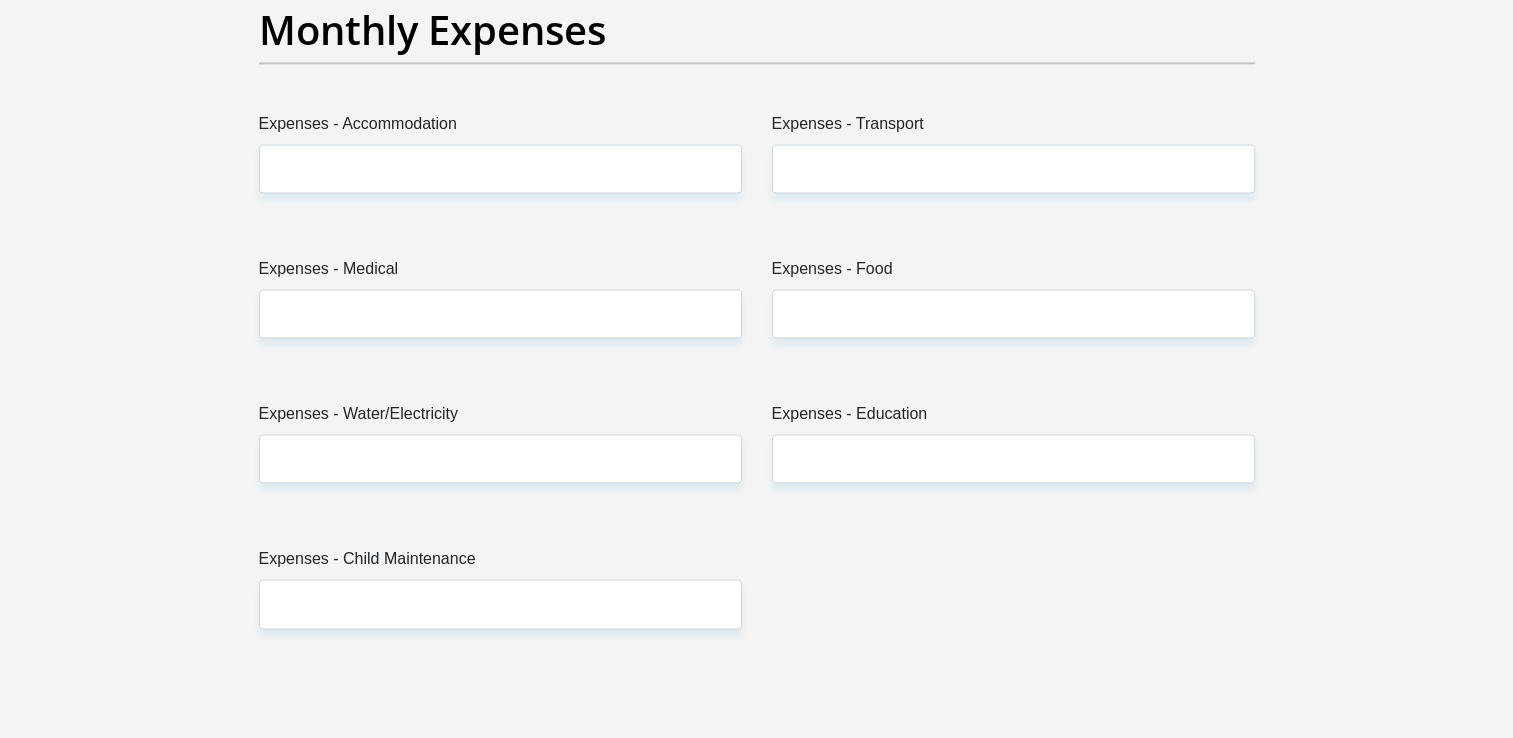 type on "0" 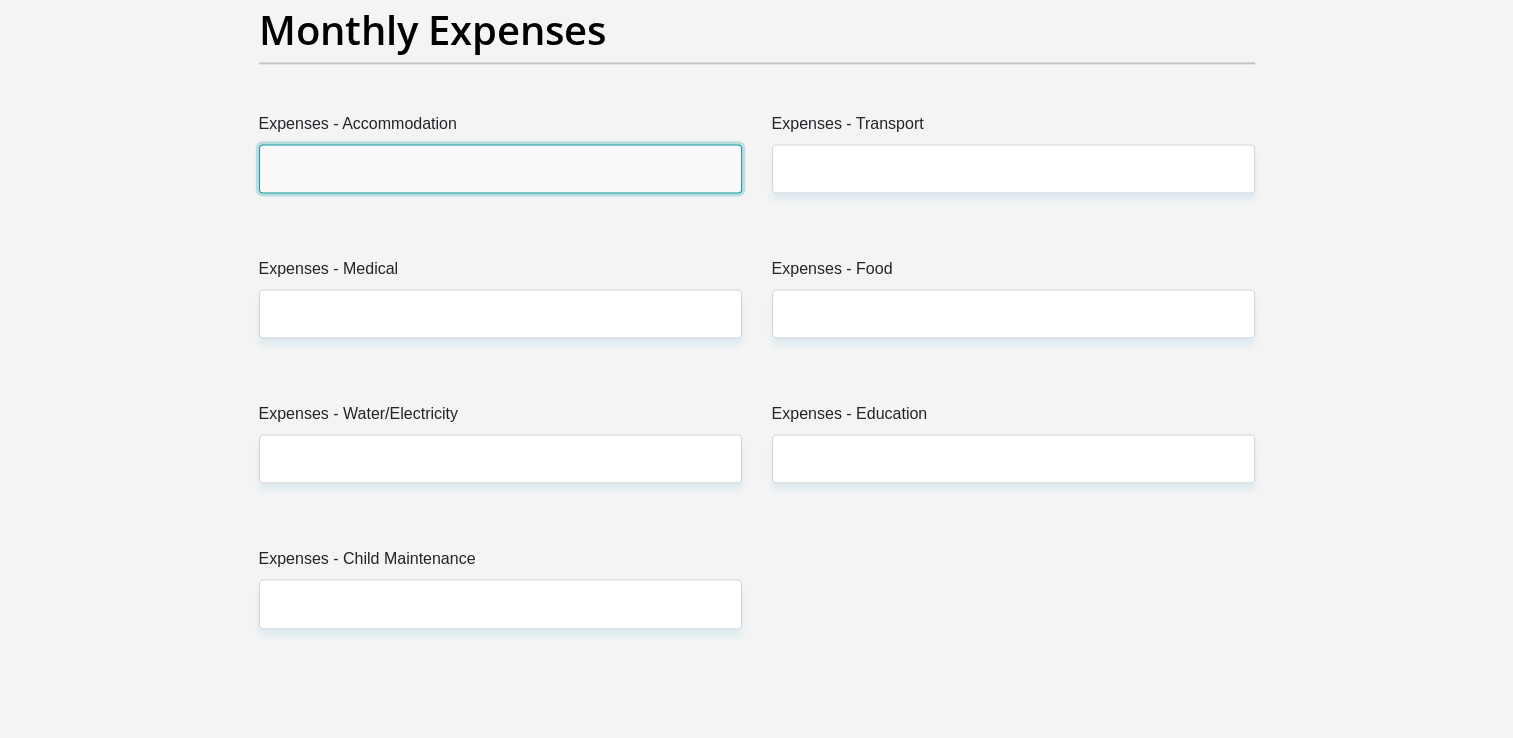 click on "Expenses - Accommodation" at bounding box center (500, 168) 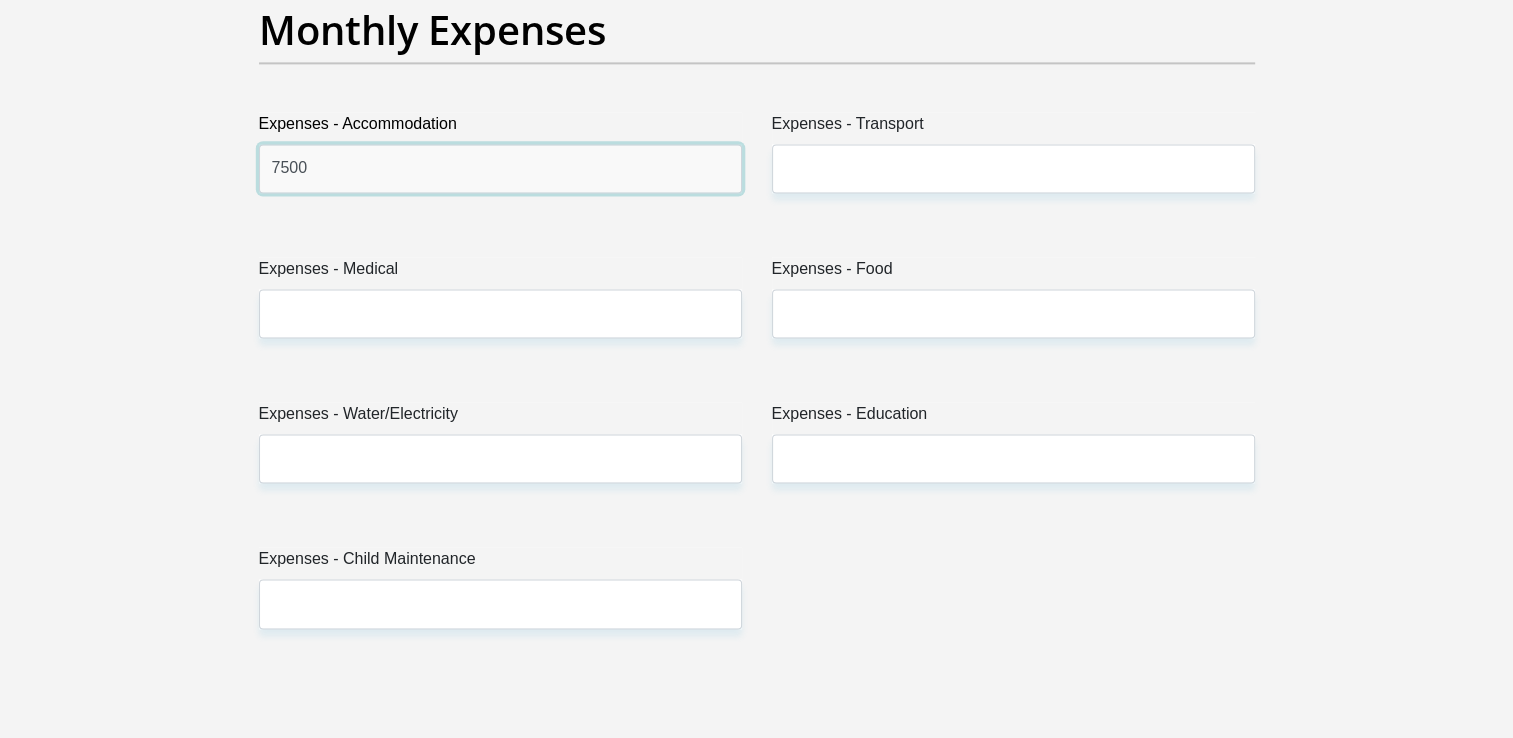 type on "7500" 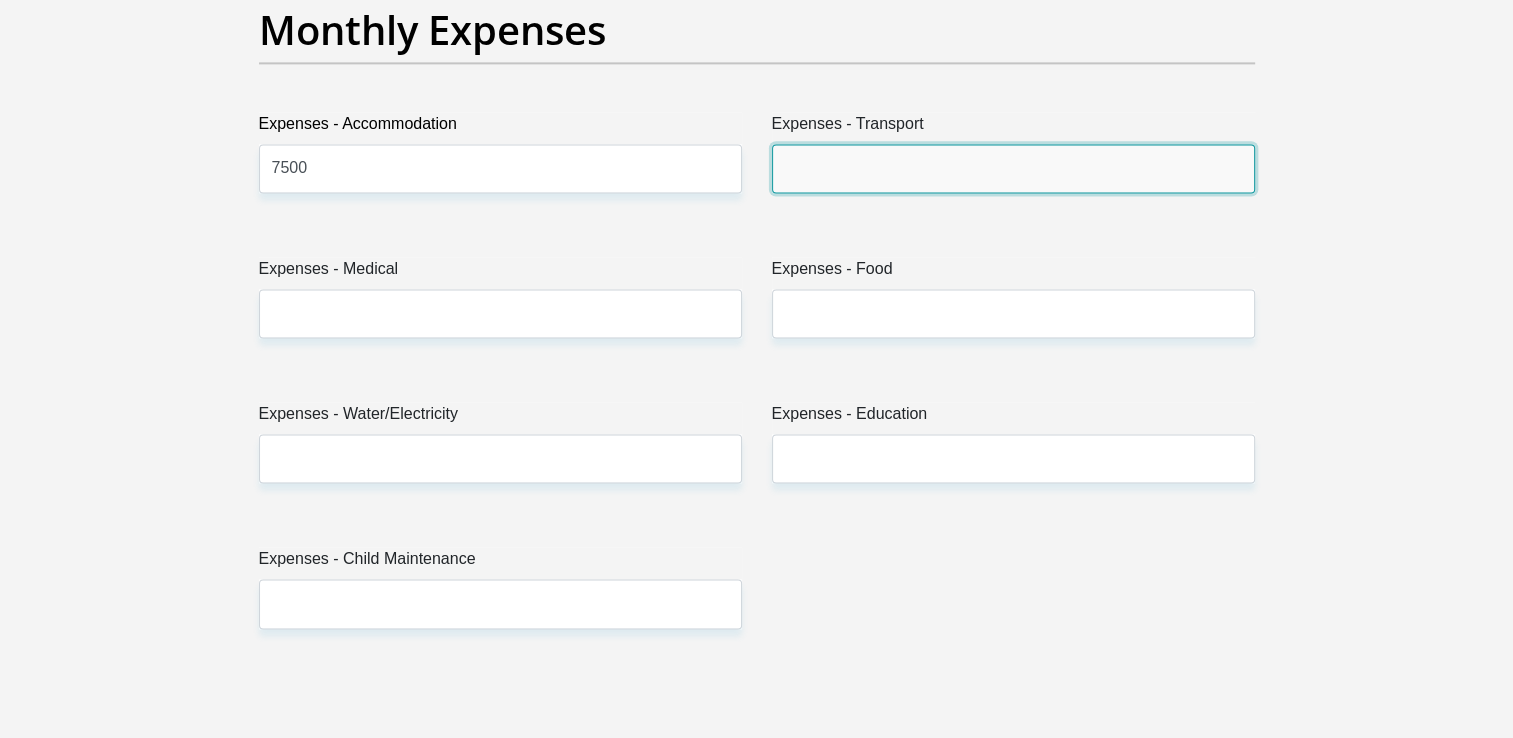 click on "Expenses - Transport" at bounding box center [1013, 168] 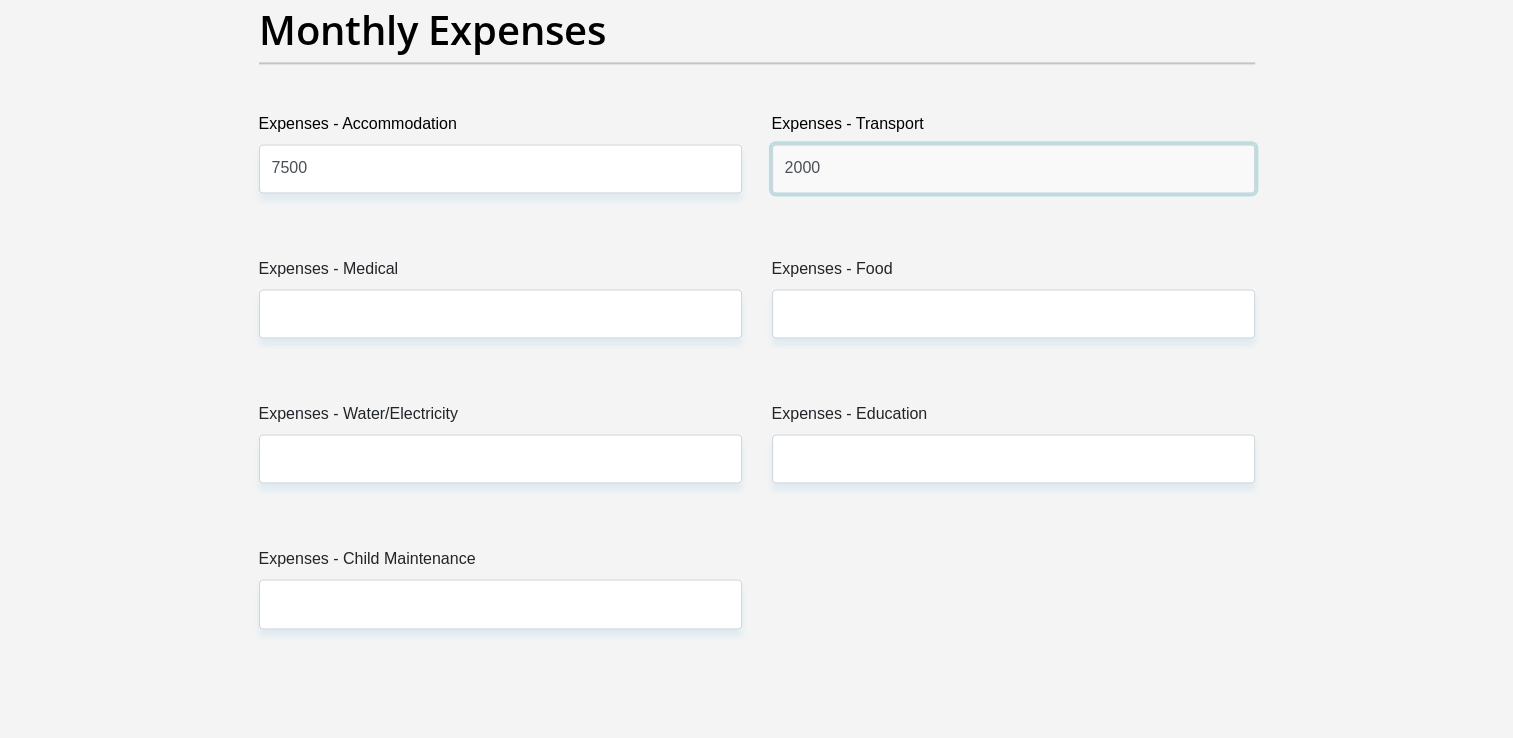 type on "2000" 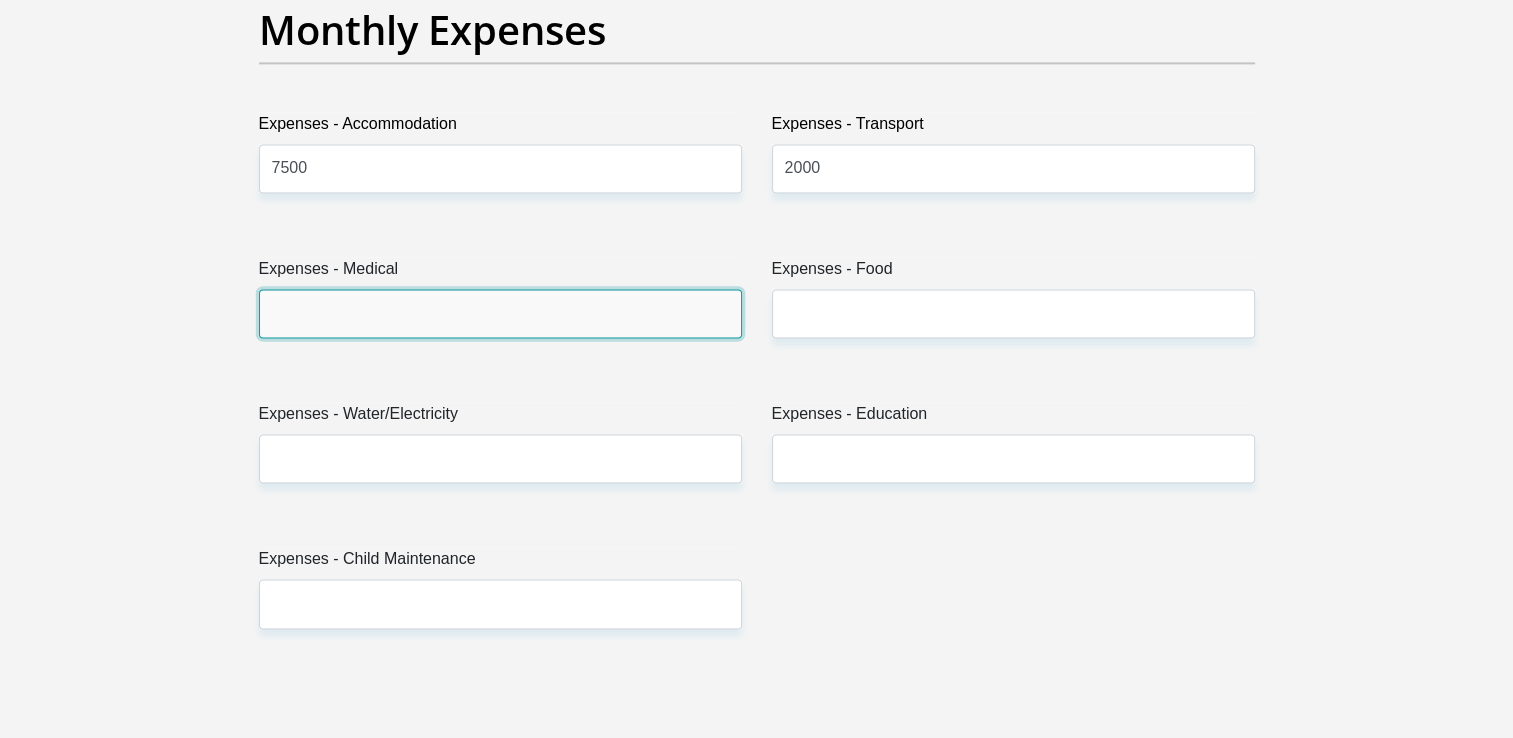 click on "Expenses - Medical" at bounding box center (500, 313) 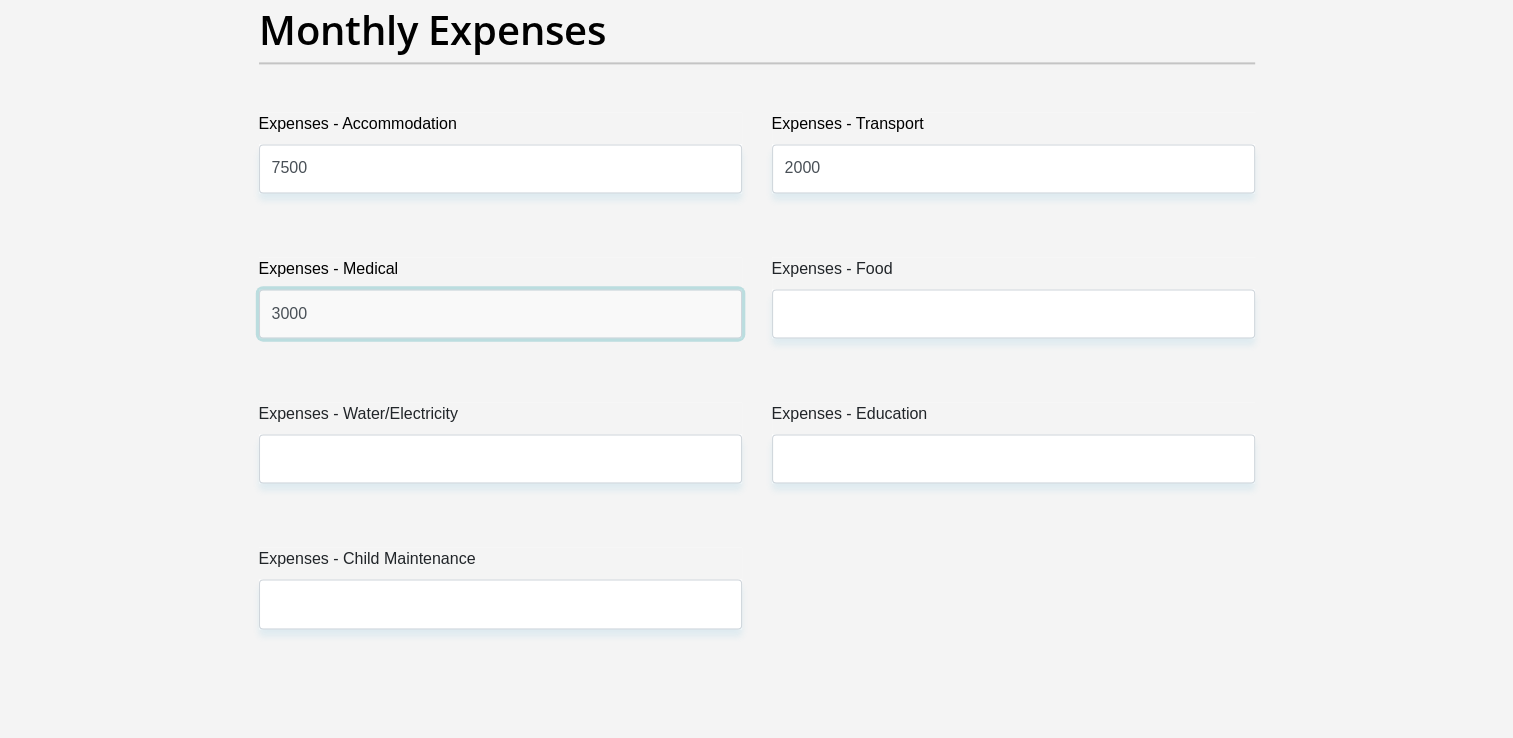 type on "3000" 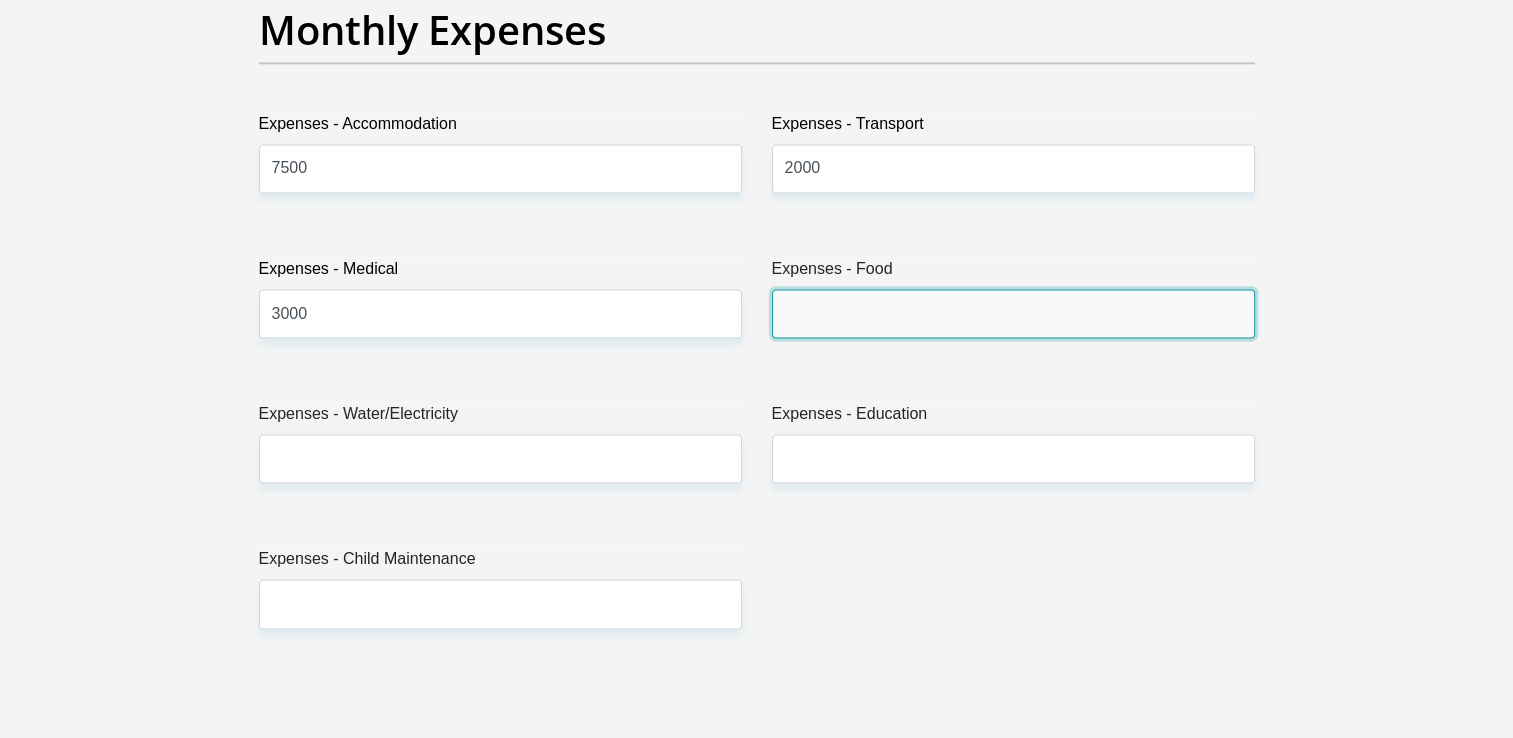 click on "Expenses - Food" at bounding box center (1013, 313) 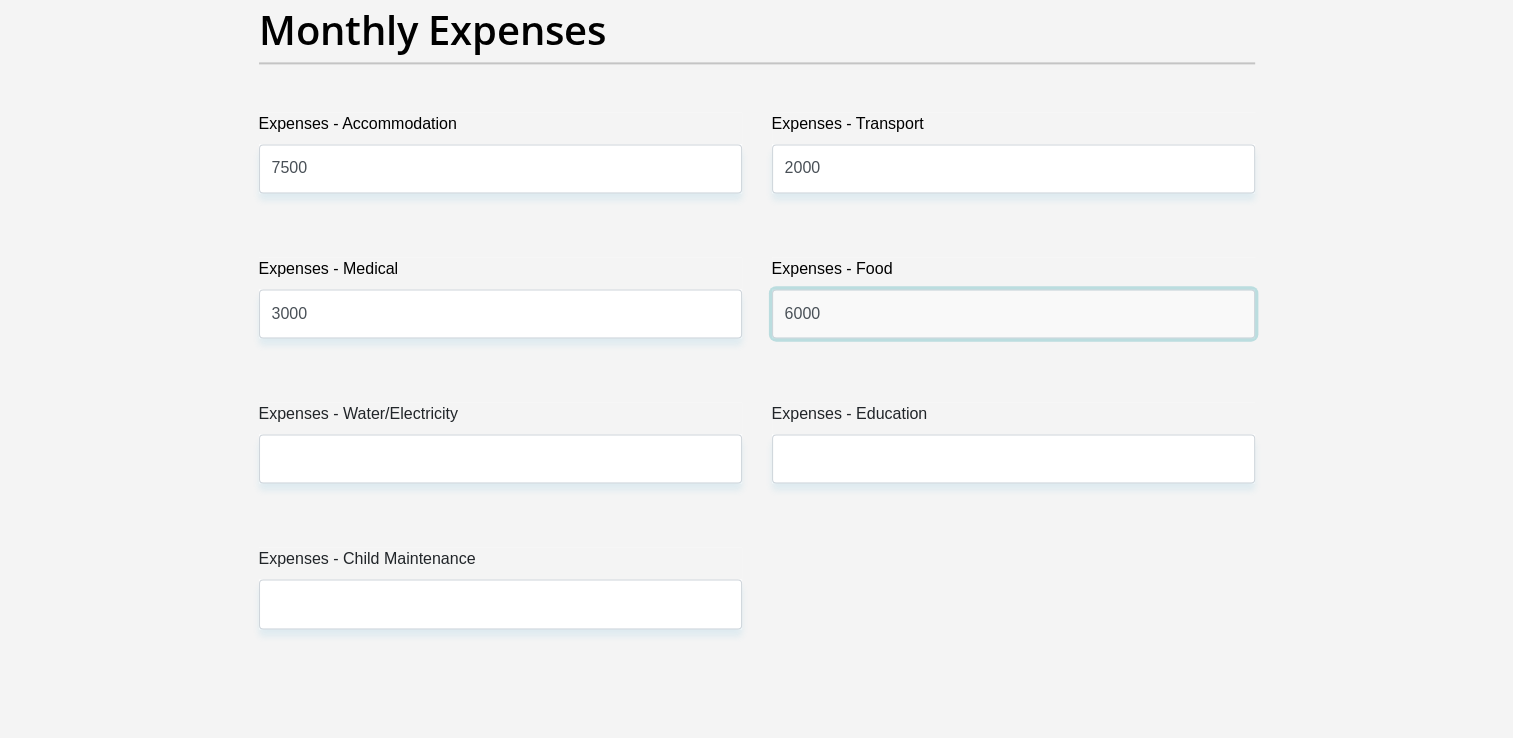 type on "6000" 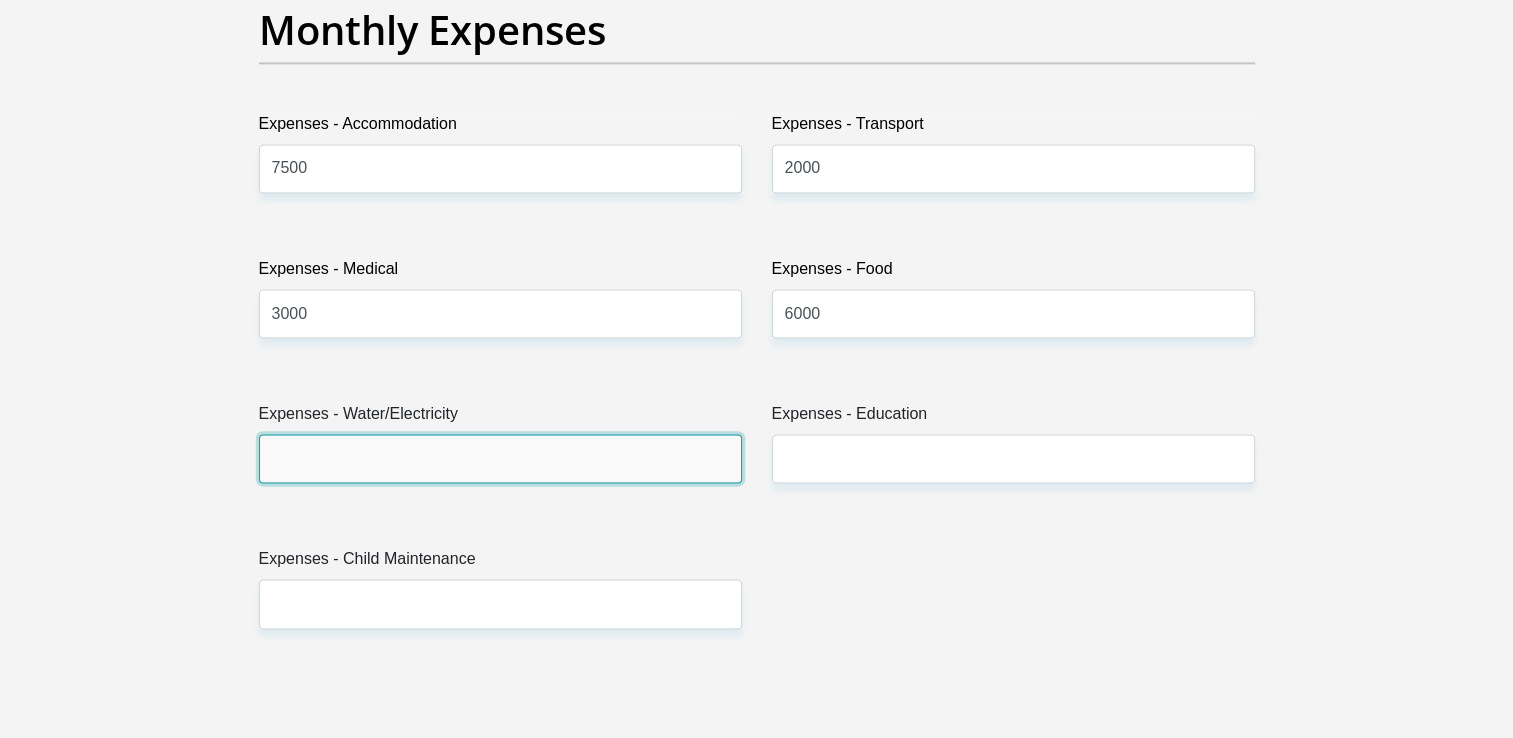 click on "Expenses - Water/Electricity" at bounding box center (500, 458) 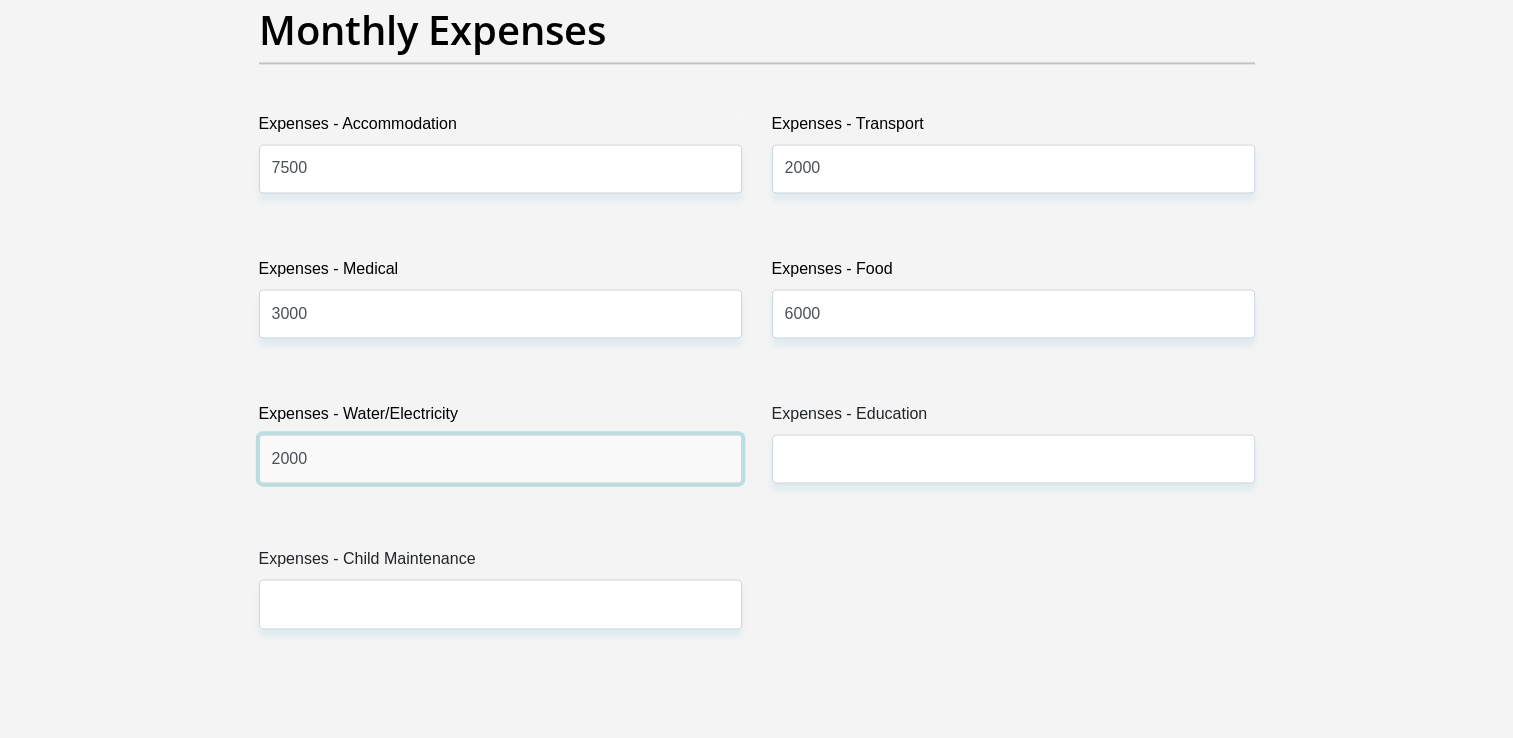type on "2000" 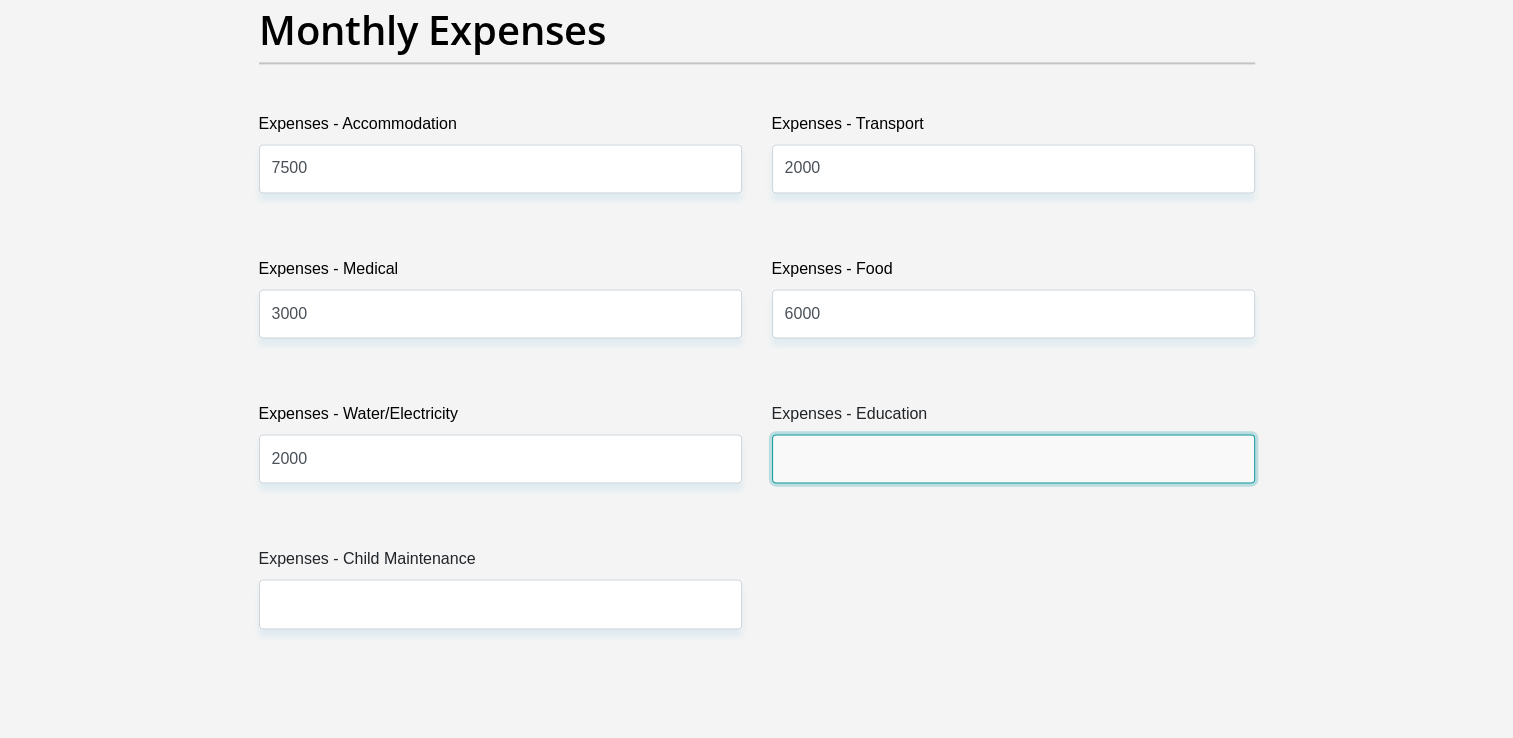 click on "Expenses - Education" at bounding box center (1013, 458) 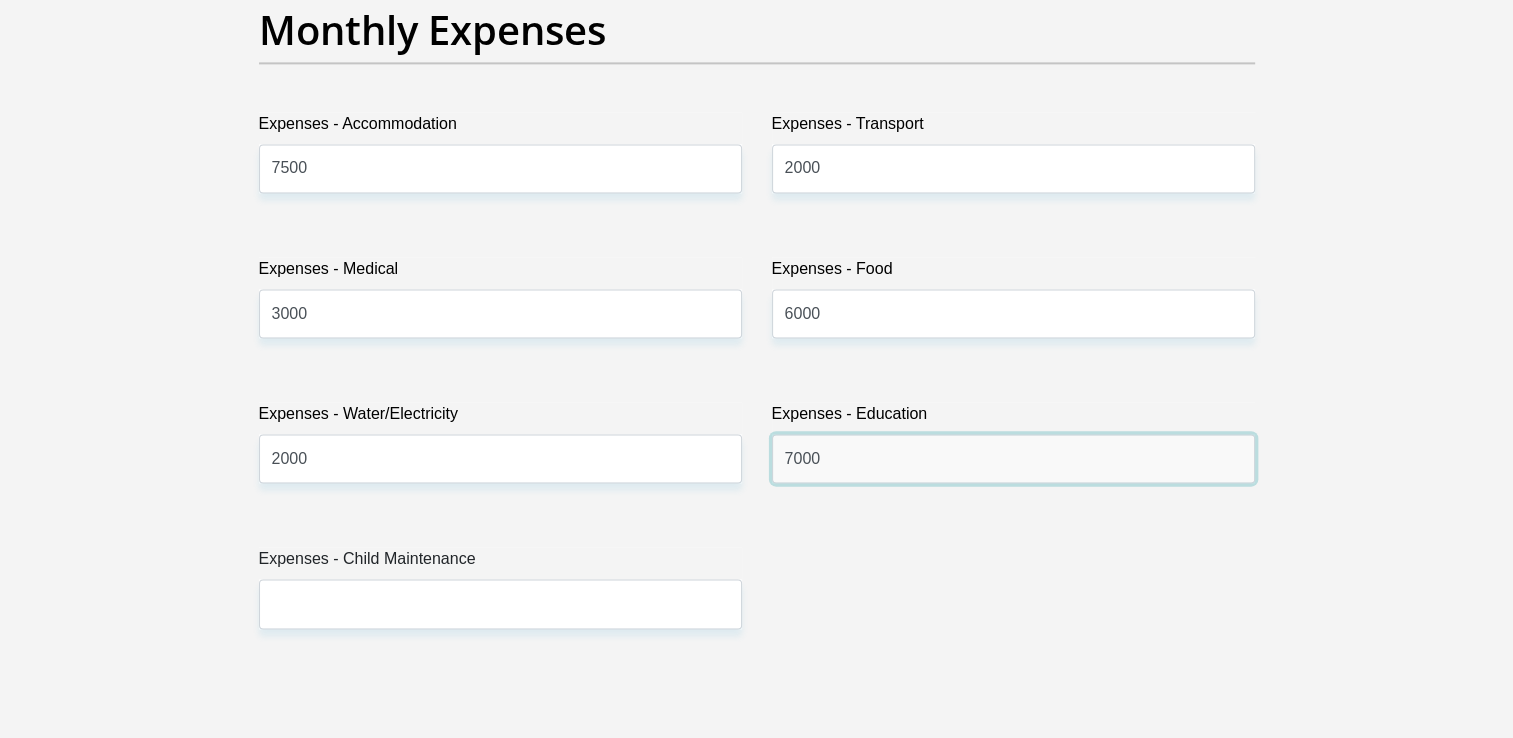 type on "7000" 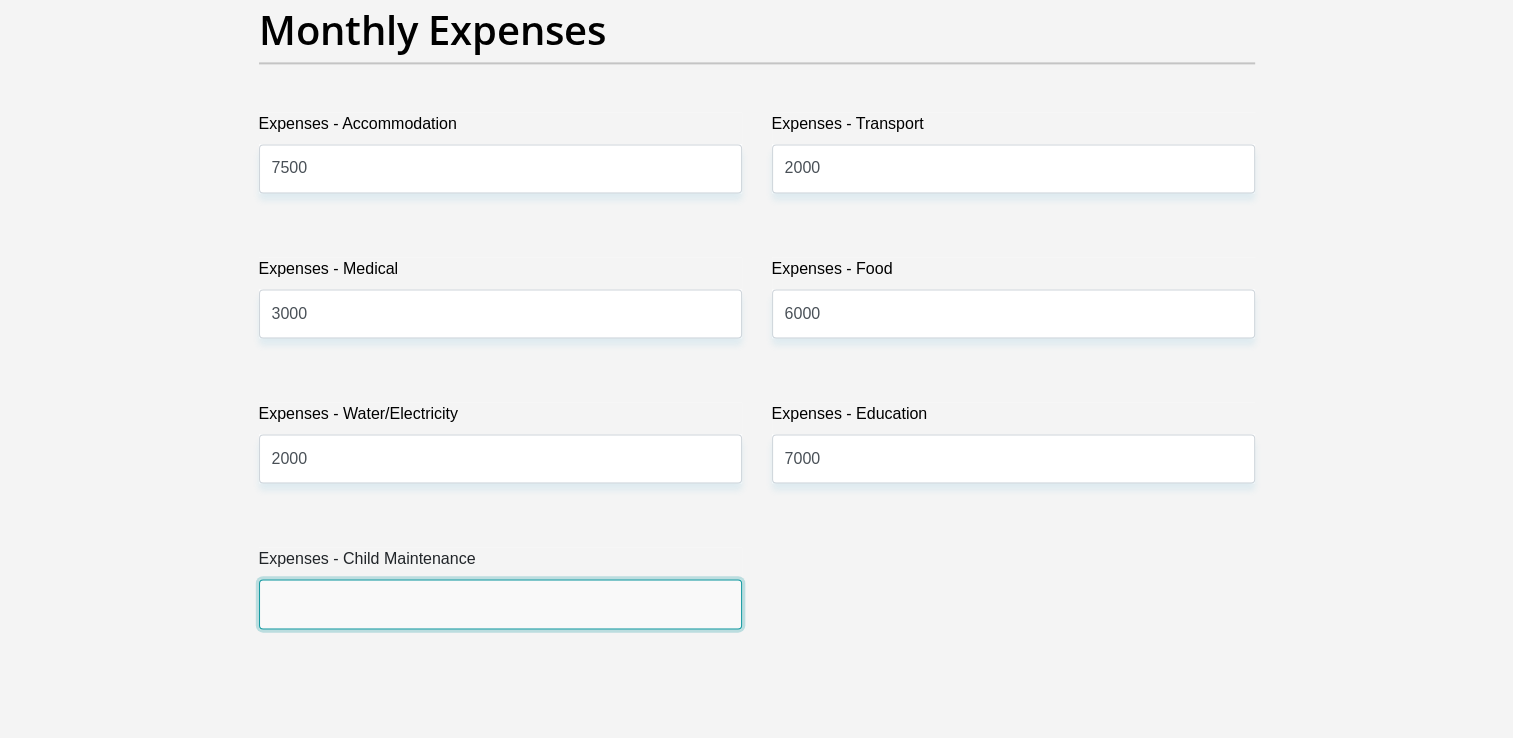 click on "Expenses - Child Maintenance" at bounding box center (500, 603) 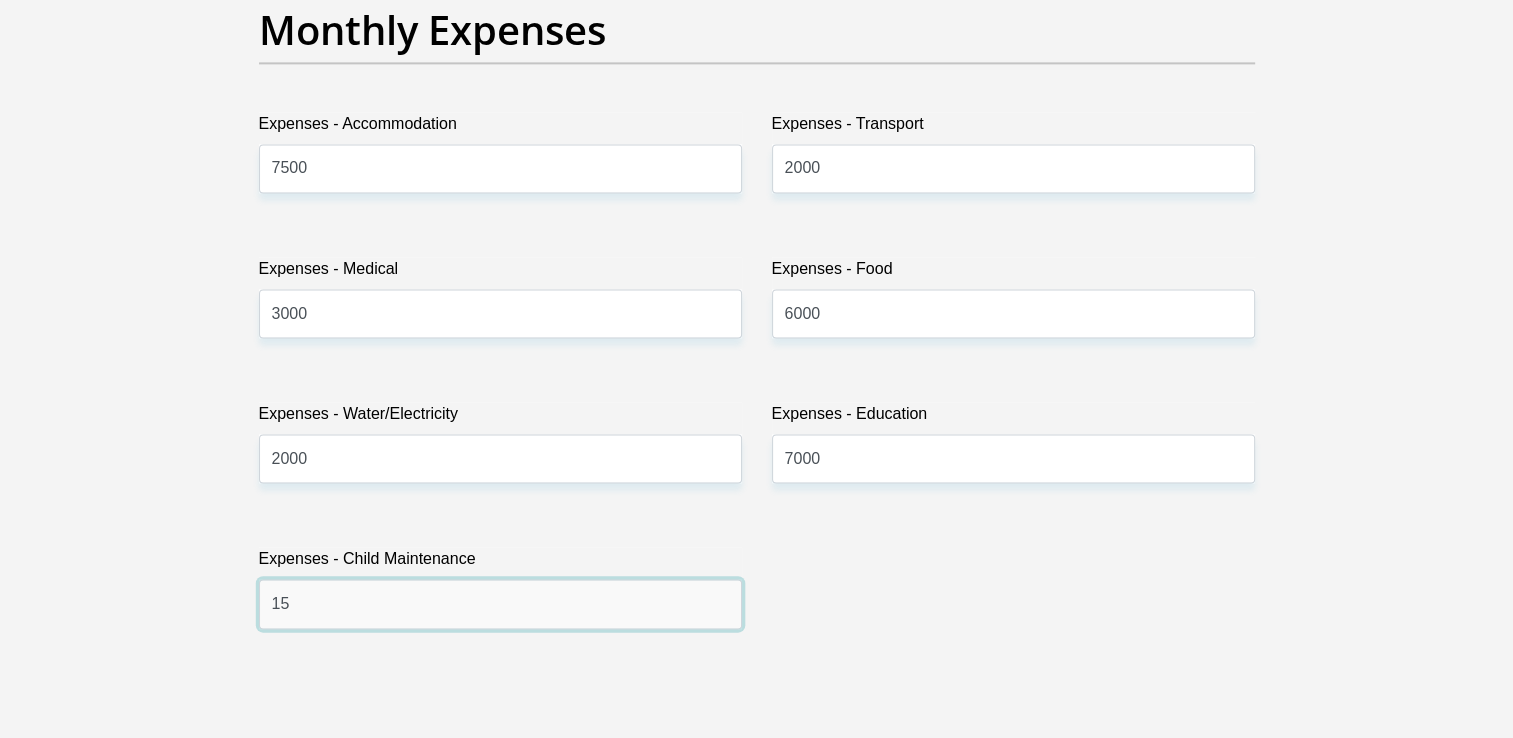 type on "1" 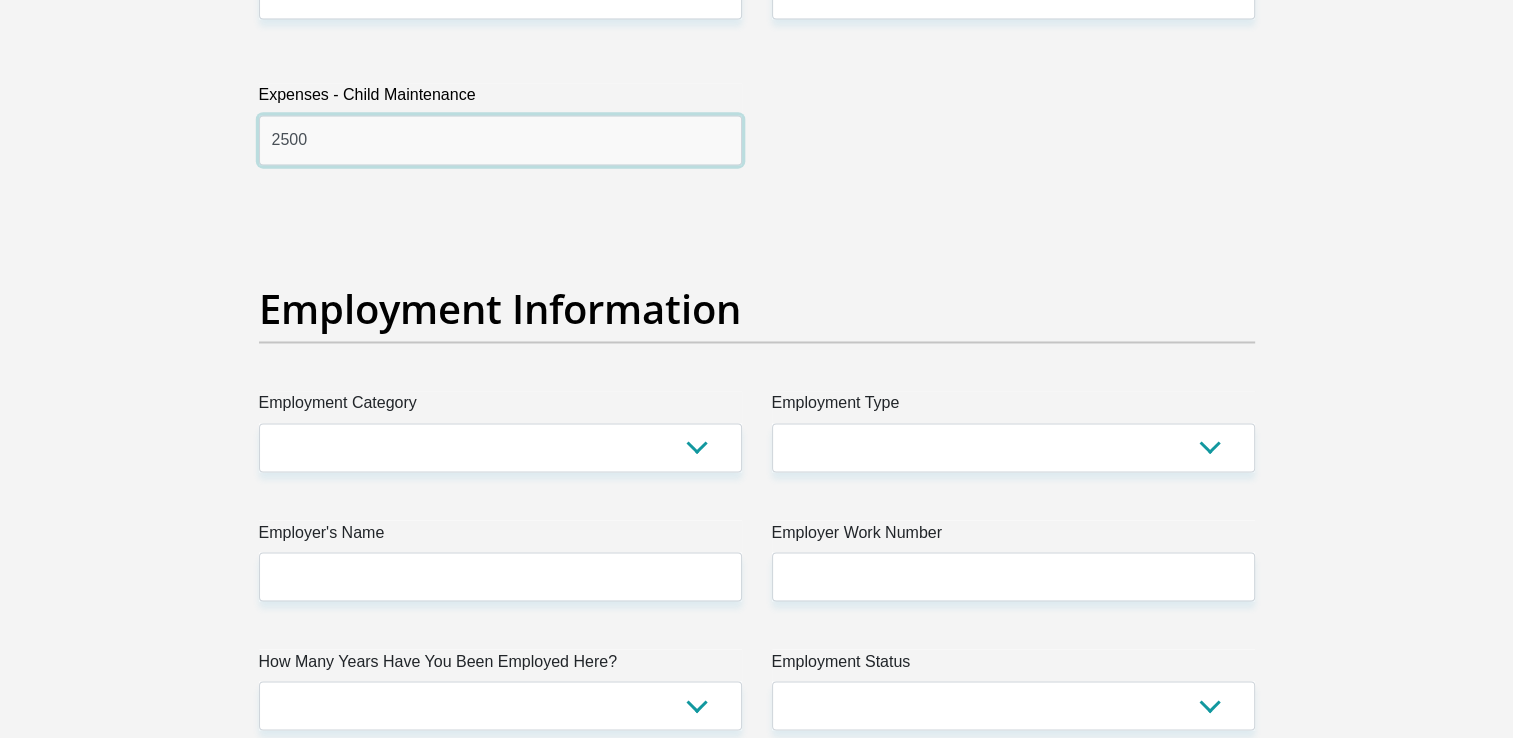 scroll, scrollTop: 3400, scrollLeft: 0, axis: vertical 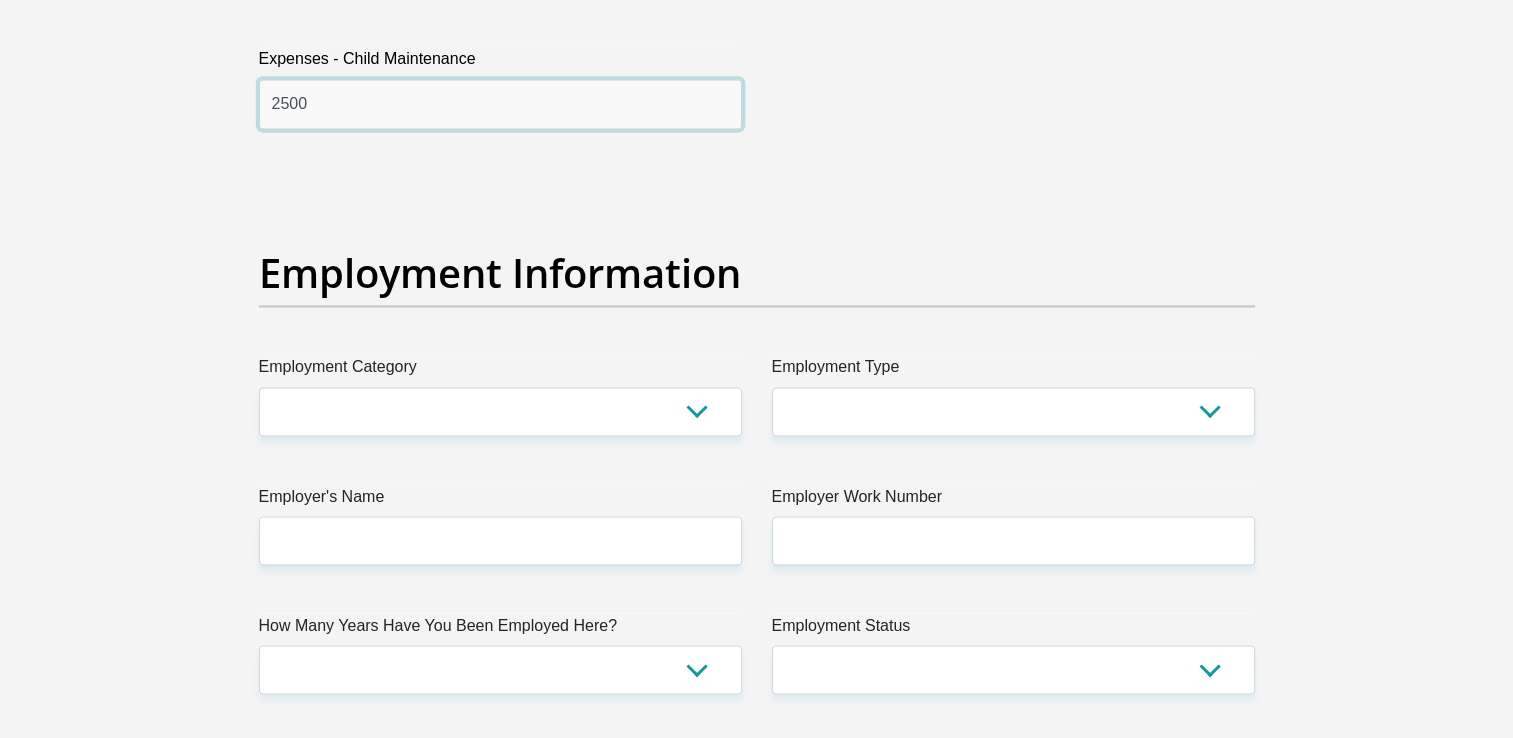 type on "2500" 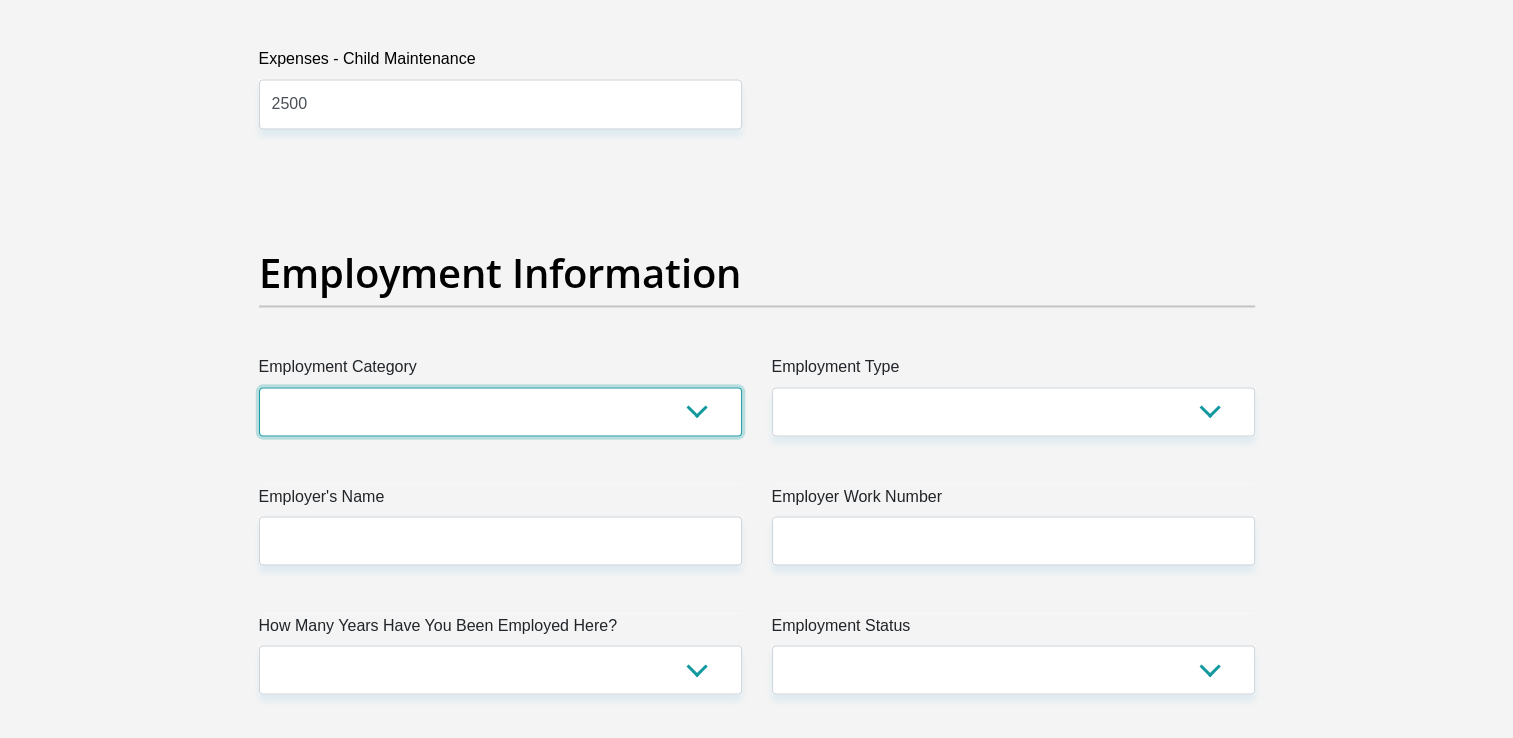 click on "AGRICULTURE
ALCOHOL & TOBACCO
CONSTRUCTION MATERIALS
METALLURGY
EQUIPMENT FOR RENEWABLE ENERGY
SPECIALIZED CONTRACTORS
CAR
GAMING (INCL. INTERNET
OTHER WHOLESALE
UNLICENSED PHARMACEUTICALS
CURRENCY EXCHANGE HOUSES
OTHER FINANCIAL INSTITUTIONS & INSURANCE
REAL ESTATE AGENTS
OIL & GAS
OTHER MATERIALS (E.G. IRON ORE)
PRECIOUS STONES & PRECIOUS METALS
POLITICAL ORGANIZATIONS
RELIGIOUS ORGANIZATIONS(NOT SECTS)
ACTI. HAVING BUSINESS DEAL WITH PUBLIC ADMINISTRATION
LAUNDROMATS" at bounding box center (500, 411) 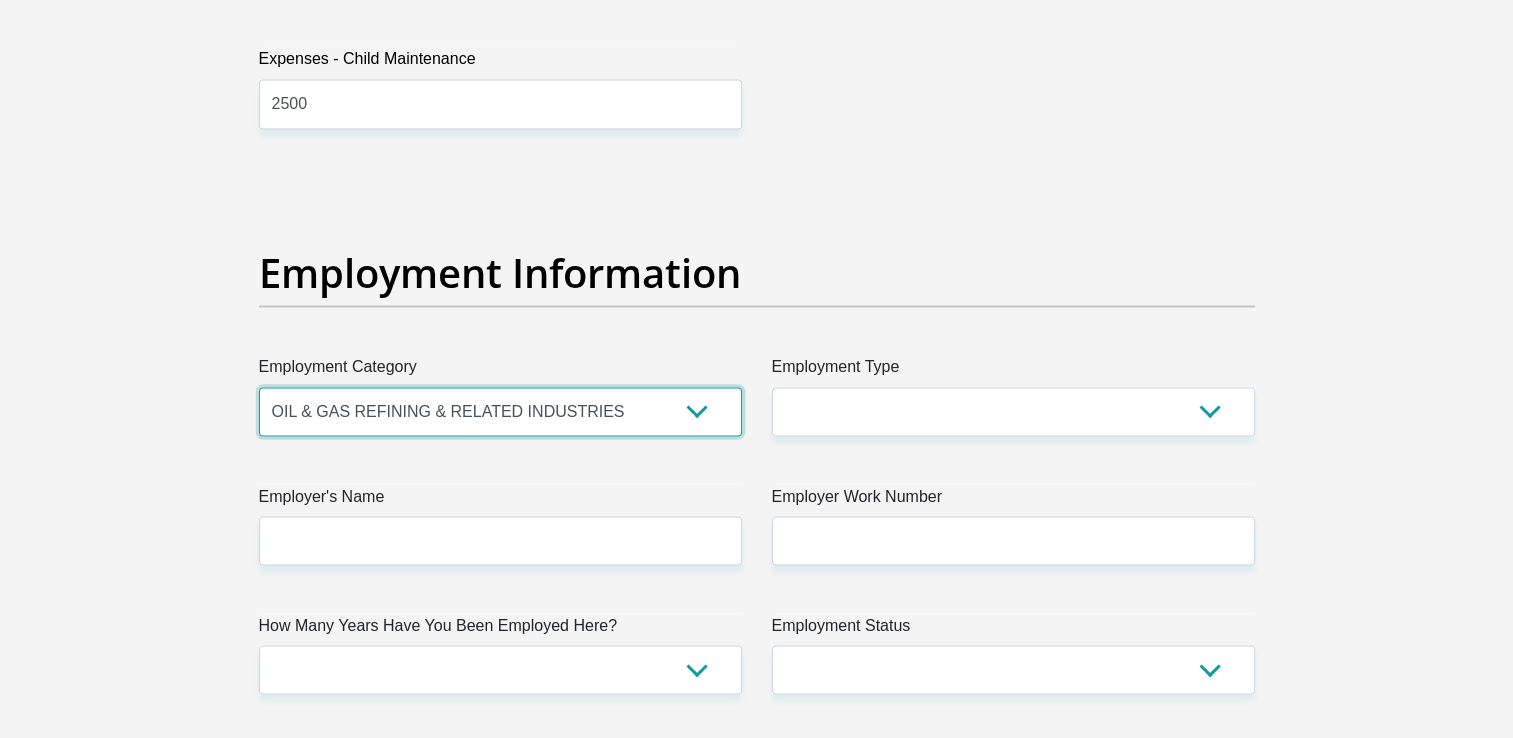 click on "AGRICULTURE
ALCOHOL & TOBACCO
CONSTRUCTION MATERIALS
METALLURGY
EQUIPMENT FOR RENEWABLE ENERGY
SPECIALIZED CONTRACTORS
CAR
GAMING (INCL. INTERNET
OTHER WHOLESALE
UNLICENSED PHARMACEUTICALS
CURRENCY EXCHANGE HOUSES
OTHER FINANCIAL INSTITUTIONS & INSURANCE
REAL ESTATE AGENTS
OIL & GAS
OTHER MATERIALS (E.G. IRON ORE)
PRECIOUS STONES & PRECIOUS METALS
POLITICAL ORGANIZATIONS
RELIGIOUS ORGANIZATIONS(NOT SECTS)
ACTI. HAVING BUSINESS DEAL WITH PUBLIC ADMINISTRATION
LAUNDROMATS" at bounding box center [500, 411] 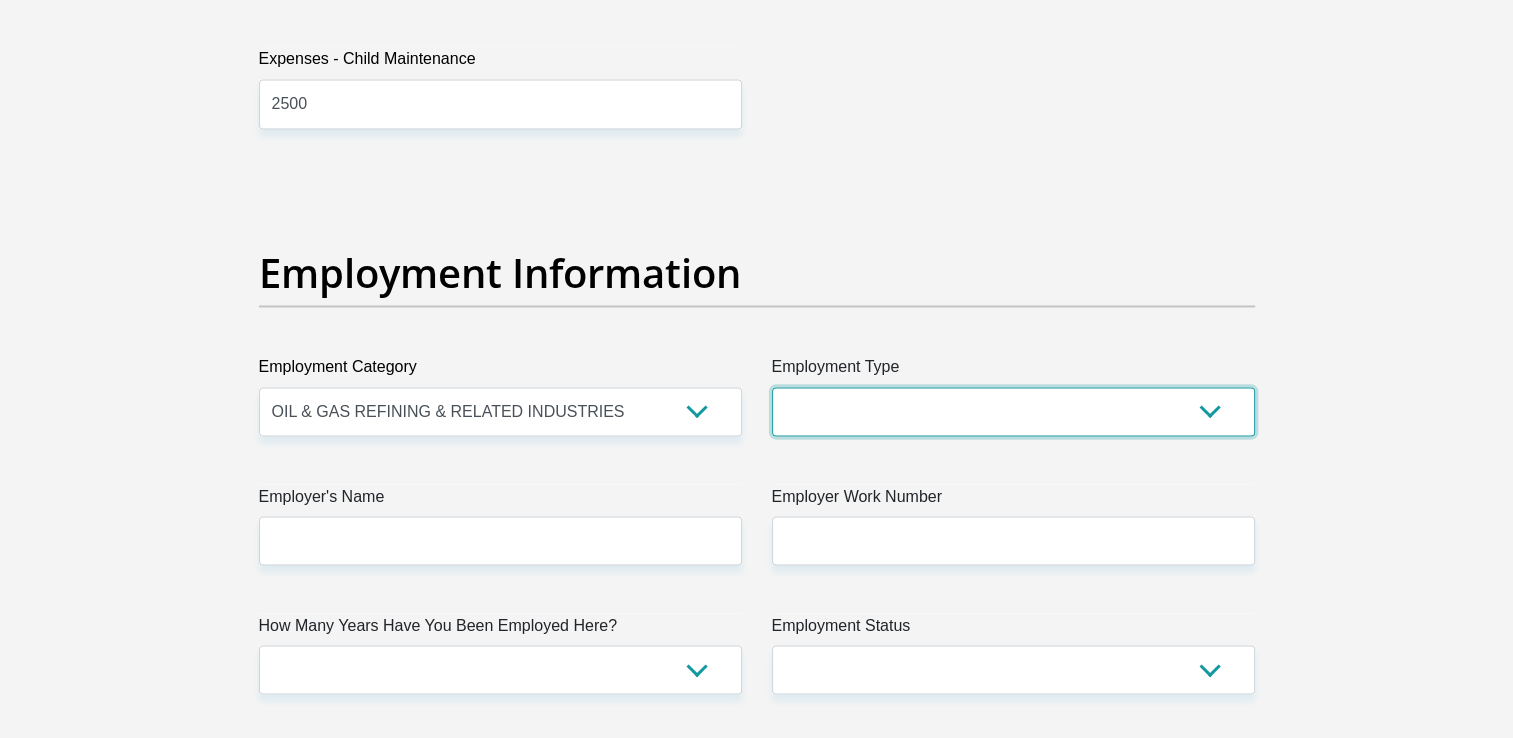click on "College/Lecturer
Craft Seller
Creative
Driver
Executive
Farmer
Forces - Non Commissioned
Forces - Officer
Hawker
Housewife
Labourer
Licenced Professional
Manager
Miner
Non Licenced Professional
Office Staff/Clerk
Outside Worker
Pensioner
Permanent Teacher
Production/Manufacturing
Sales
Self-Employed
Semi-Professional Worker
Service Industry  Social Worker  Student" at bounding box center (1013, 411) 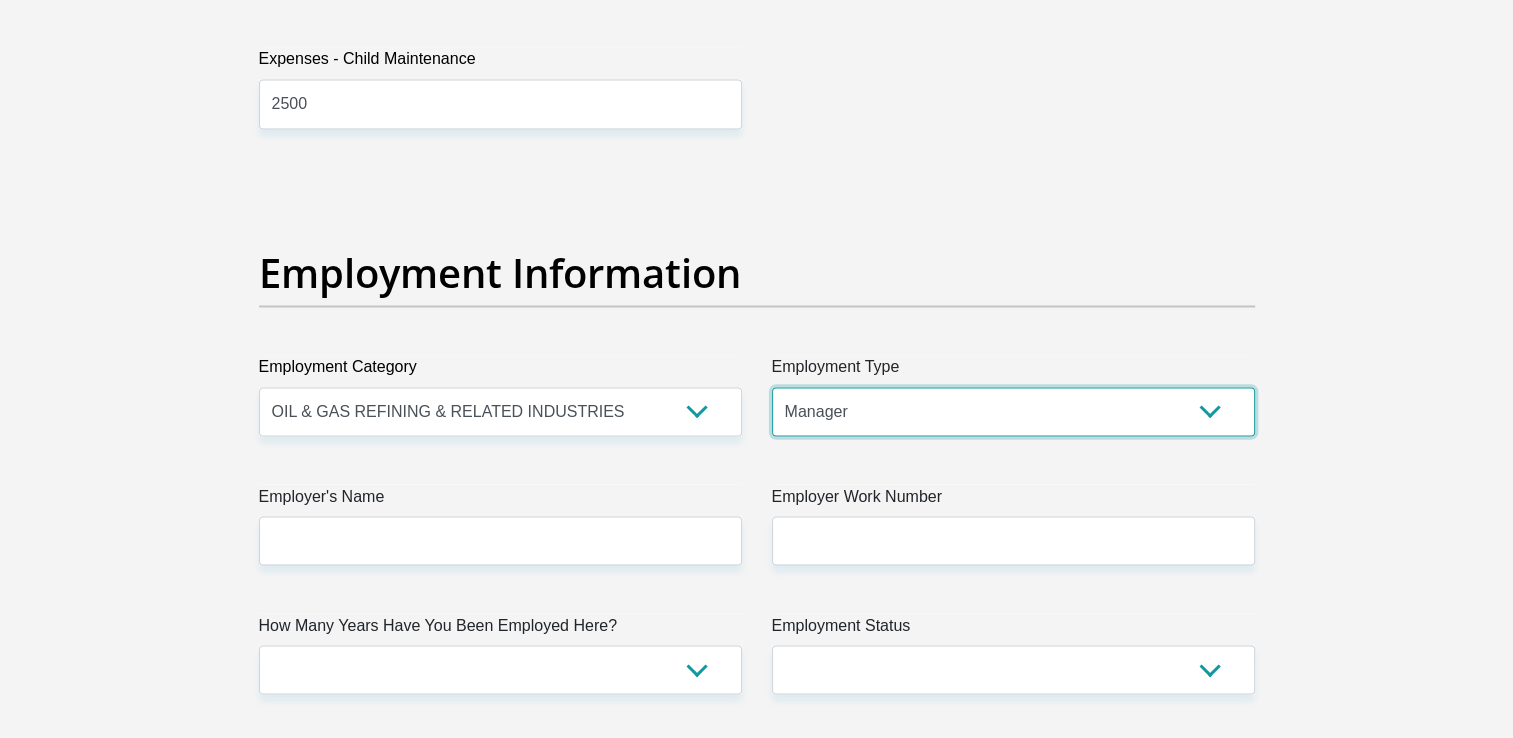 click on "College/Lecturer
Craft Seller
Creative
Driver
Executive
Farmer
Forces - Non Commissioned
Forces - Officer
Hawker
Housewife
Labourer
Licenced Professional
Manager
Miner
Non Licenced Professional
Office Staff/Clerk
Outside Worker
Pensioner
Permanent Teacher
Production/Manufacturing
Sales
Self-Employed
Semi-Professional Worker
Service Industry  Social Worker  Student" at bounding box center [1013, 411] 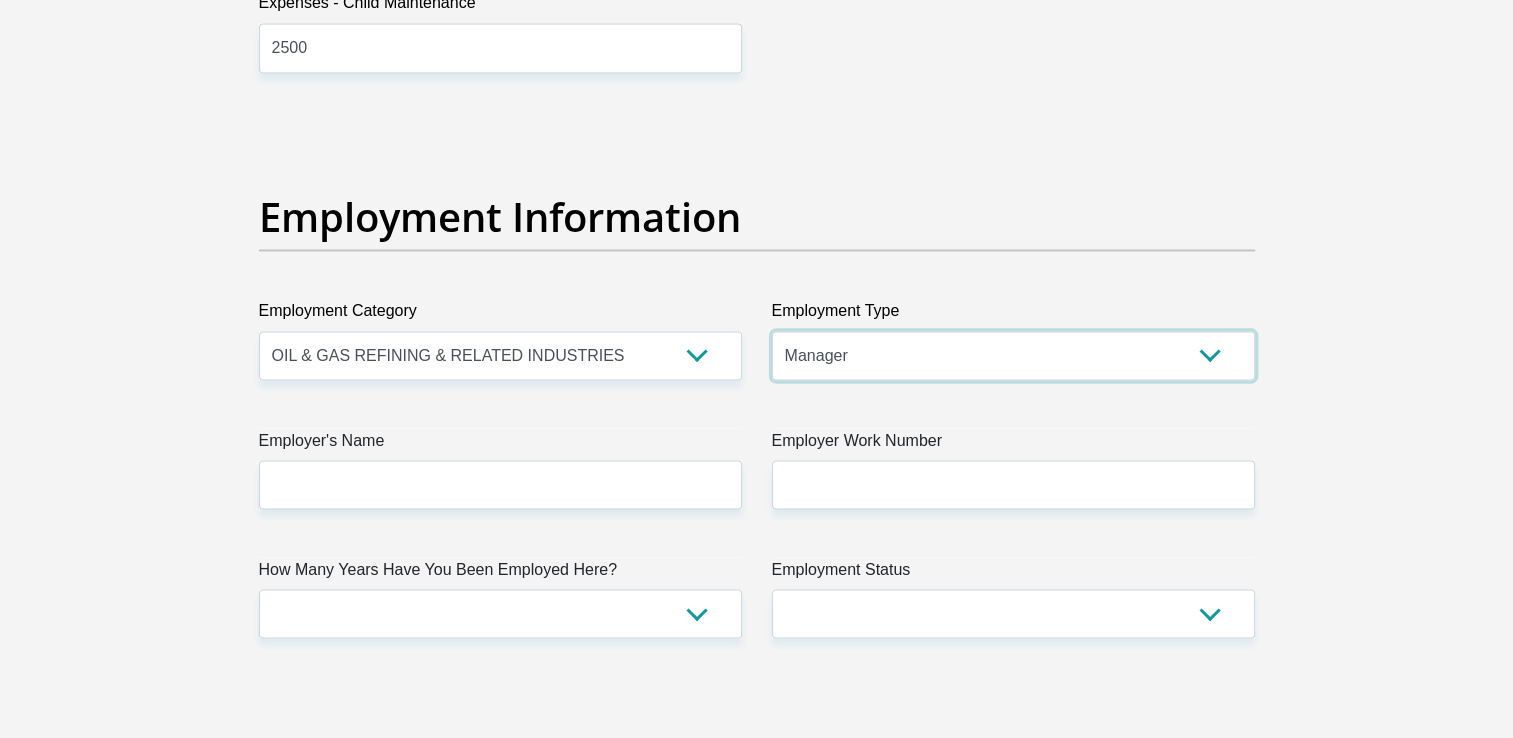 scroll, scrollTop: 3600, scrollLeft: 0, axis: vertical 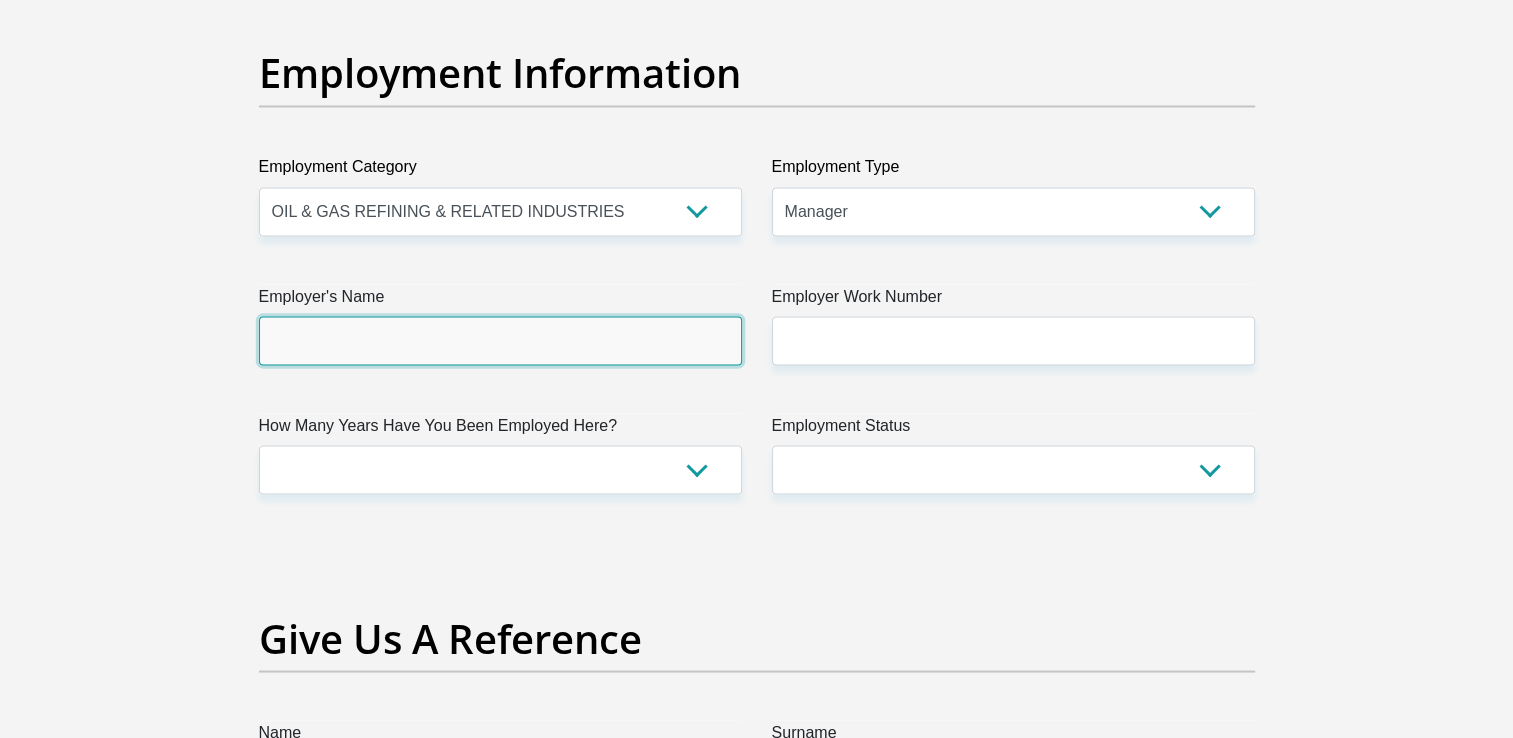 click on "Employer's Name" at bounding box center [500, 340] 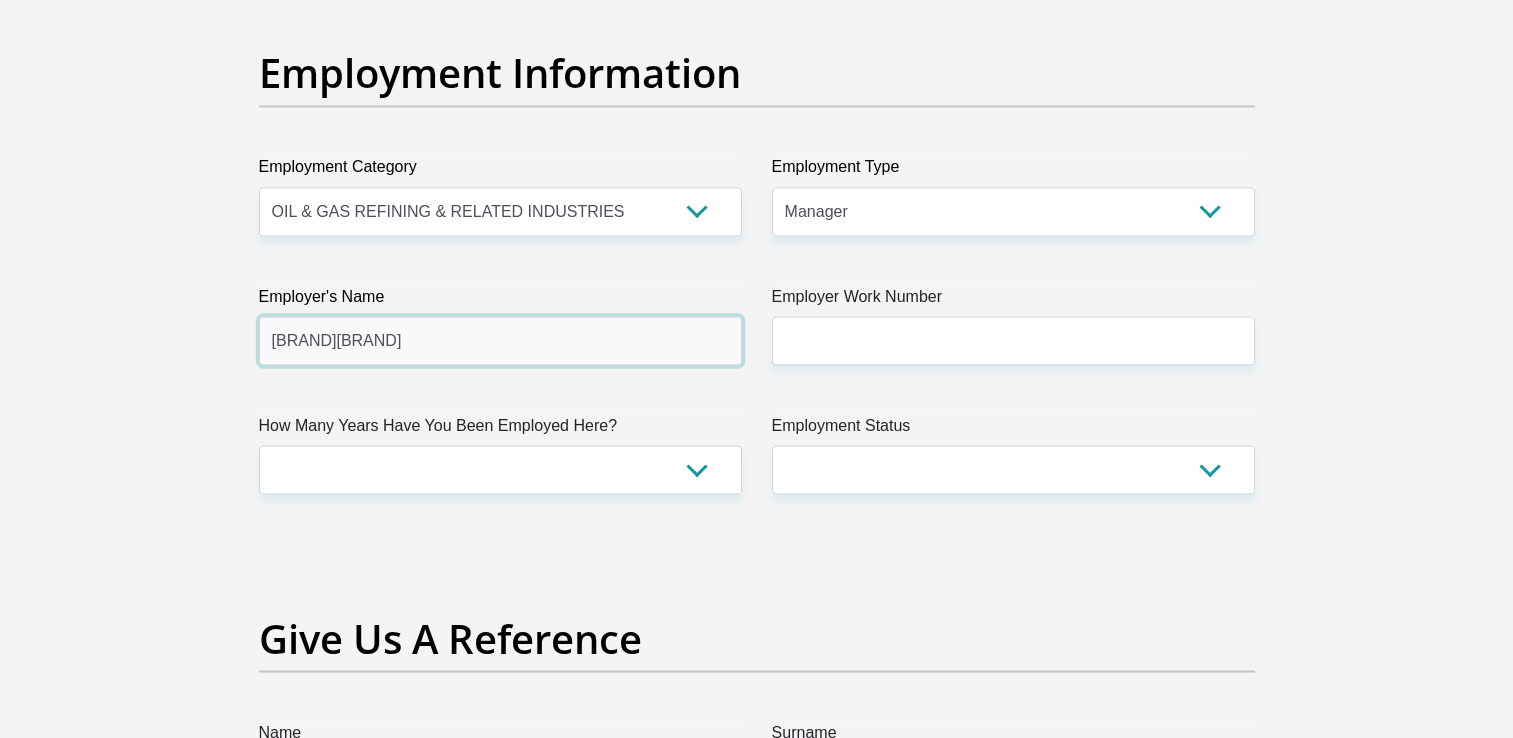 type on "[BRAND][BRAND]" 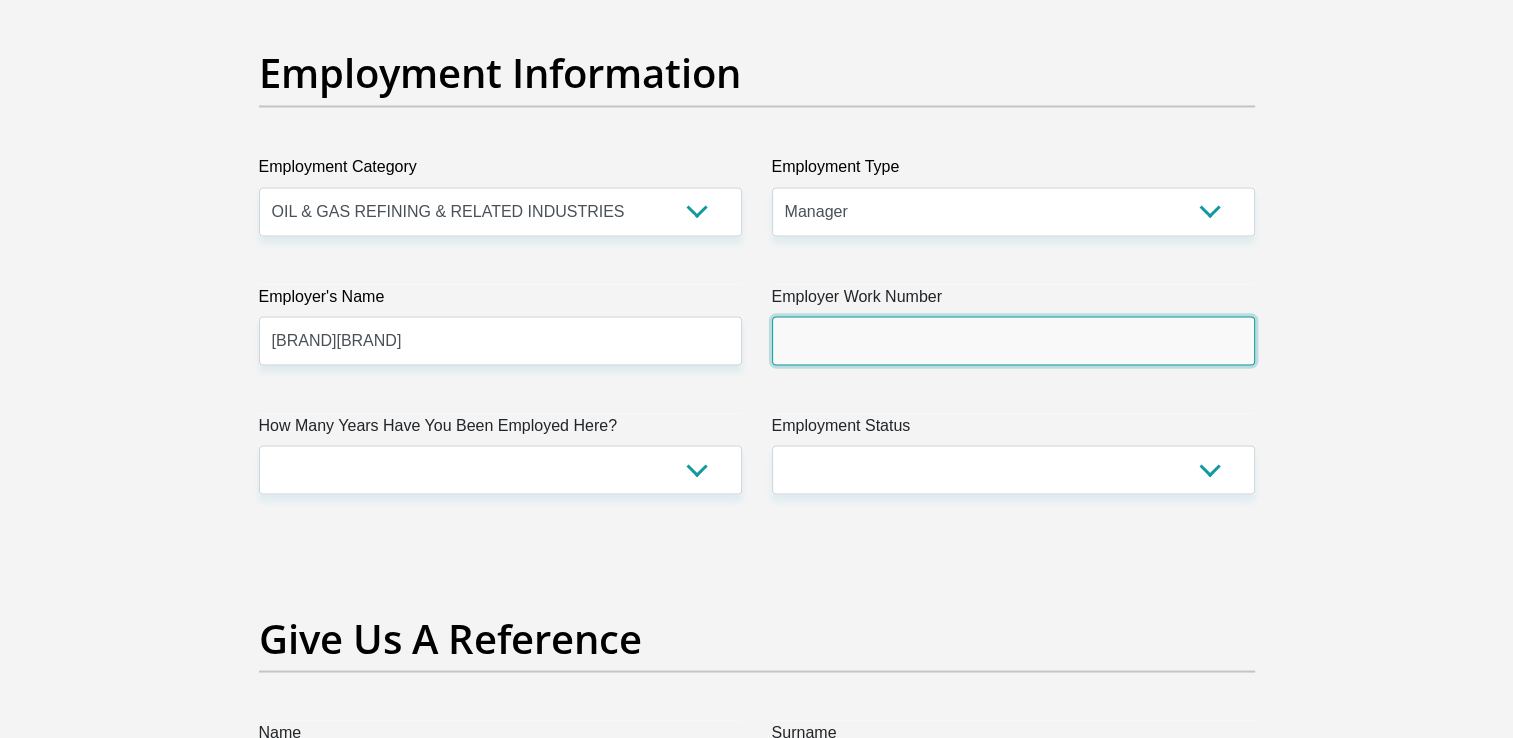 click on "Employer Work Number" at bounding box center (1013, 340) 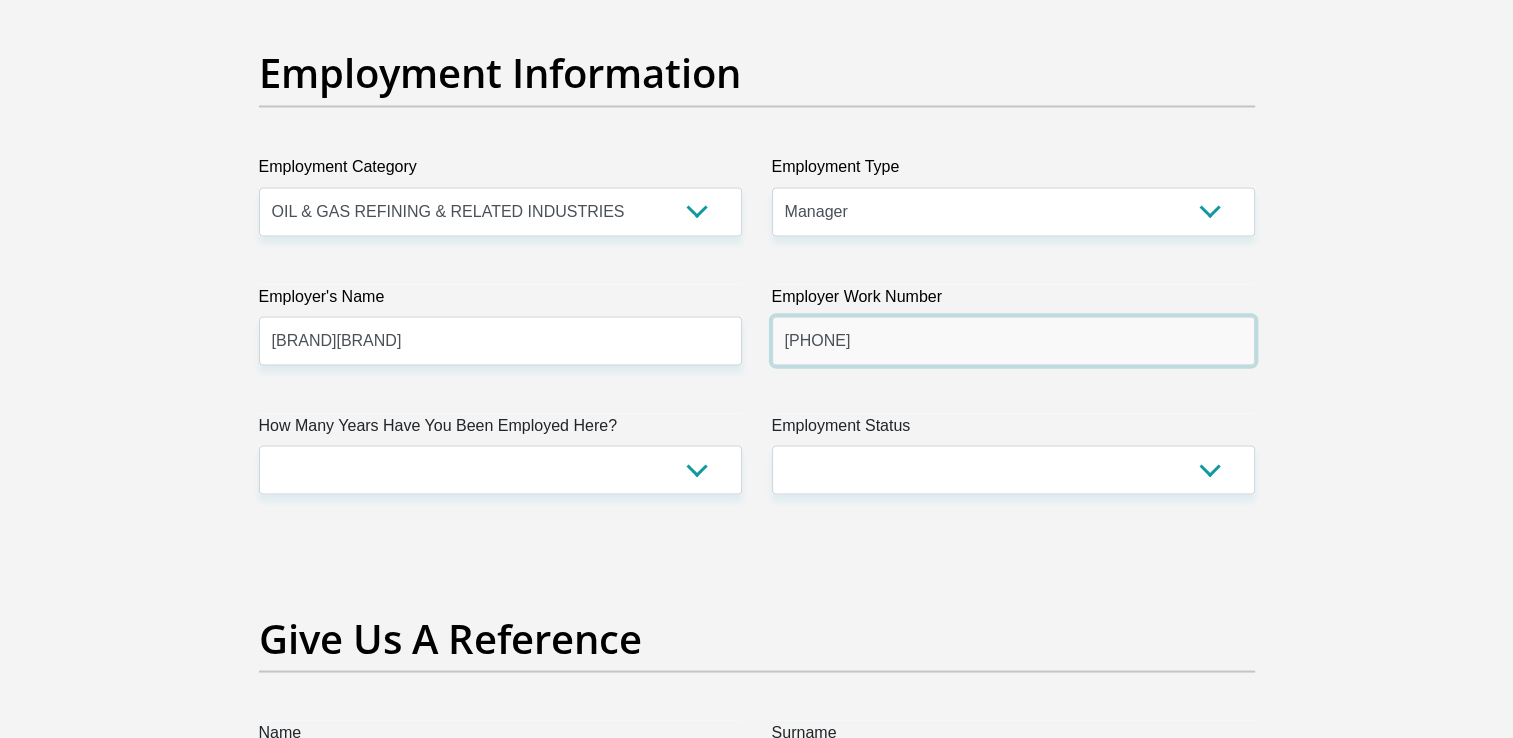 type on "[PHONE]" 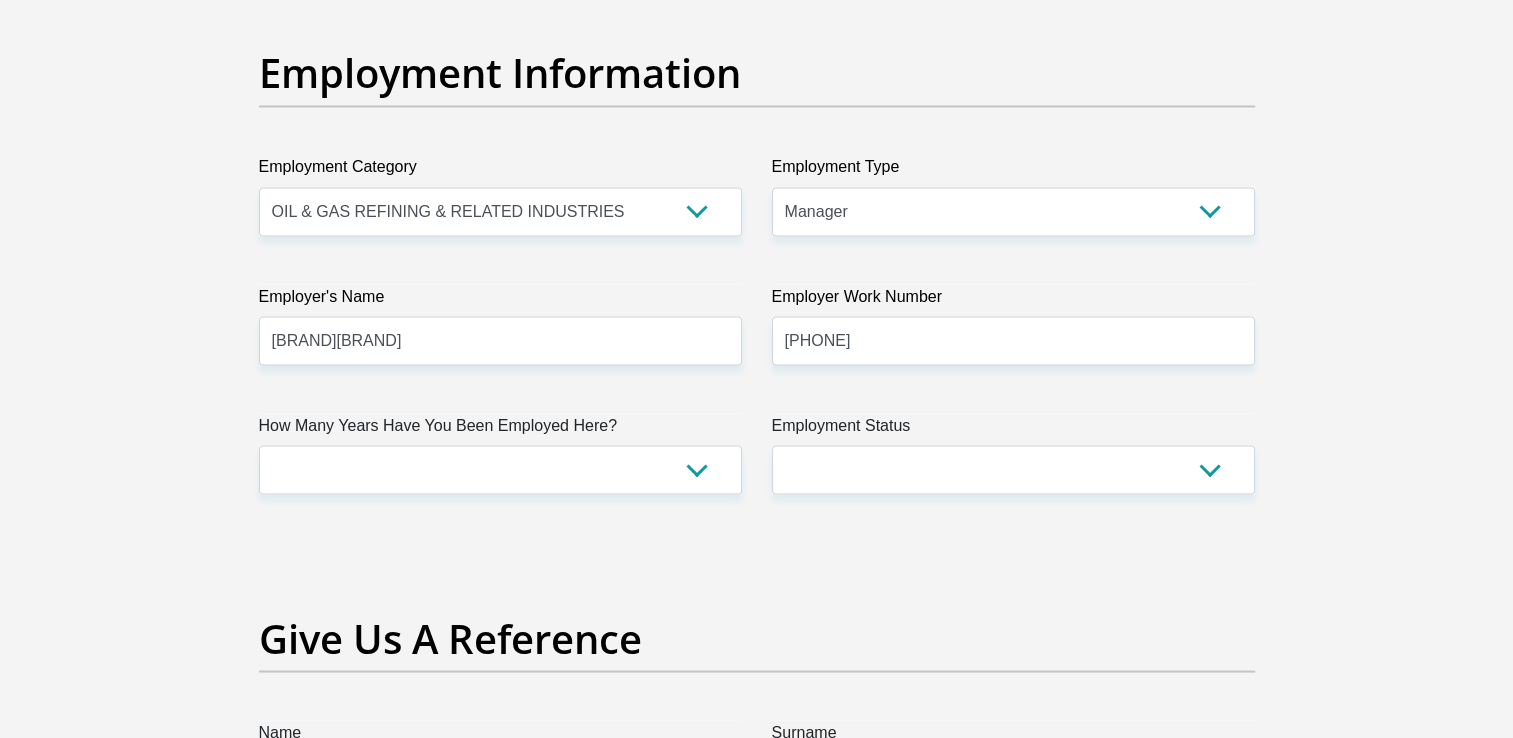 type on "Tebogo" 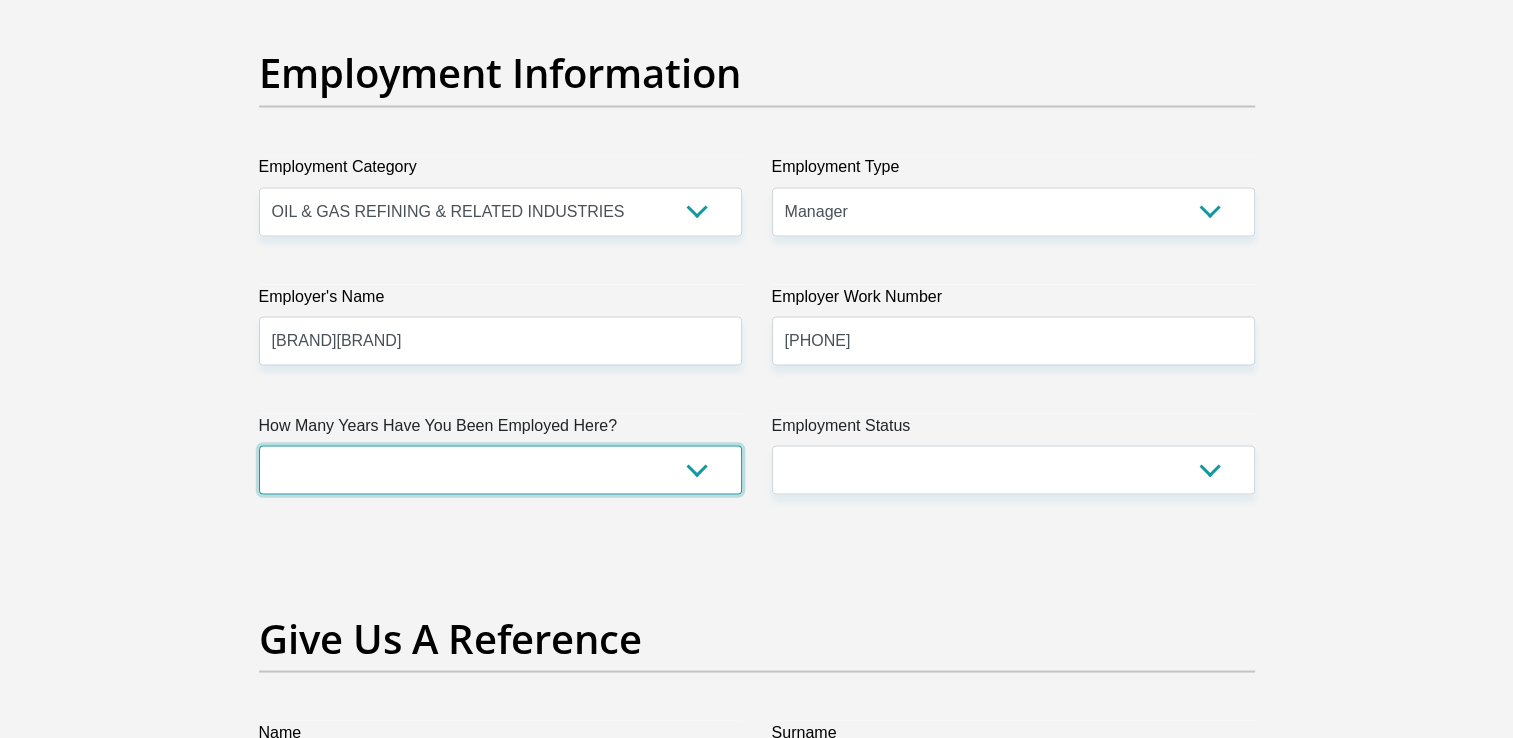 click on "less than 1 year
1-3 years
3-5 years
5+ years" at bounding box center [500, 469] 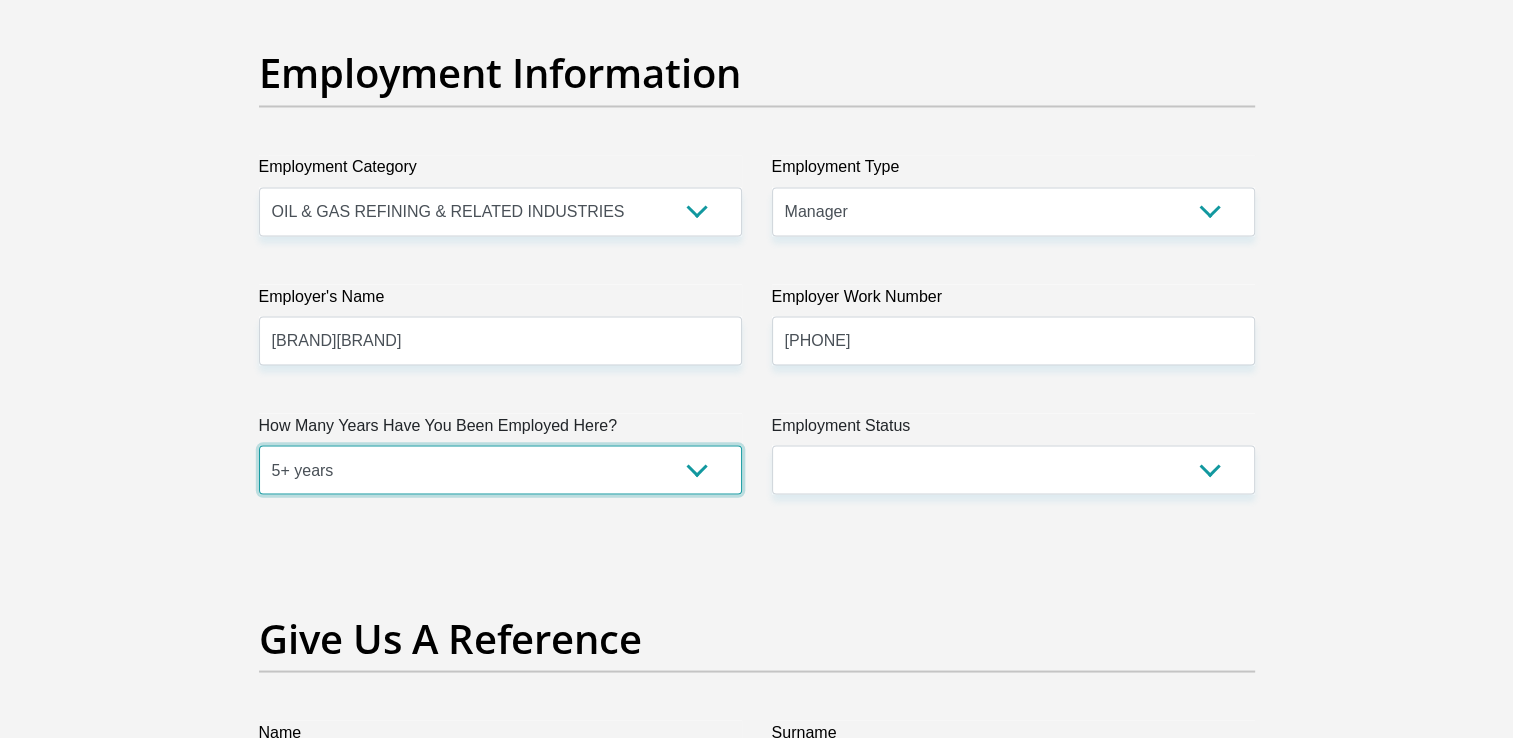 click on "less than 1 year
1-3 years
3-5 years
5+ years" at bounding box center (500, 469) 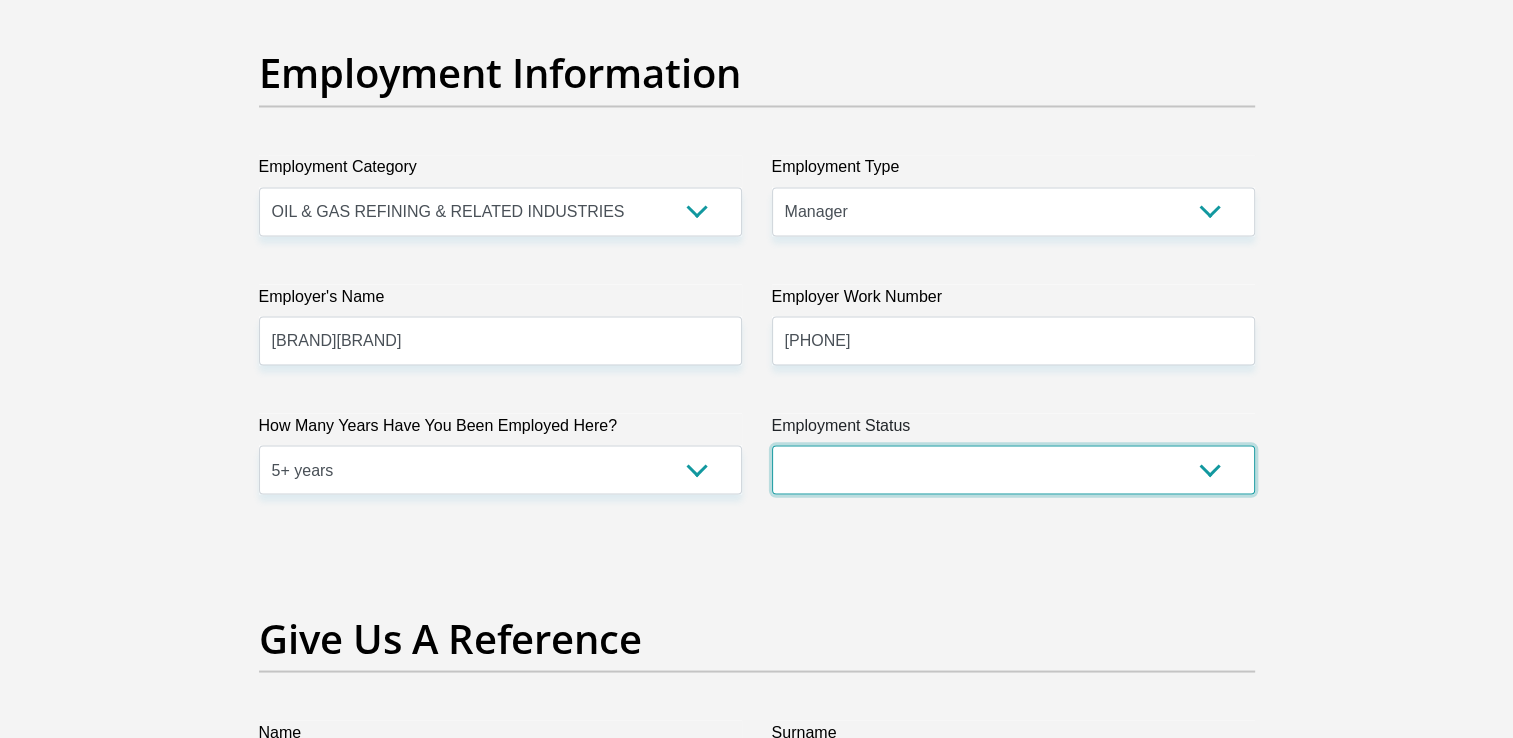 click on "Permanent/Full-time
Part-time/Casual
Contract Worker
Self-Employed
Housewife
Retired
Student
Medically Boarded
Disability
Unemployed" at bounding box center [1013, 469] 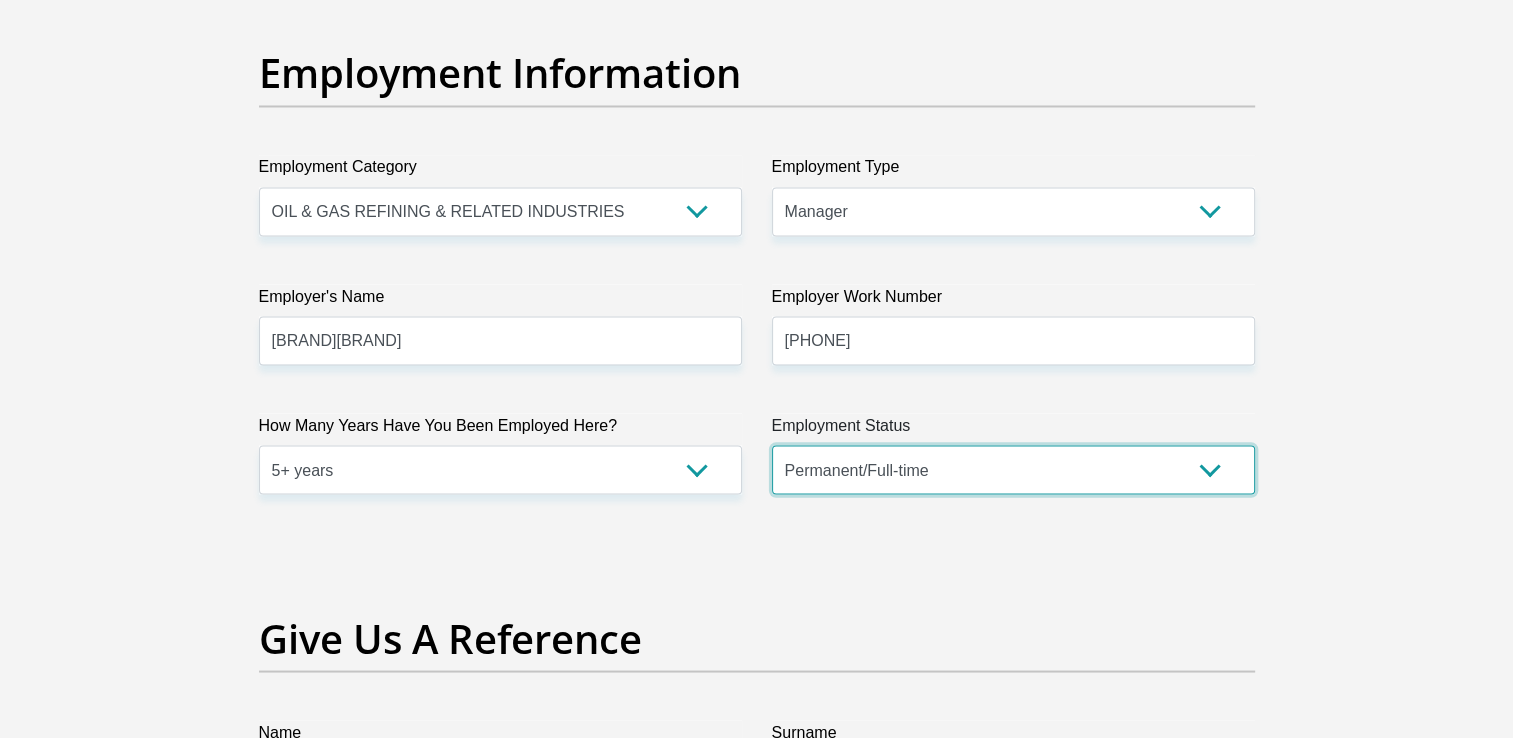 click on "Permanent/Full-time
Part-time/Casual
Contract Worker
Self-Employed
Housewife
Retired
Student
Medically Boarded
Disability
Unemployed" at bounding box center [1013, 469] 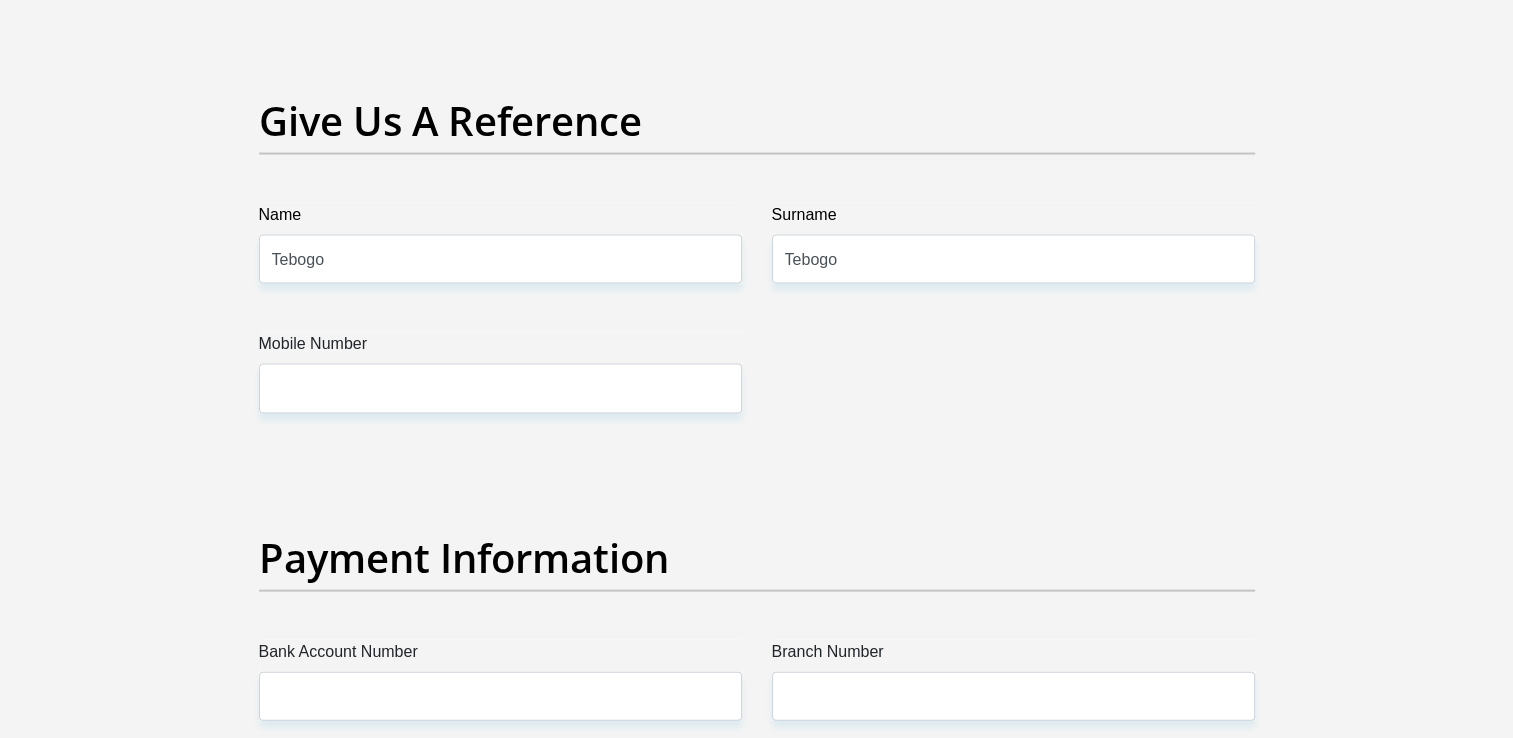 scroll, scrollTop: 4100, scrollLeft: 0, axis: vertical 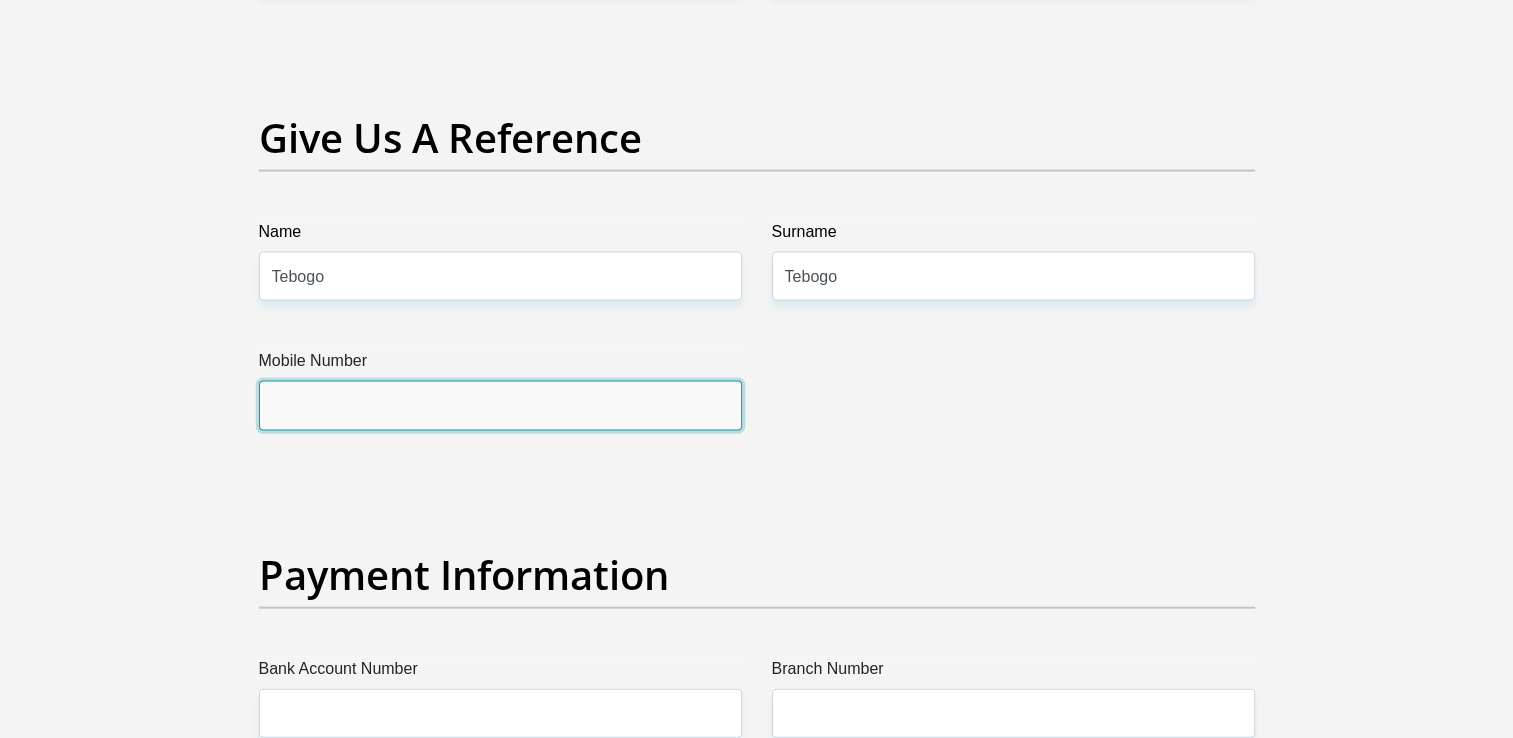 click on "Mobile Number" at bounding box center [500, 405] 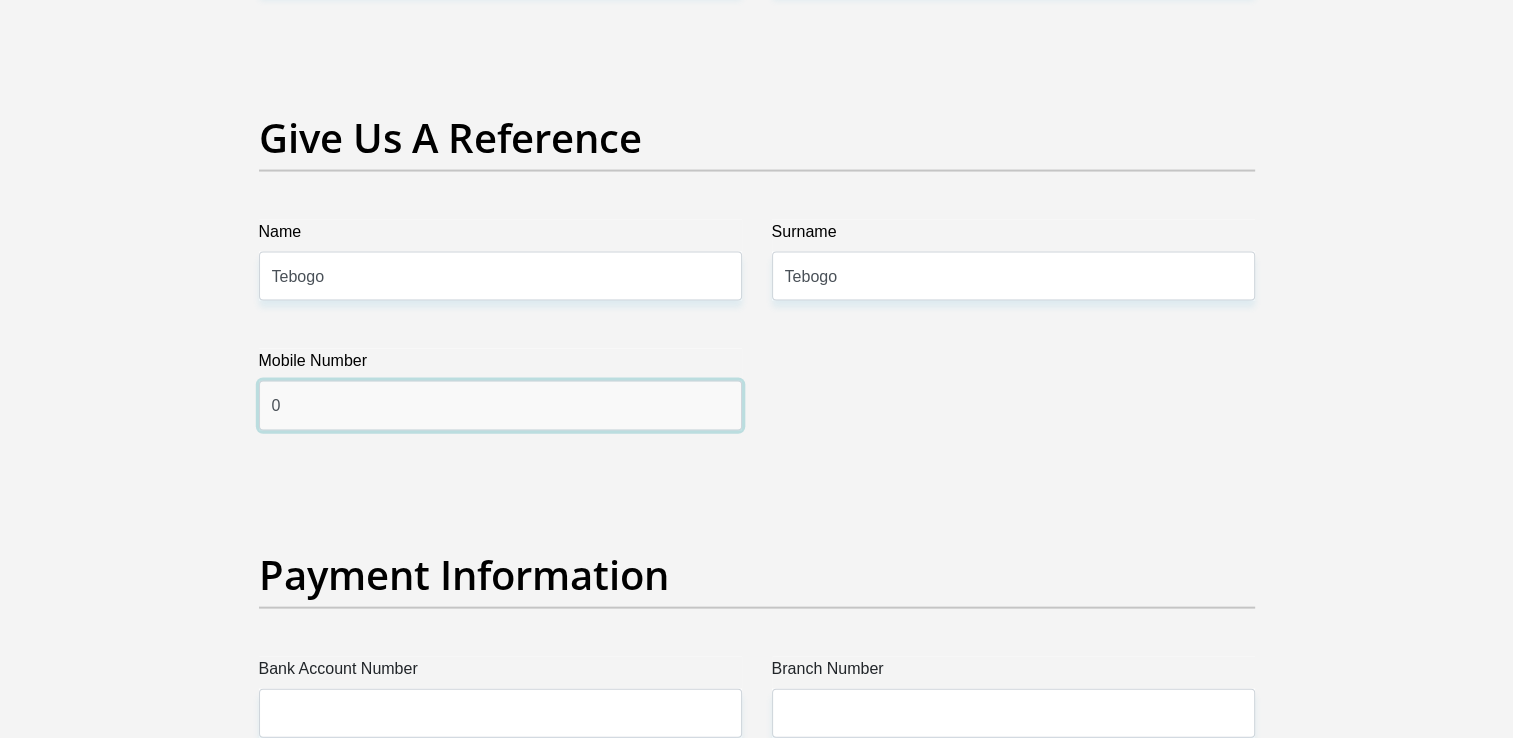 type on "[PHONE]" 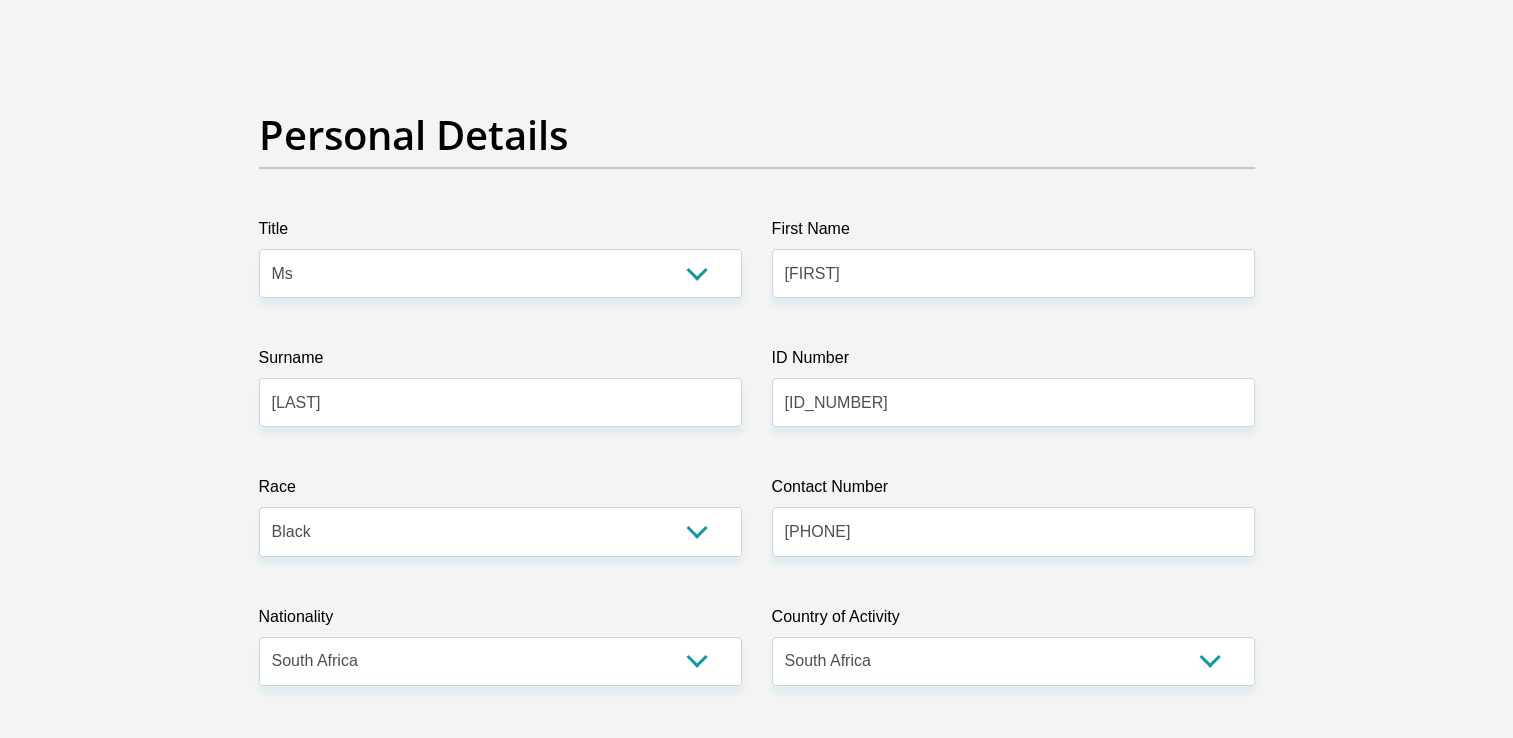 scroll, scrollTop: 100, scrollLeft: 0, axis: vertical 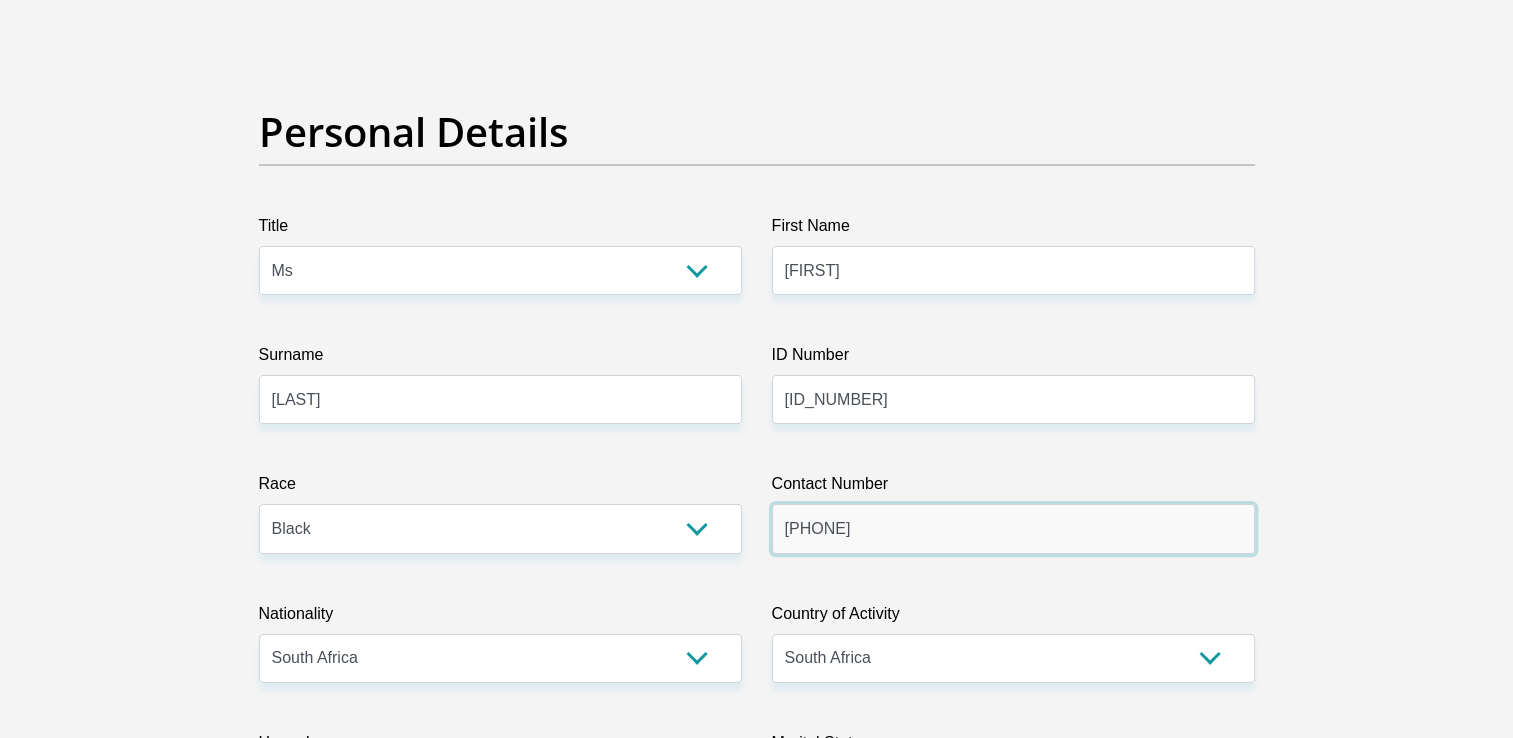 drag, startPoint x: 885, startPoint y: 530, endPoint x: 759, endPoint y: 527, distance: 126.035706 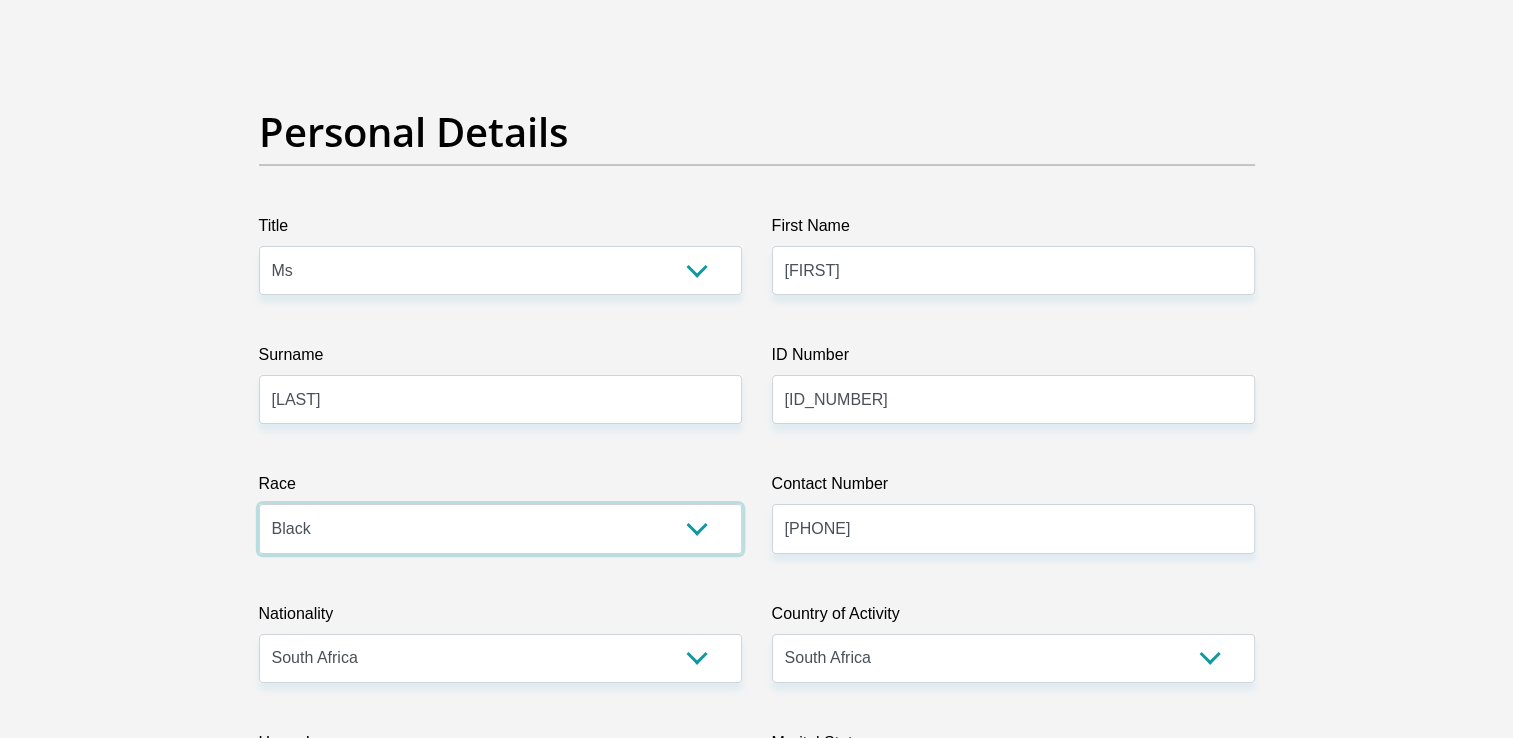click on "Black
Coloured
Indian
White
Other" at bounding box center [500, 528] 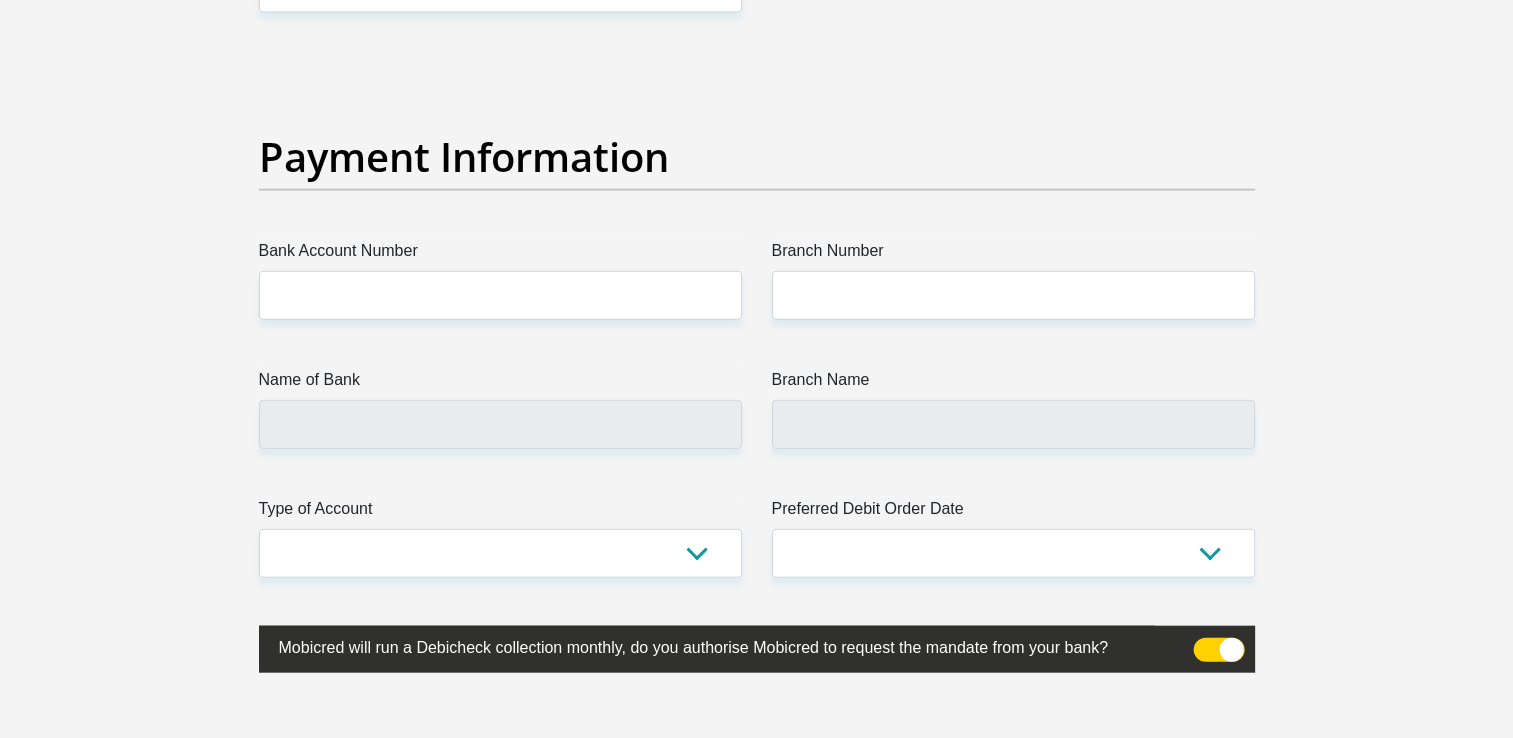 scroll, scrollTop: 4500, scrollLeft: 0, axis: vertical 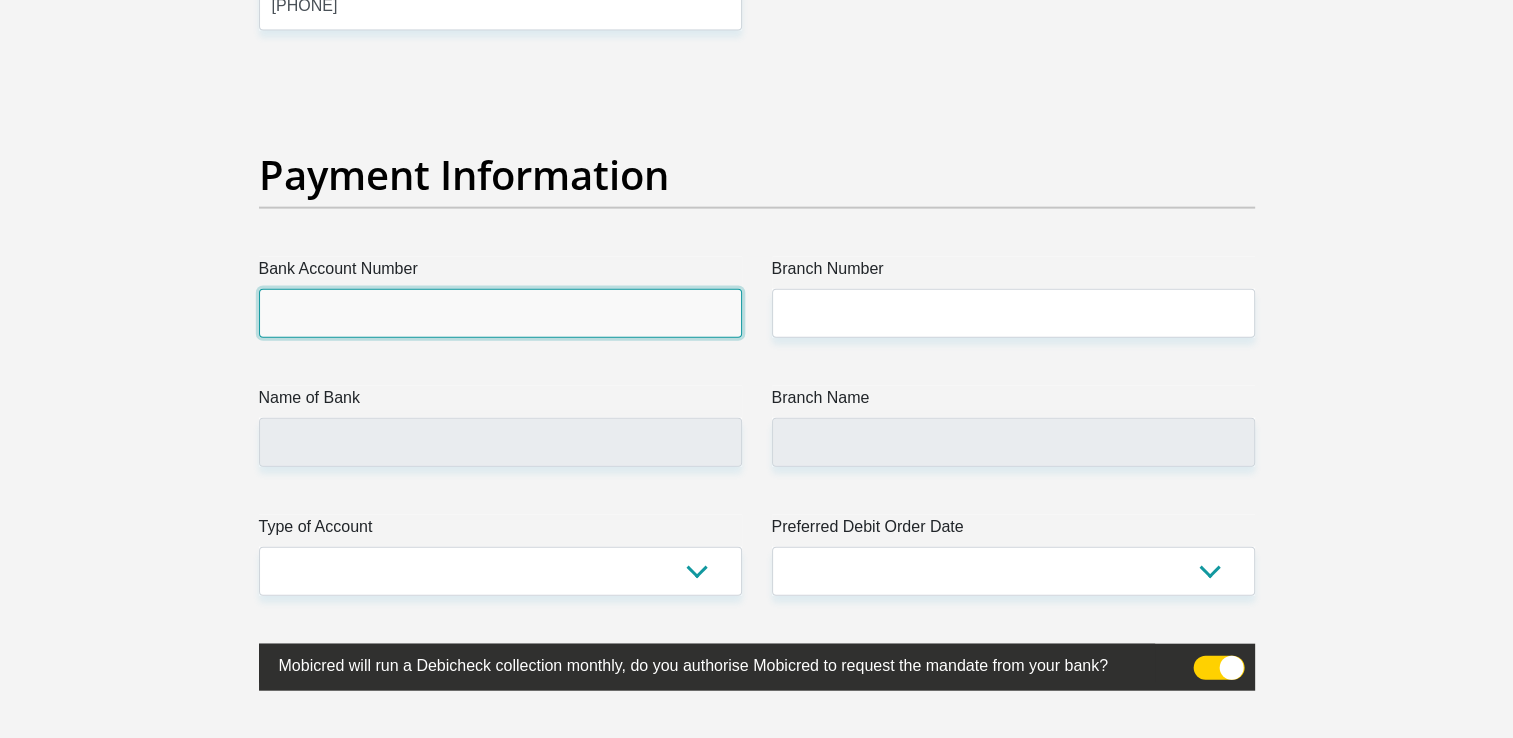 click on "Bank Account Number" at bounding box center [500, 313] 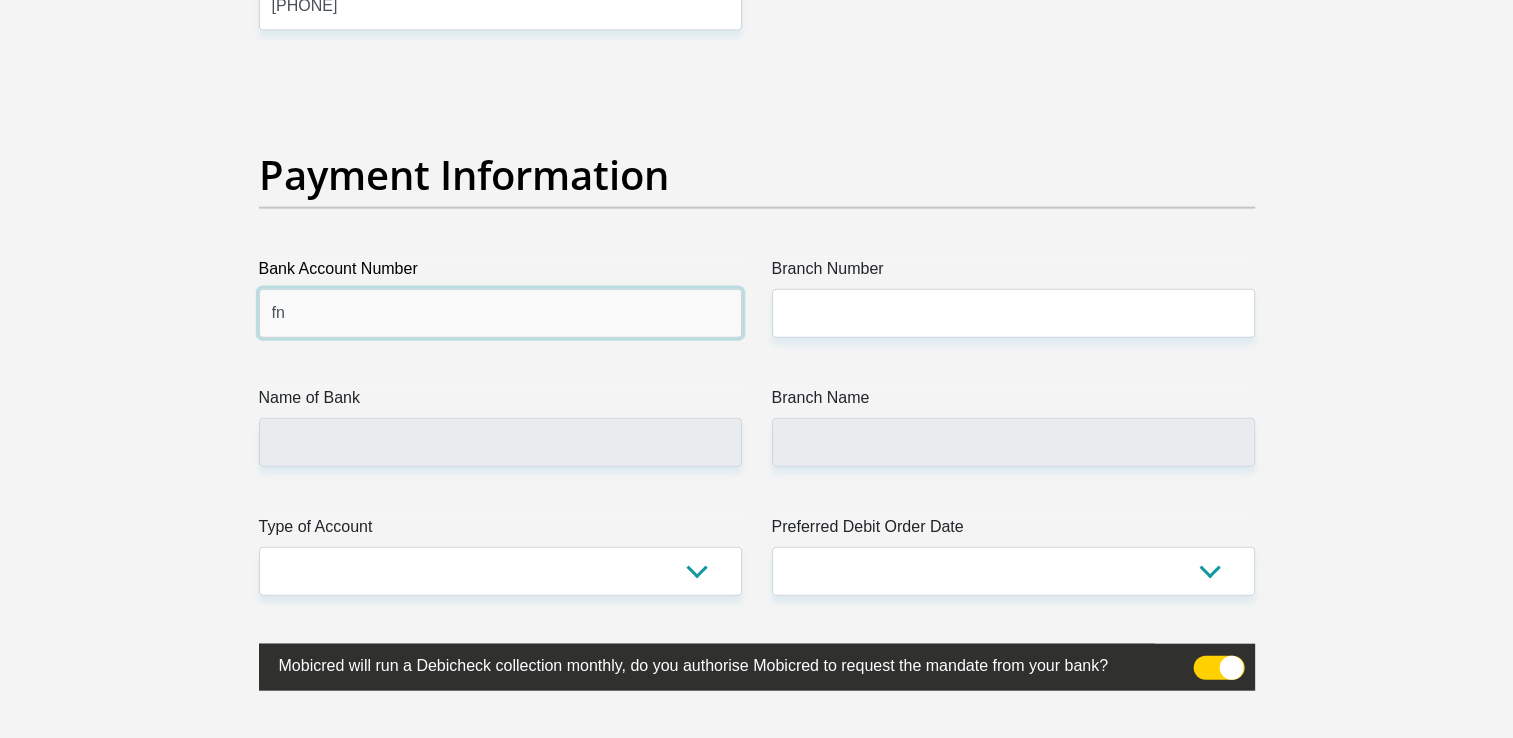 type on "f" 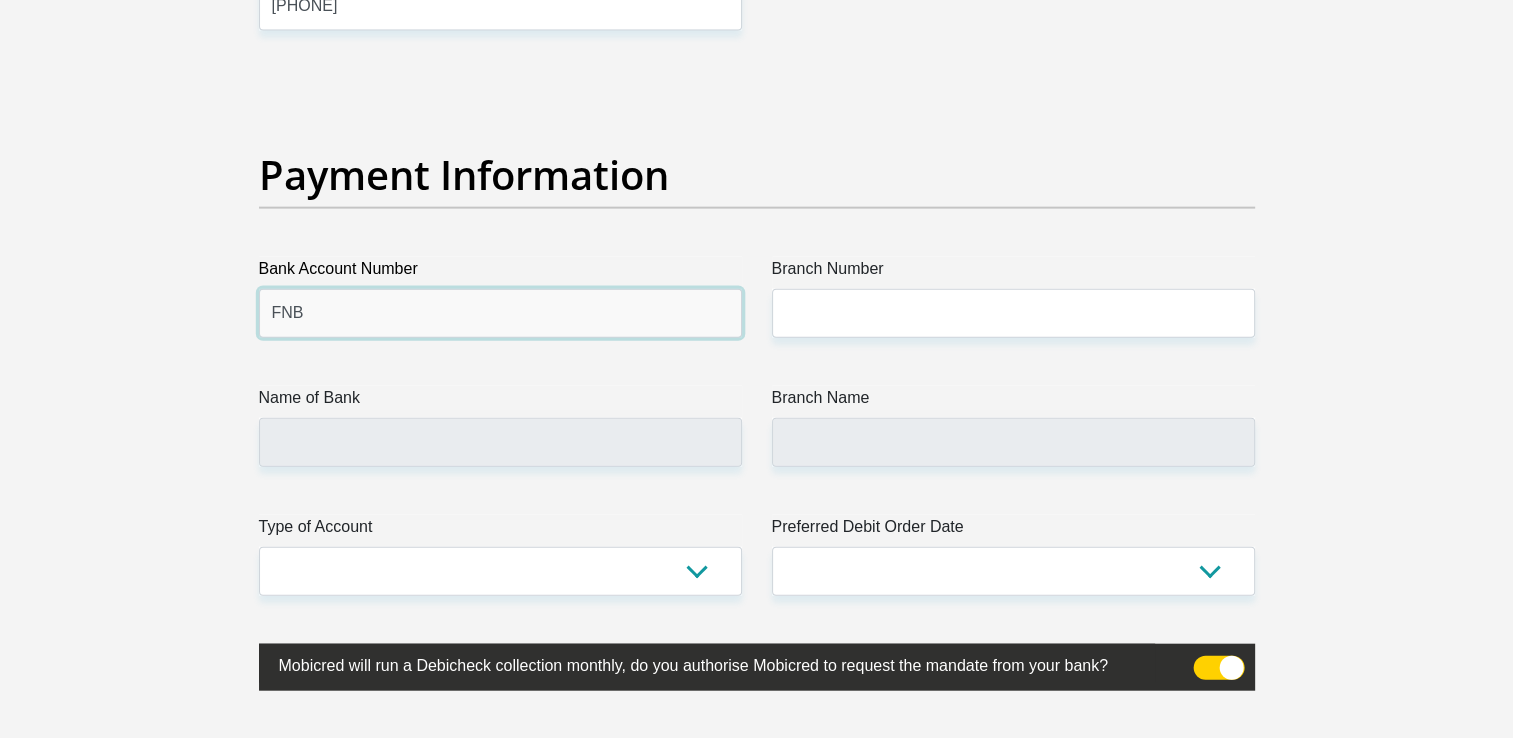 type on "FNB" 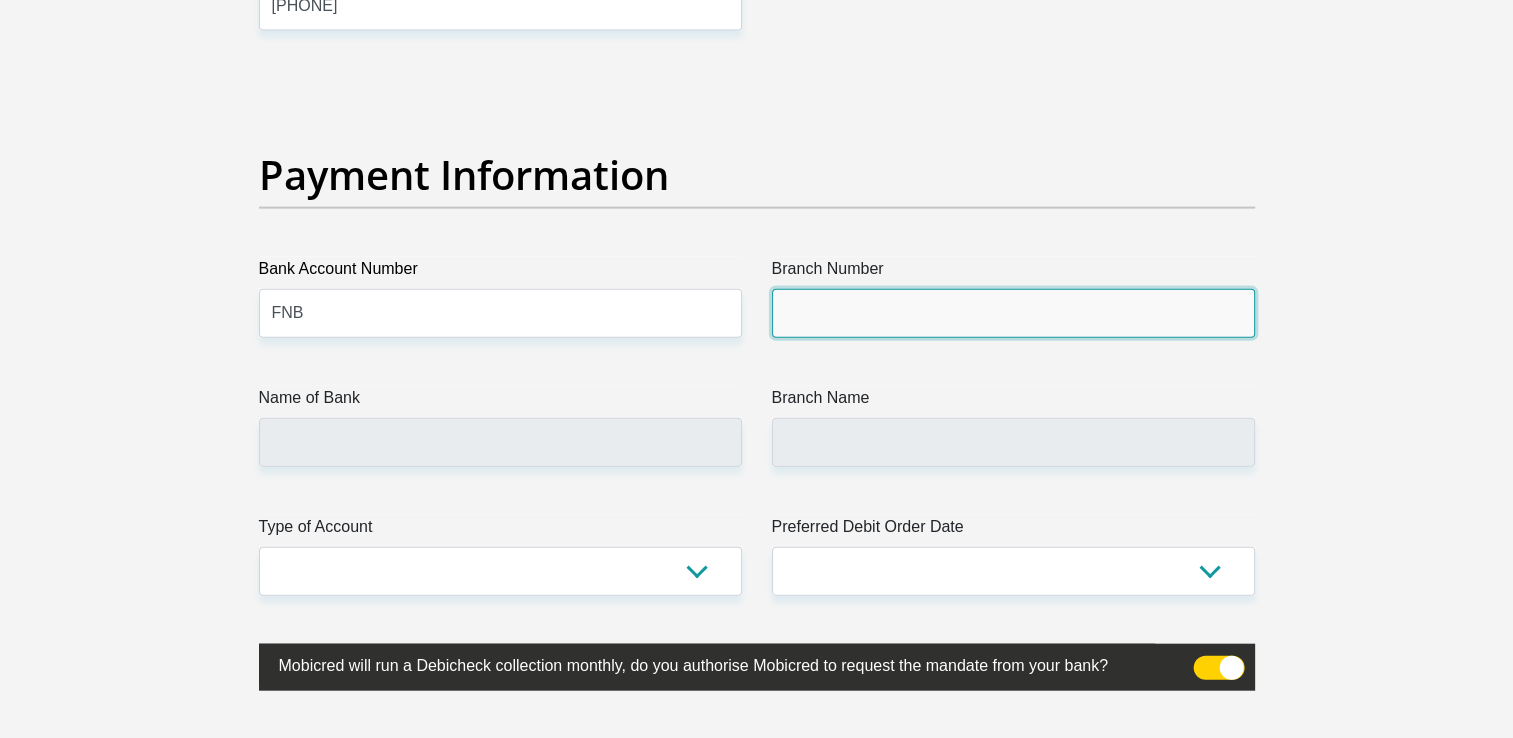 click on "Branch Number" at bounding box center [1013, 313] 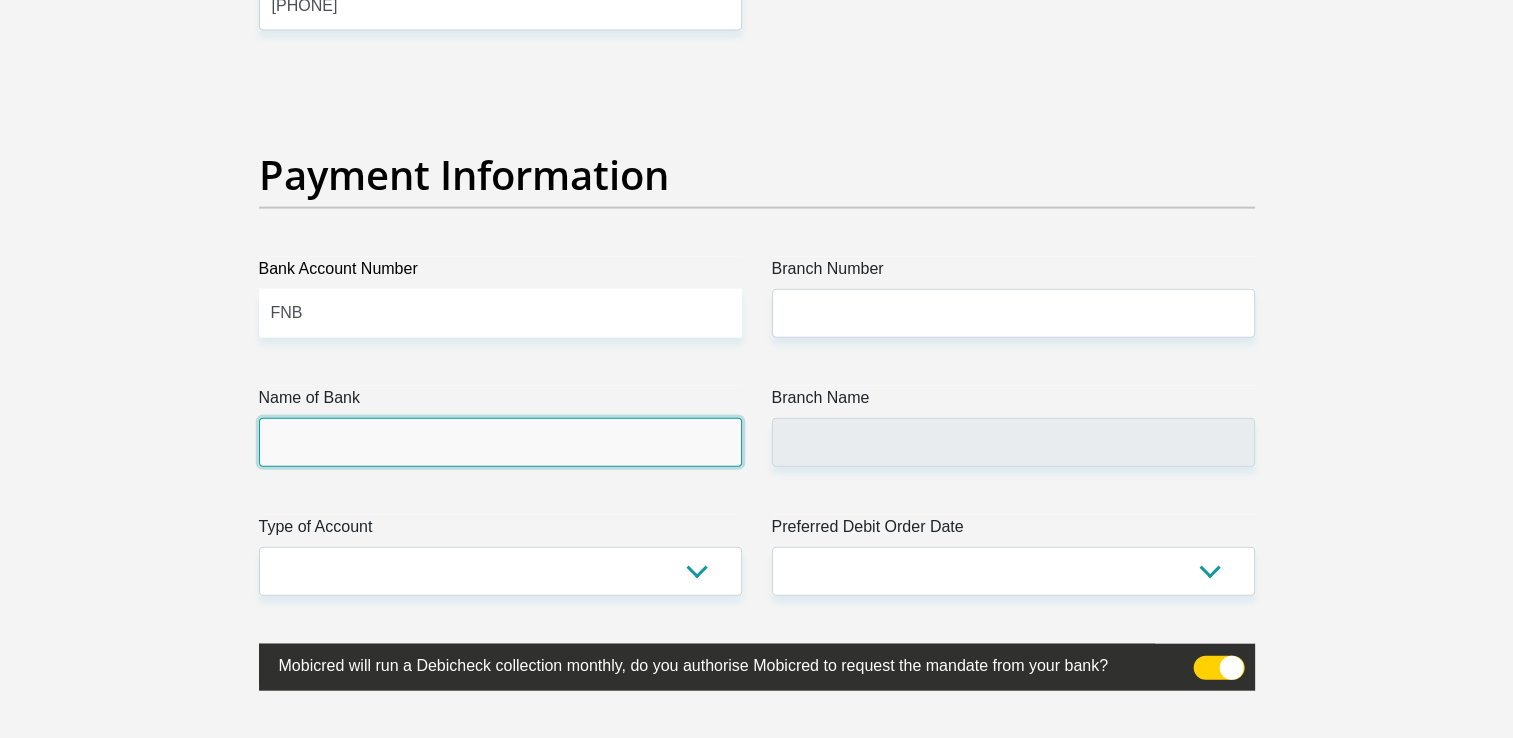 click on "Name of Bank" at bounding box center [500, 442] 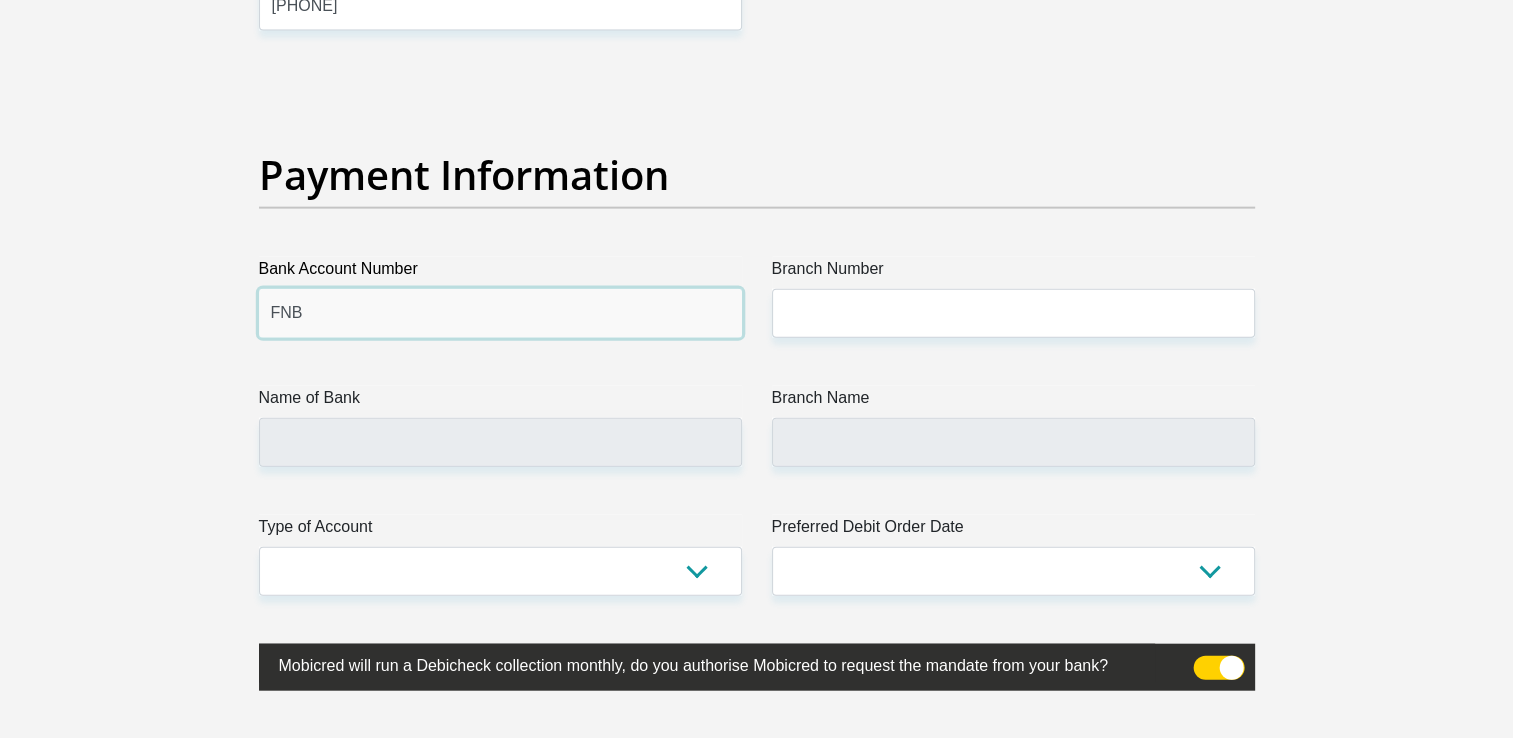 drag, startPoint x: 369, startPoint y: 327, endPoint x: 224, endPoint y: 307, distance: 146.37282 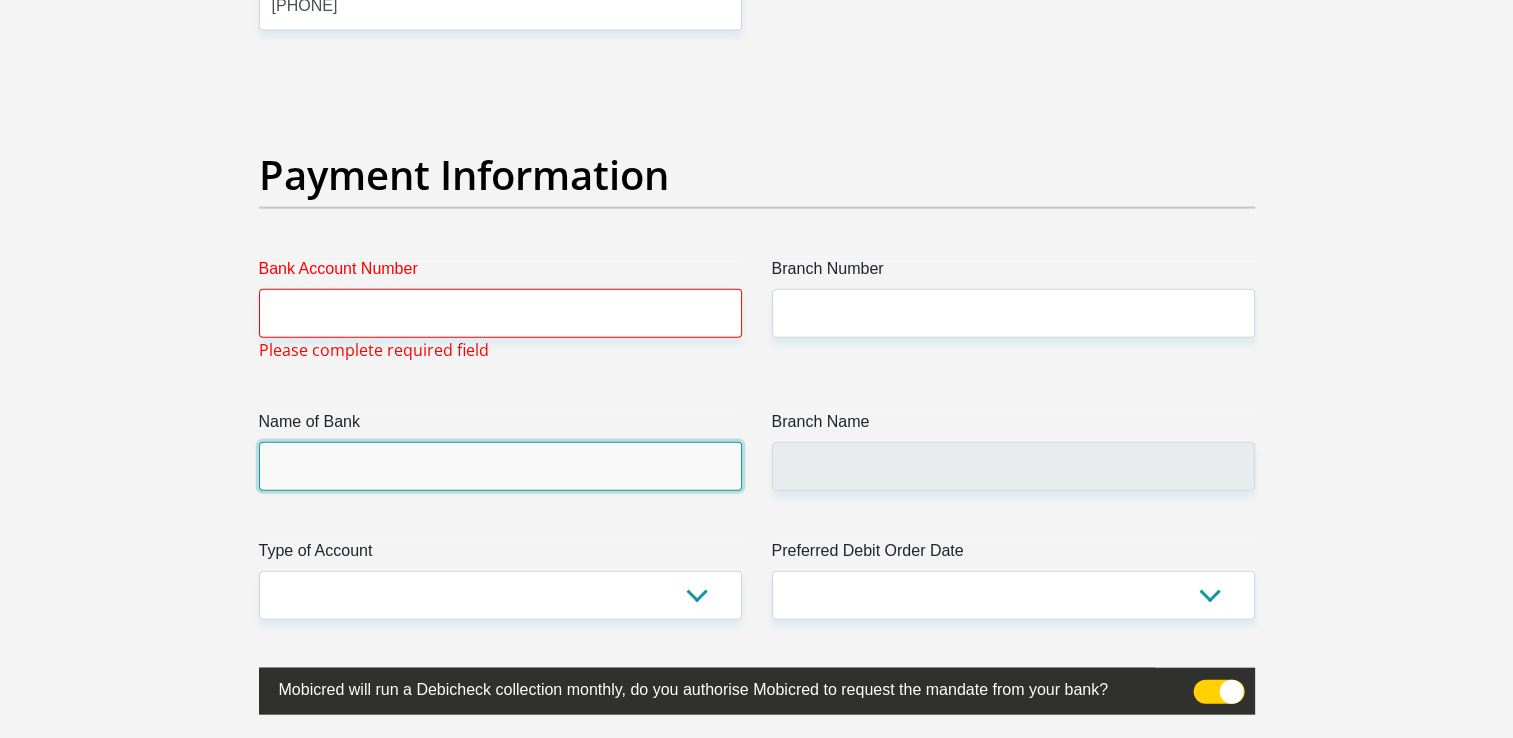 click on "Name of Bank" at bounding box center (500, 466) 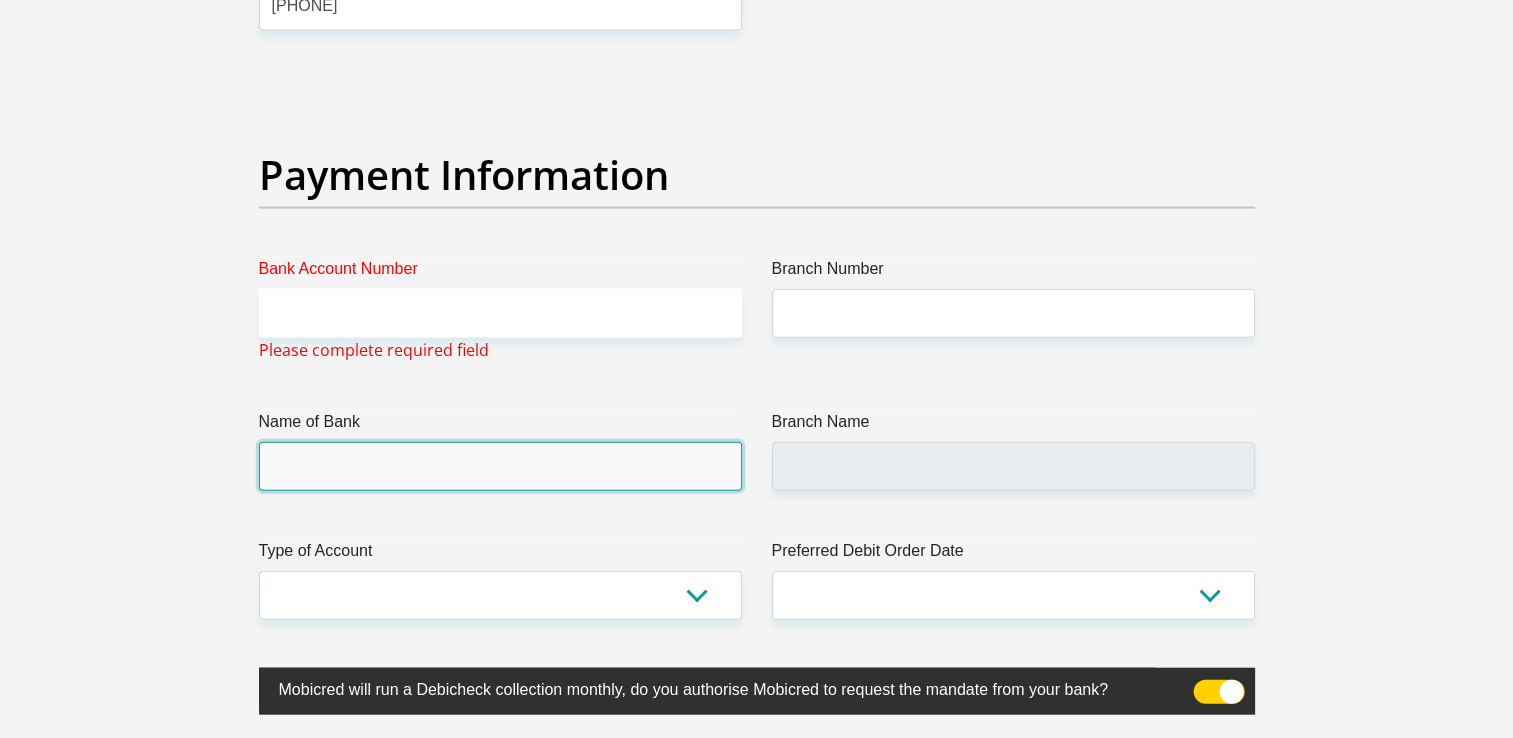 click on "Name of Bank" at bounding box center [500, 466] 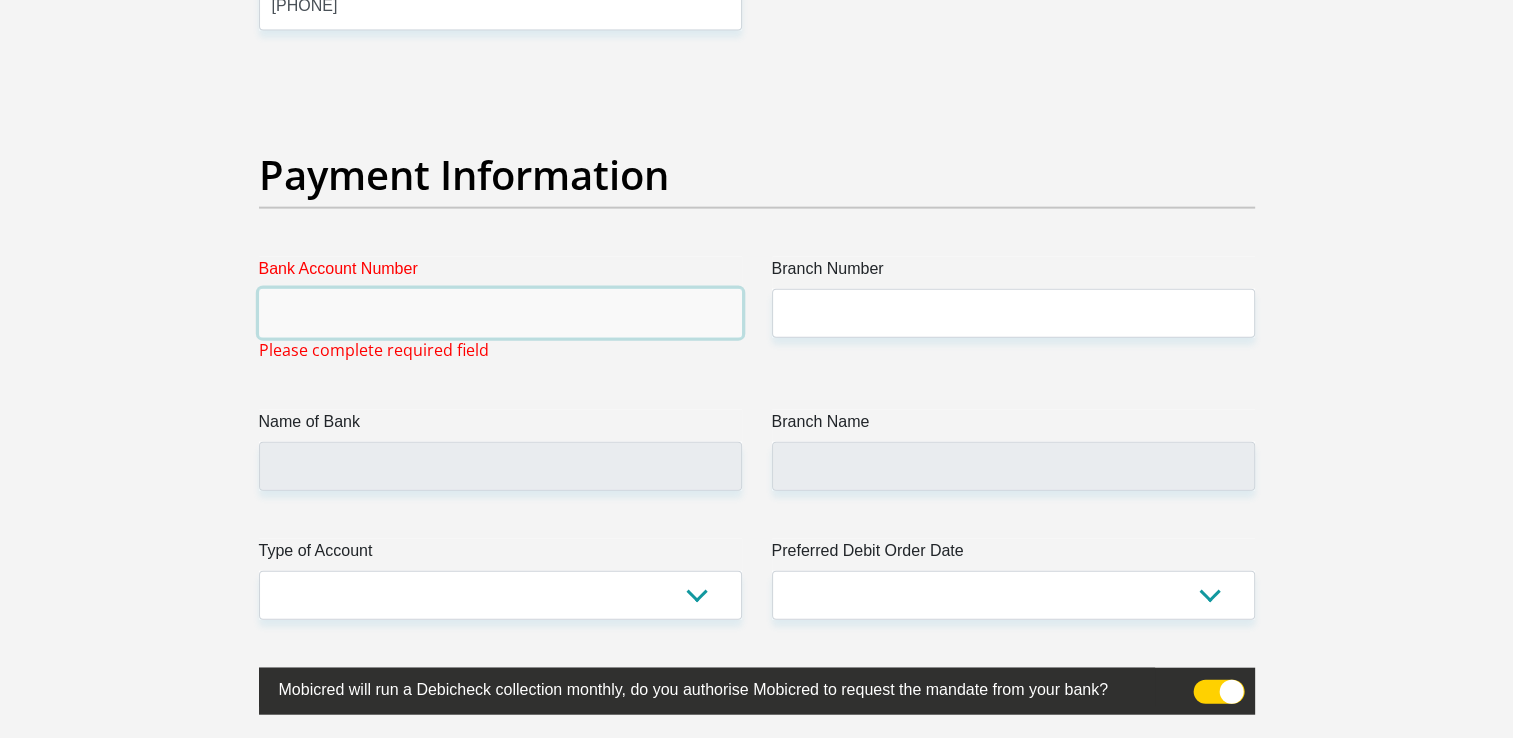 click on "Bank Account Number" at bounding box center [500, 313] 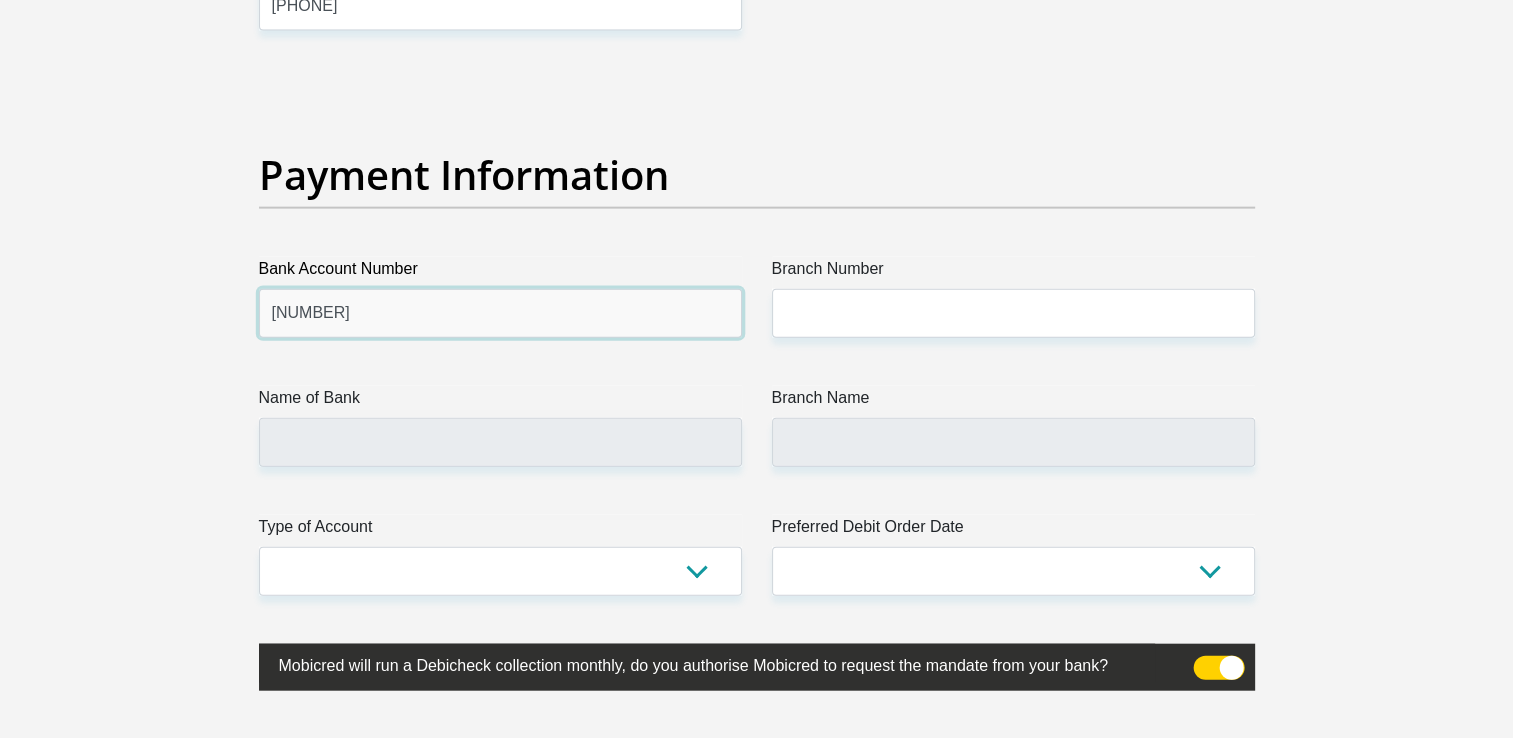 type on "[NUMBER]" 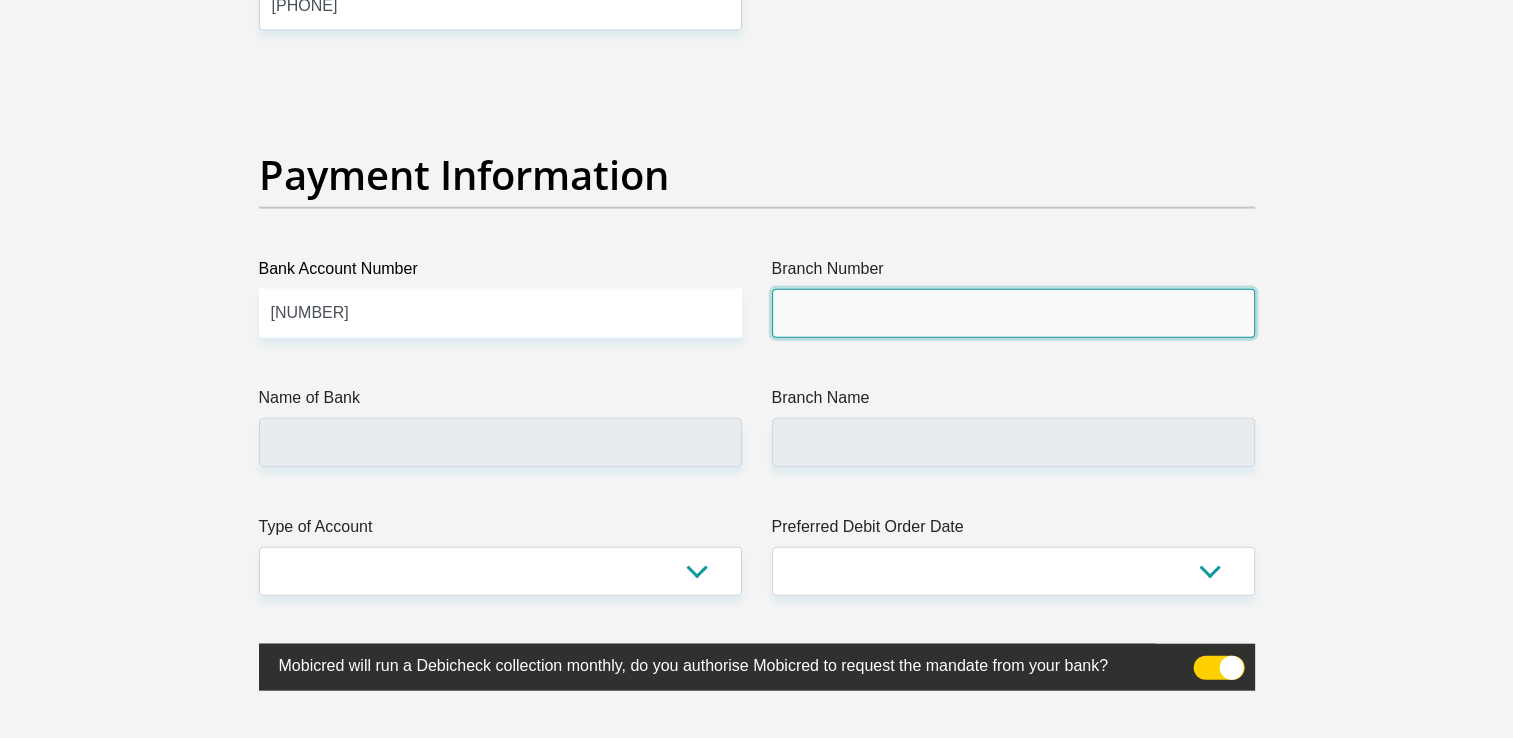 click on "Branch Number" at bounding box center (1013, 313) 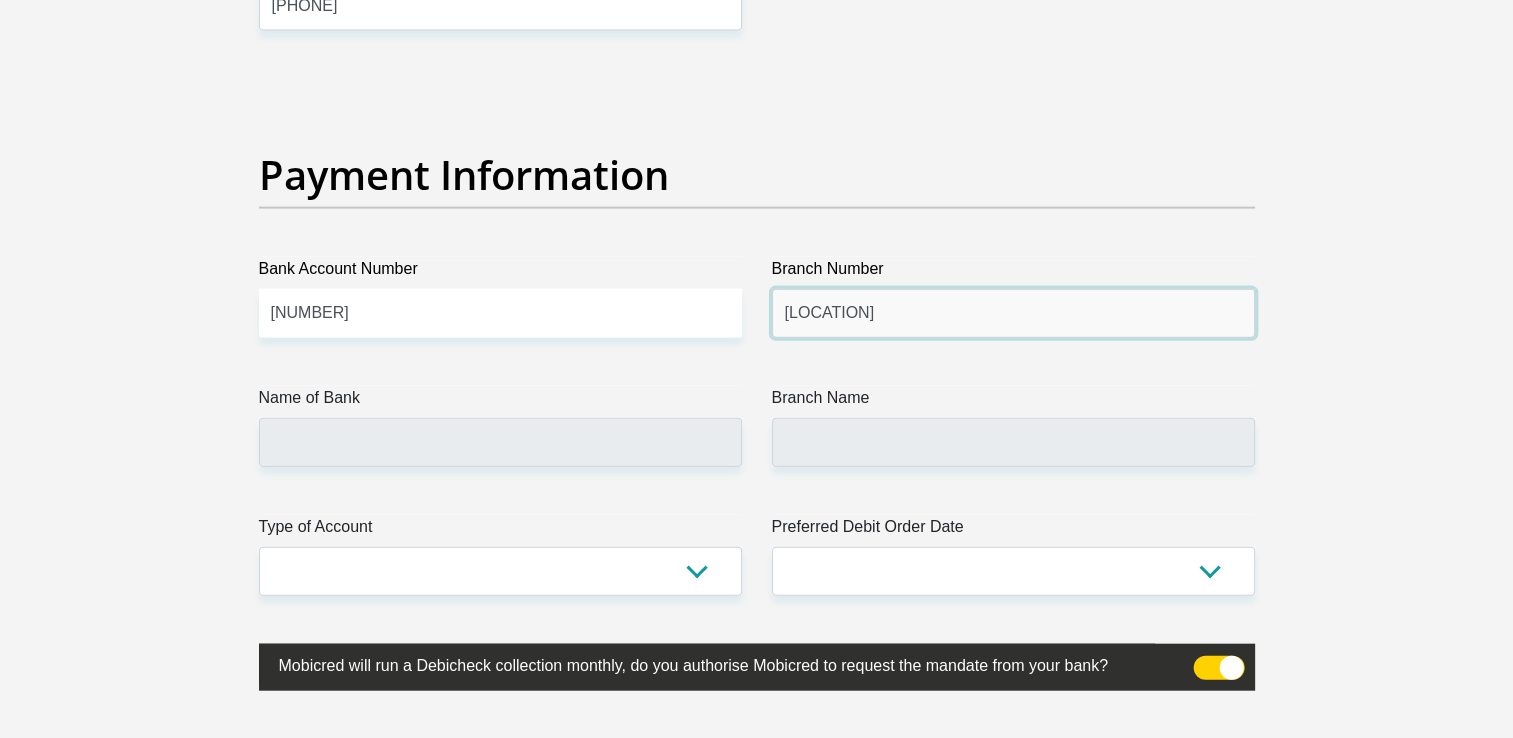 type on "[LOCATION]" 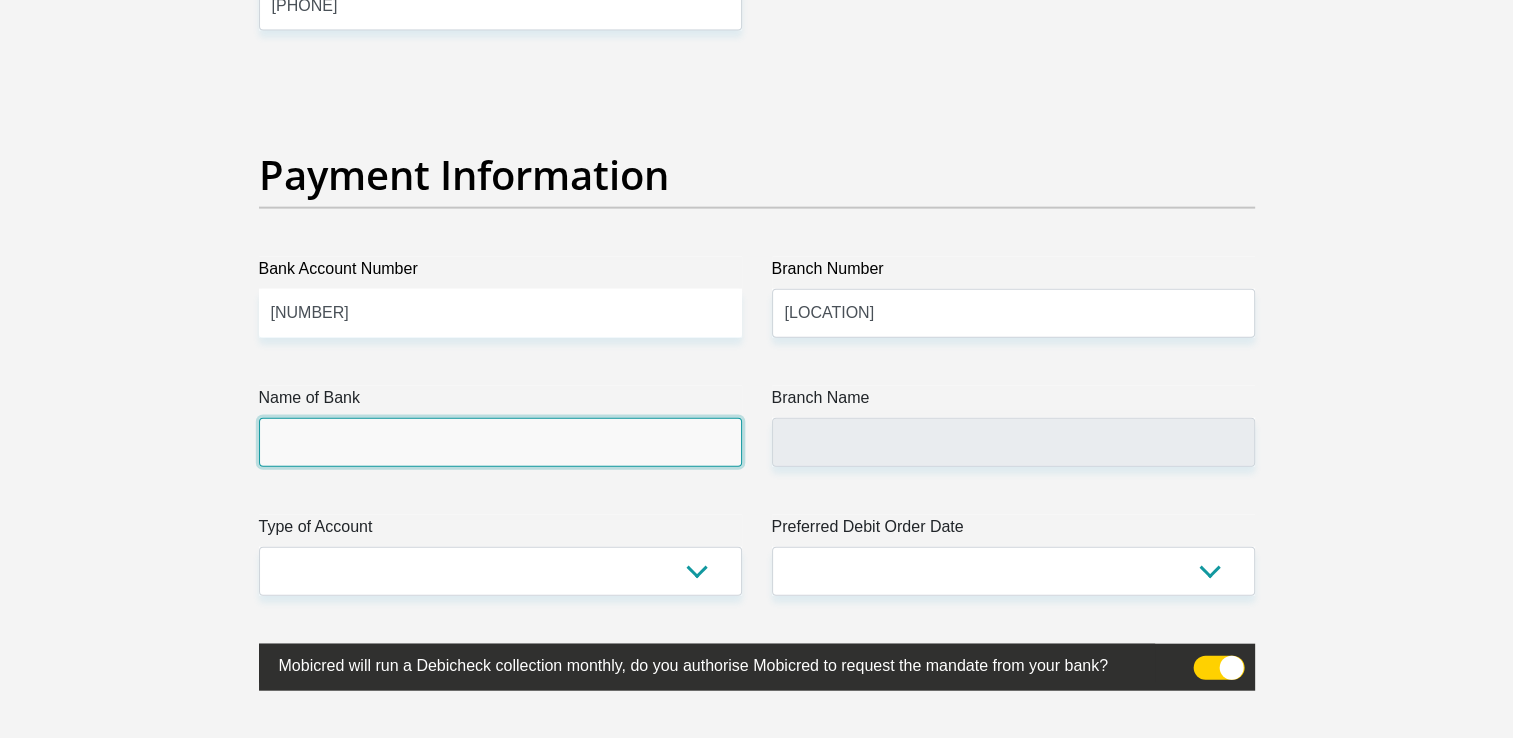 click on "Name of Bank" at bounding box center (500, 442) 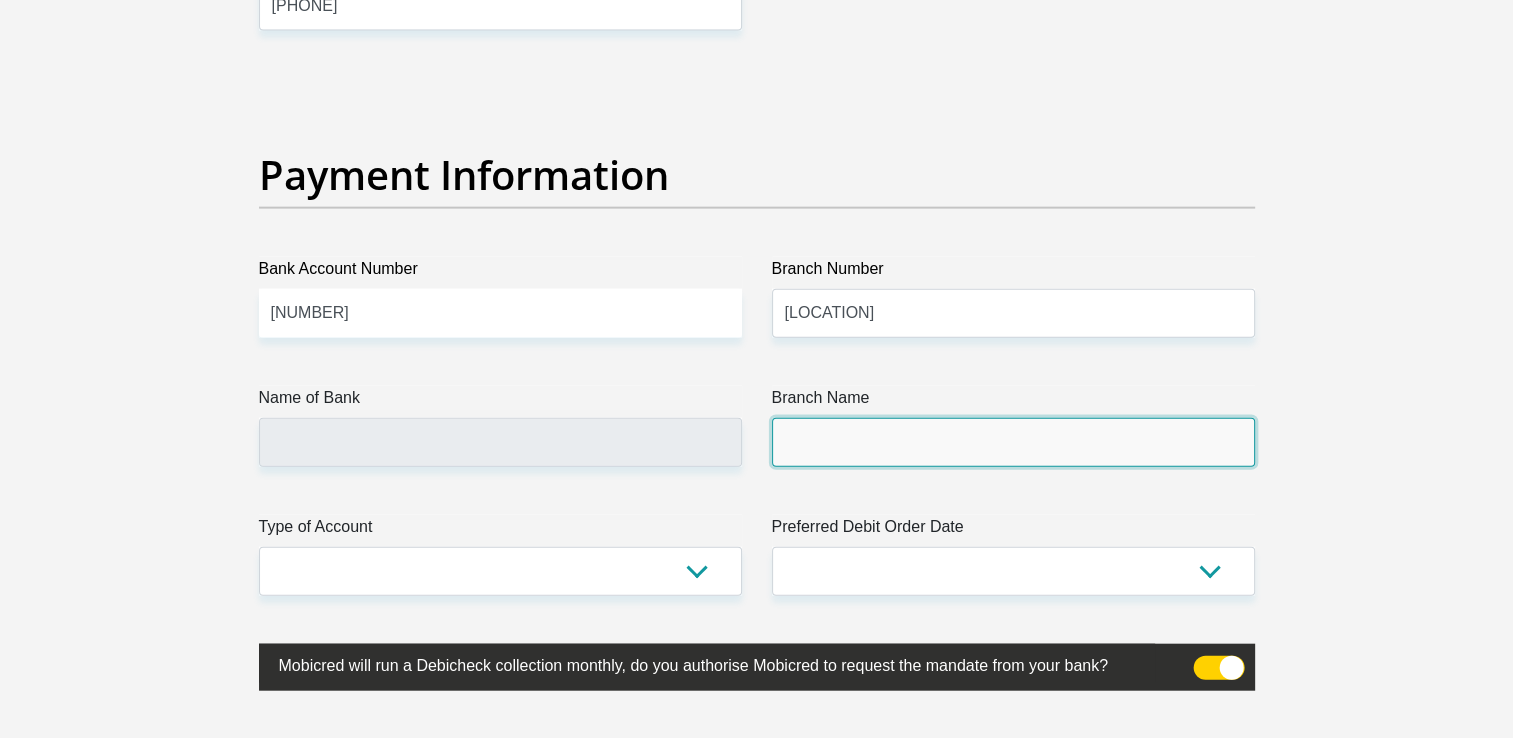click on "Branch Name" at bounding box center [1013, 442] 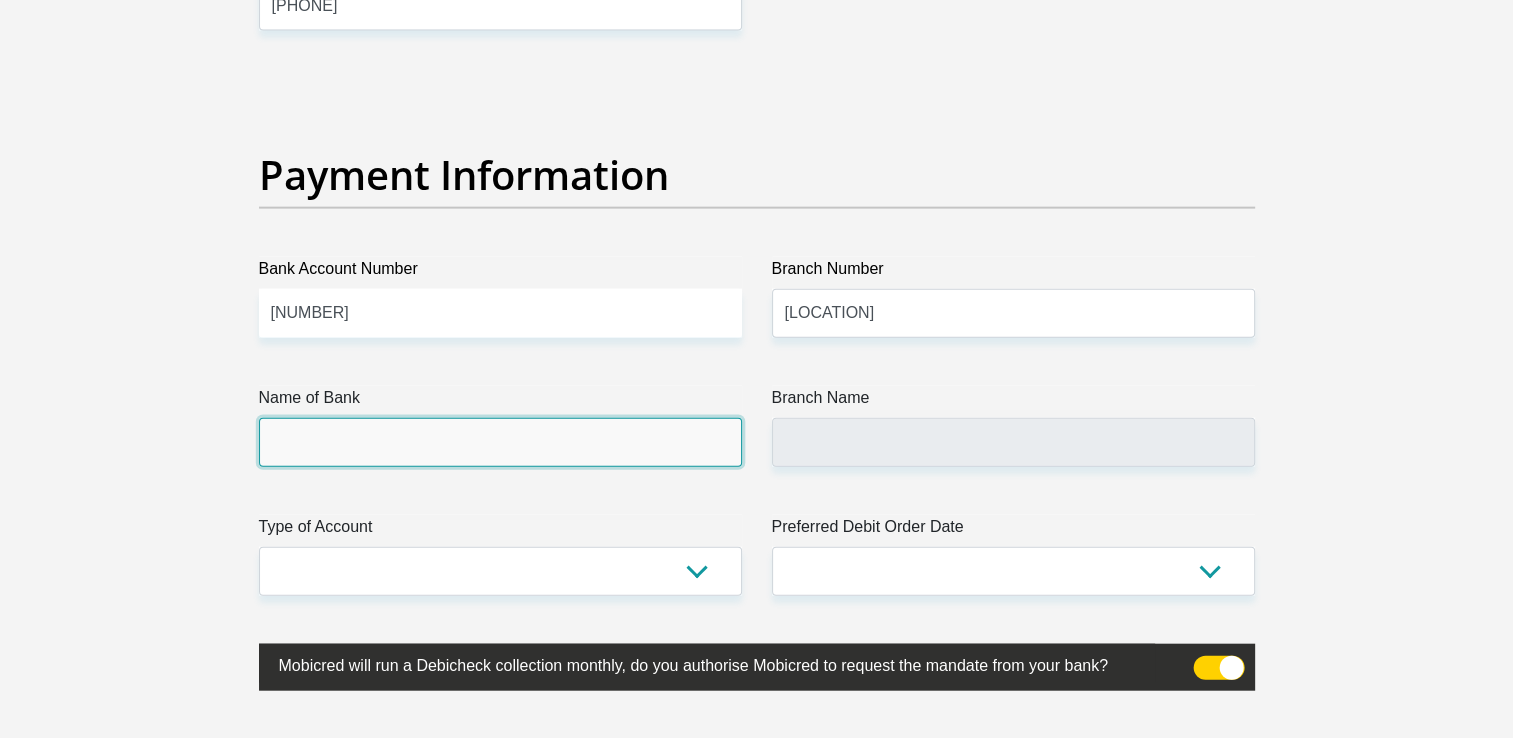 click on "Name of Bank" at bounding box center (500, 442) 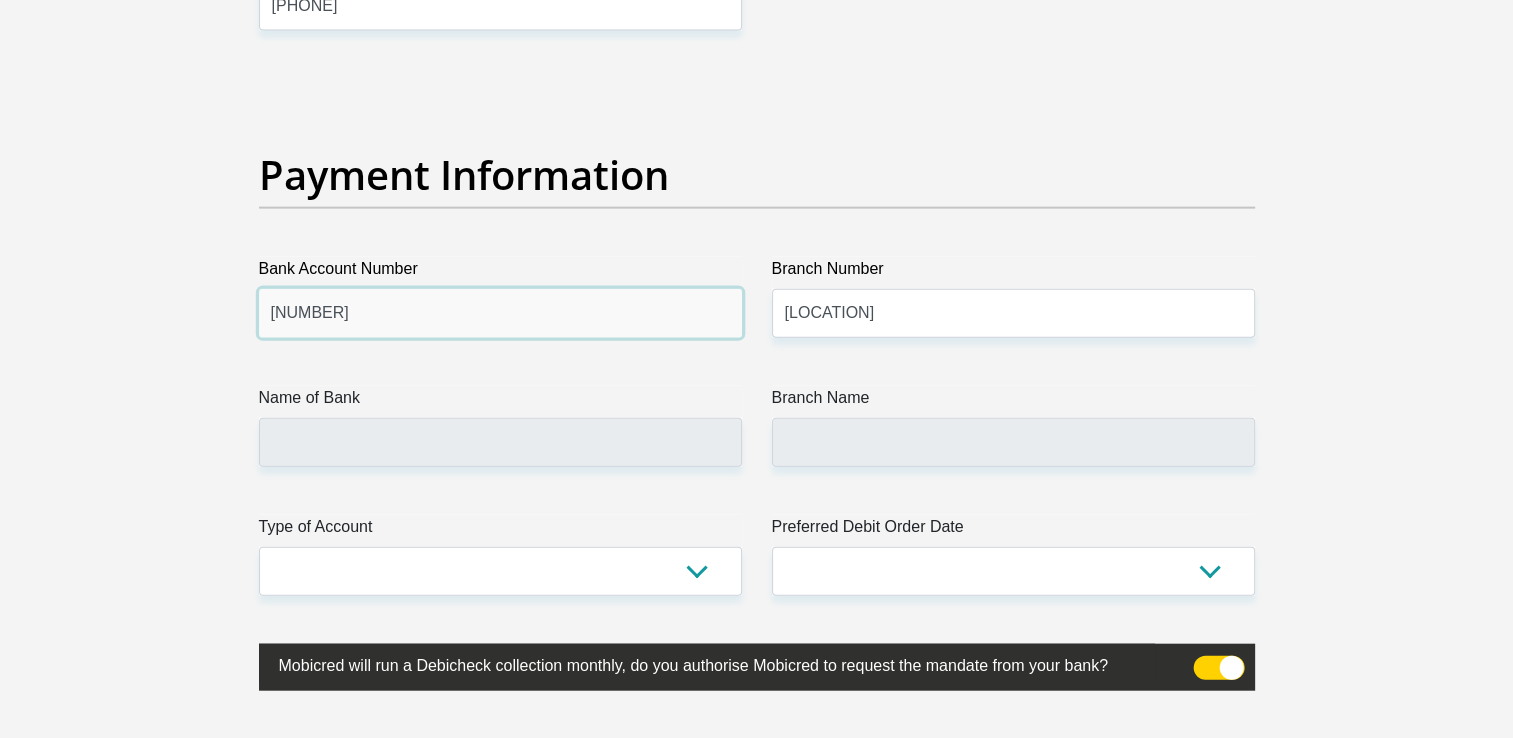 click on "[NUMBER]" at bounding box center [500, 313] 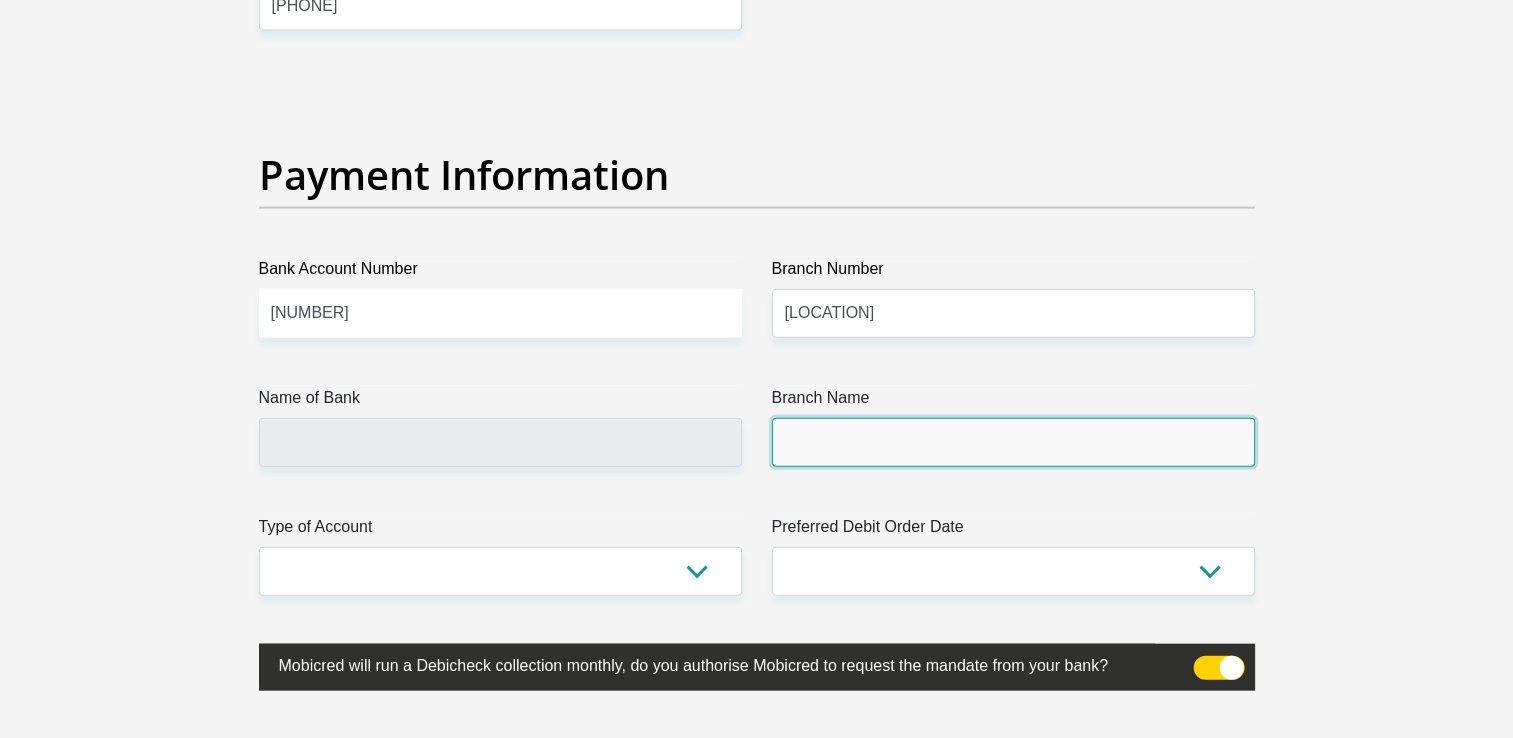 click on "Branch Name" at bounding box center (1013, 442) 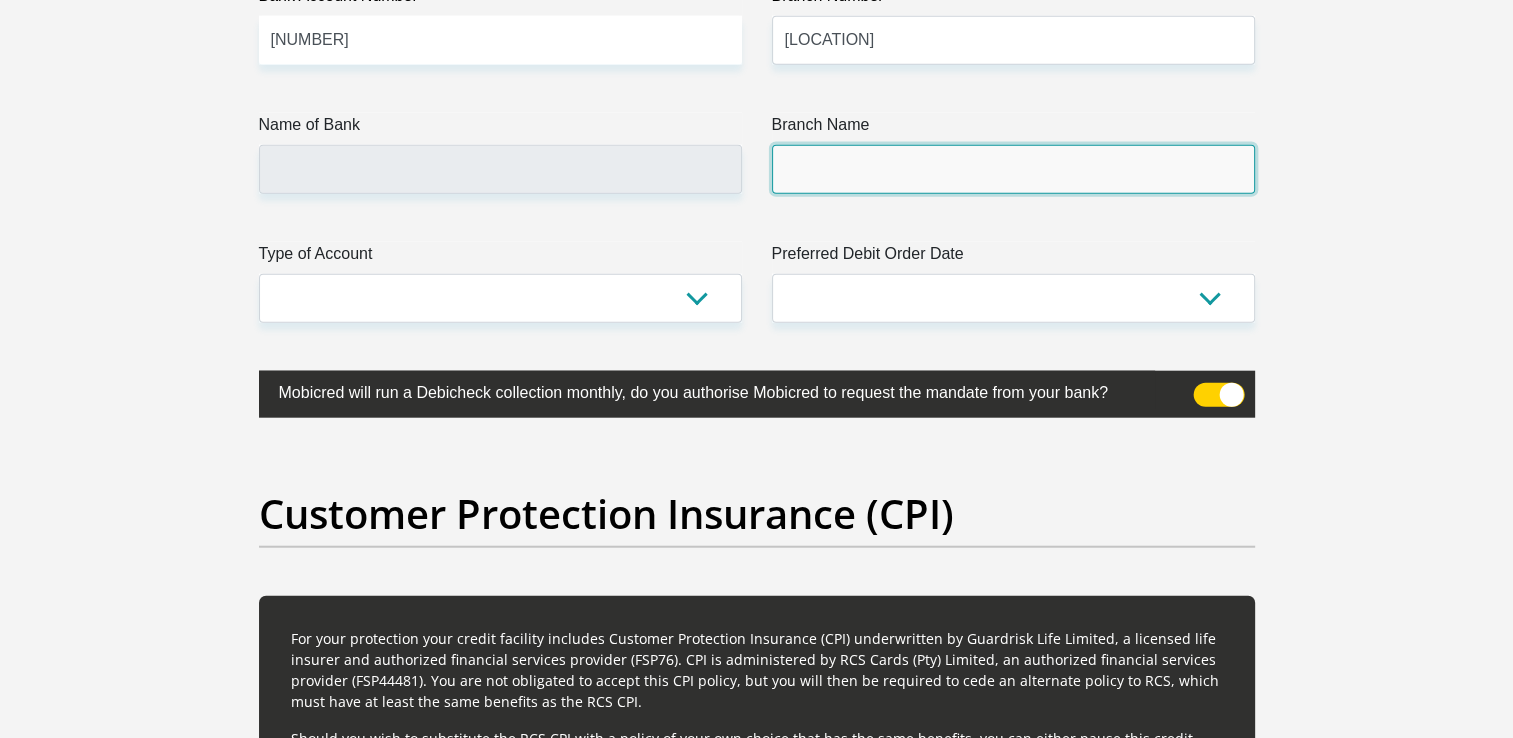scroll, scrollTop: 4800, scrollLeft: 0, axis: vertical 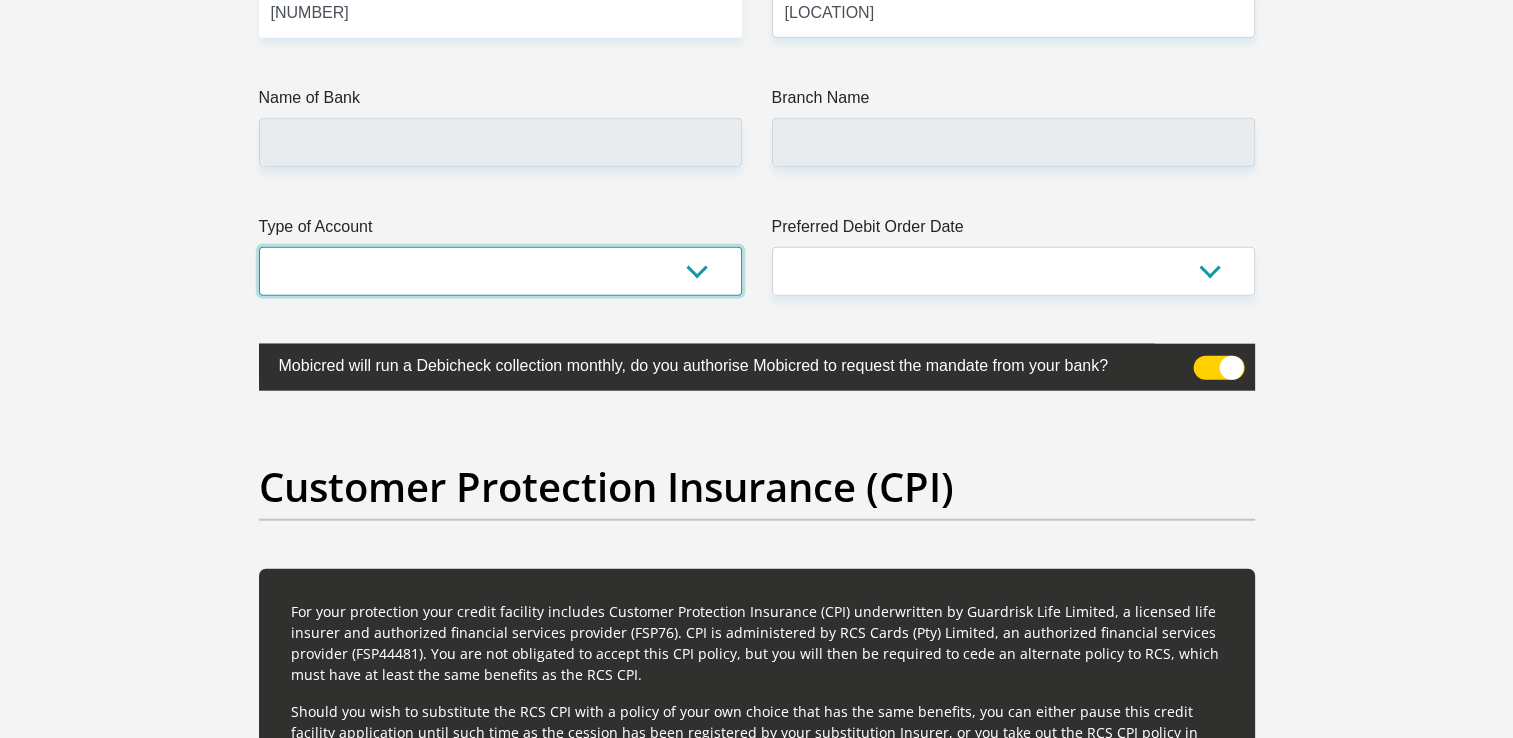 click on "Cheque
Savings" at bounding box center [500, 271] 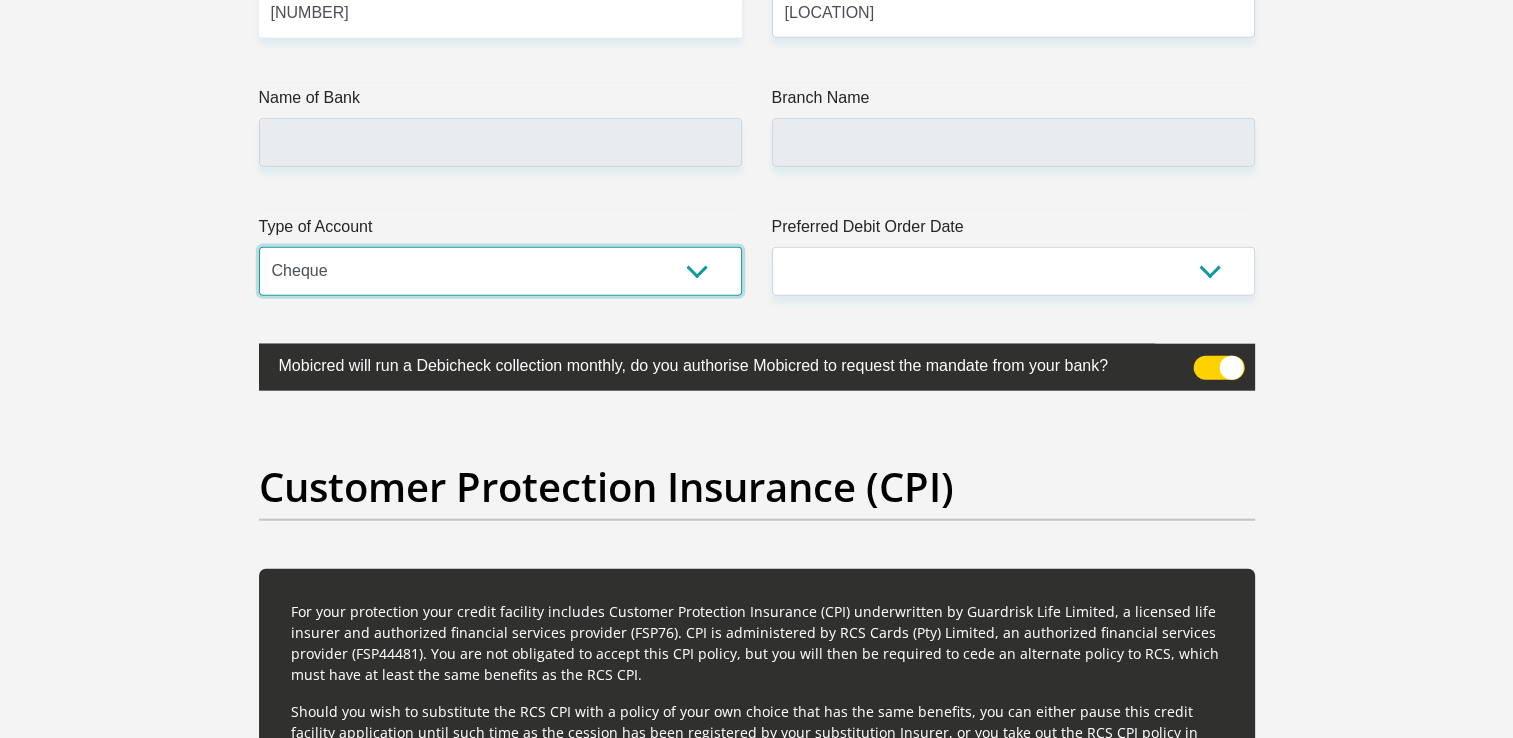 click on "Cheque
Savings" at bounding box center [500, 271] 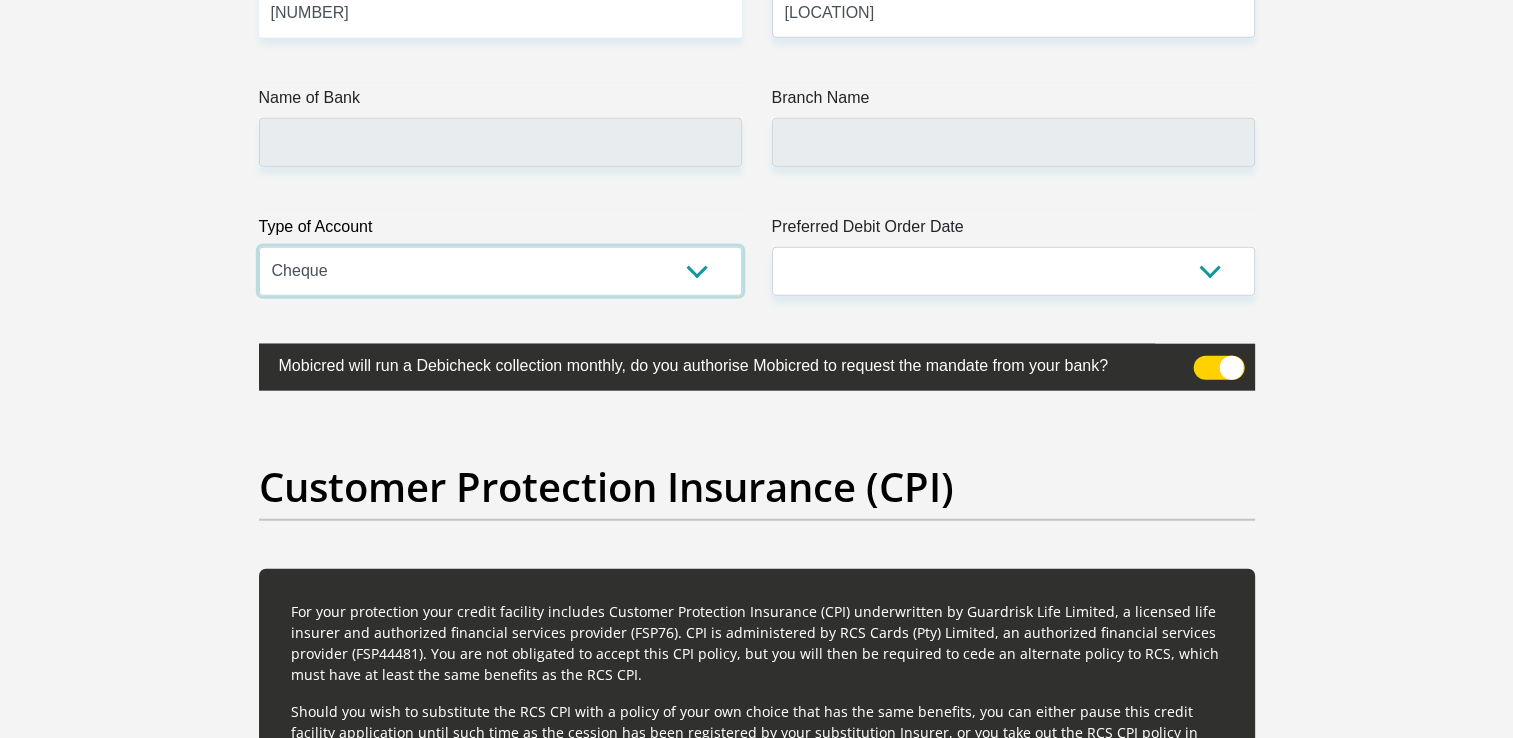 click on "Cheque
Savings" at bounding box center [500, 271] 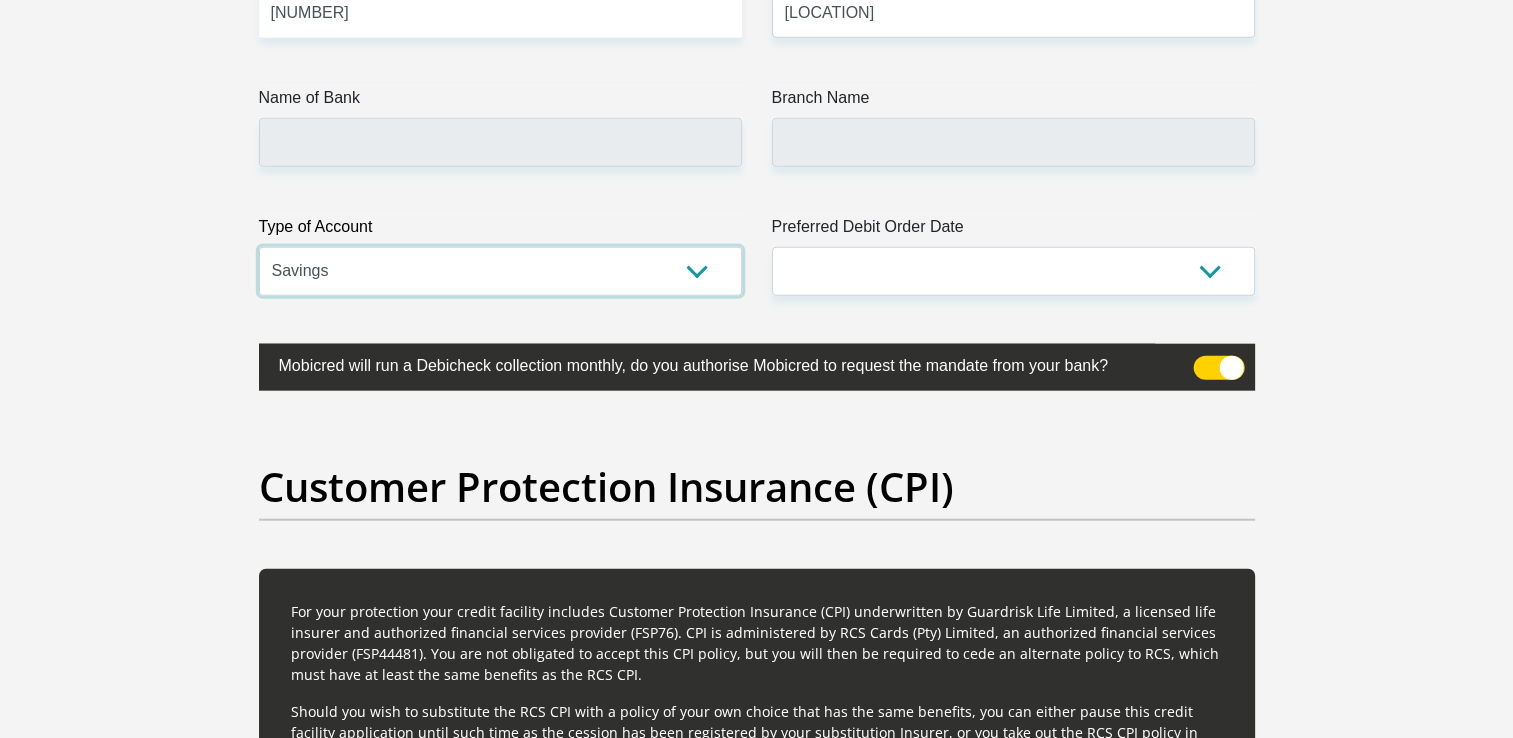 click on "Cheque
Savings" at bounding box center [500, 271] 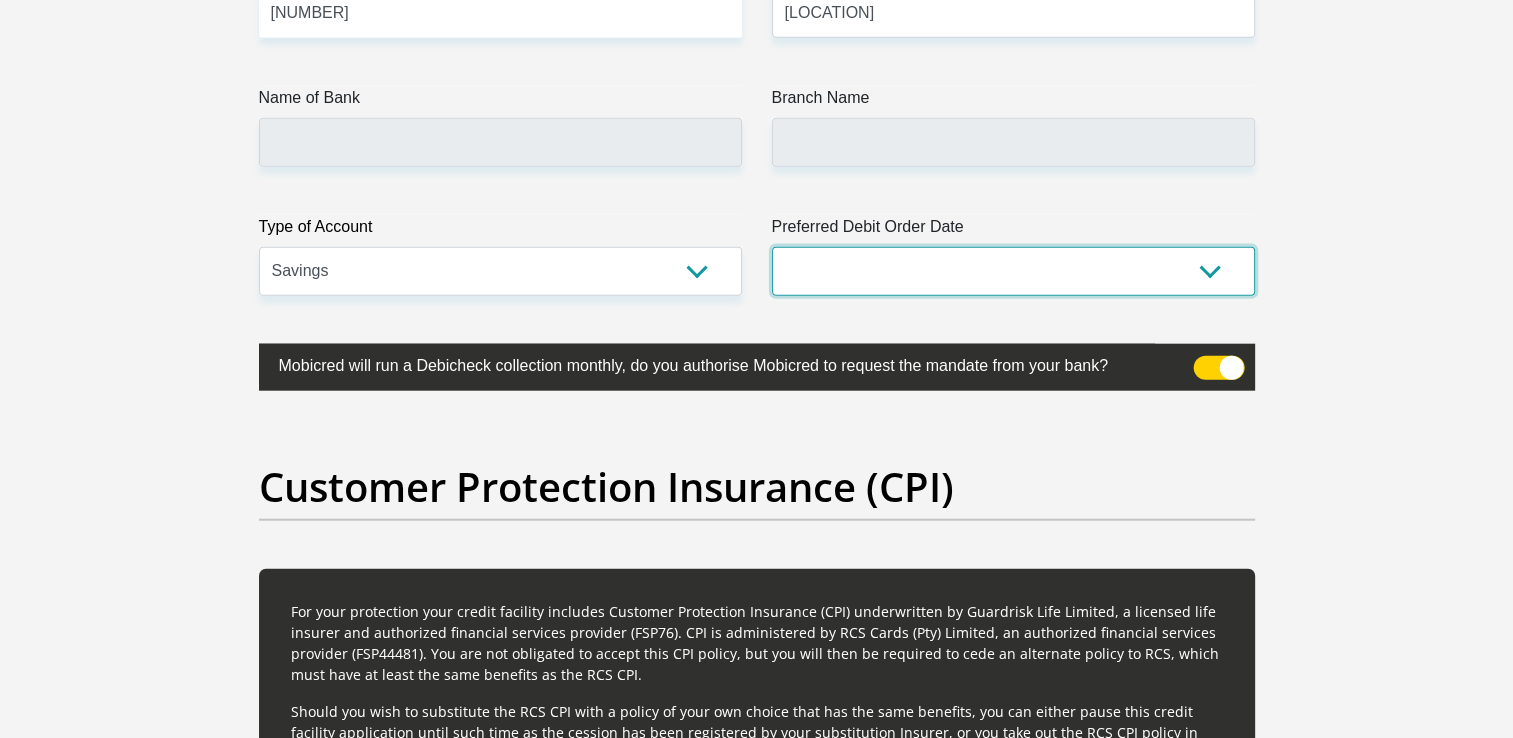 click on "1st
2nd
3rd
4th
5th
7th
18th
19th
20th
21st
22nd
23rd
24th
25th
26th
27th
28th
29th
30th" at bounding box center [1013, 271] 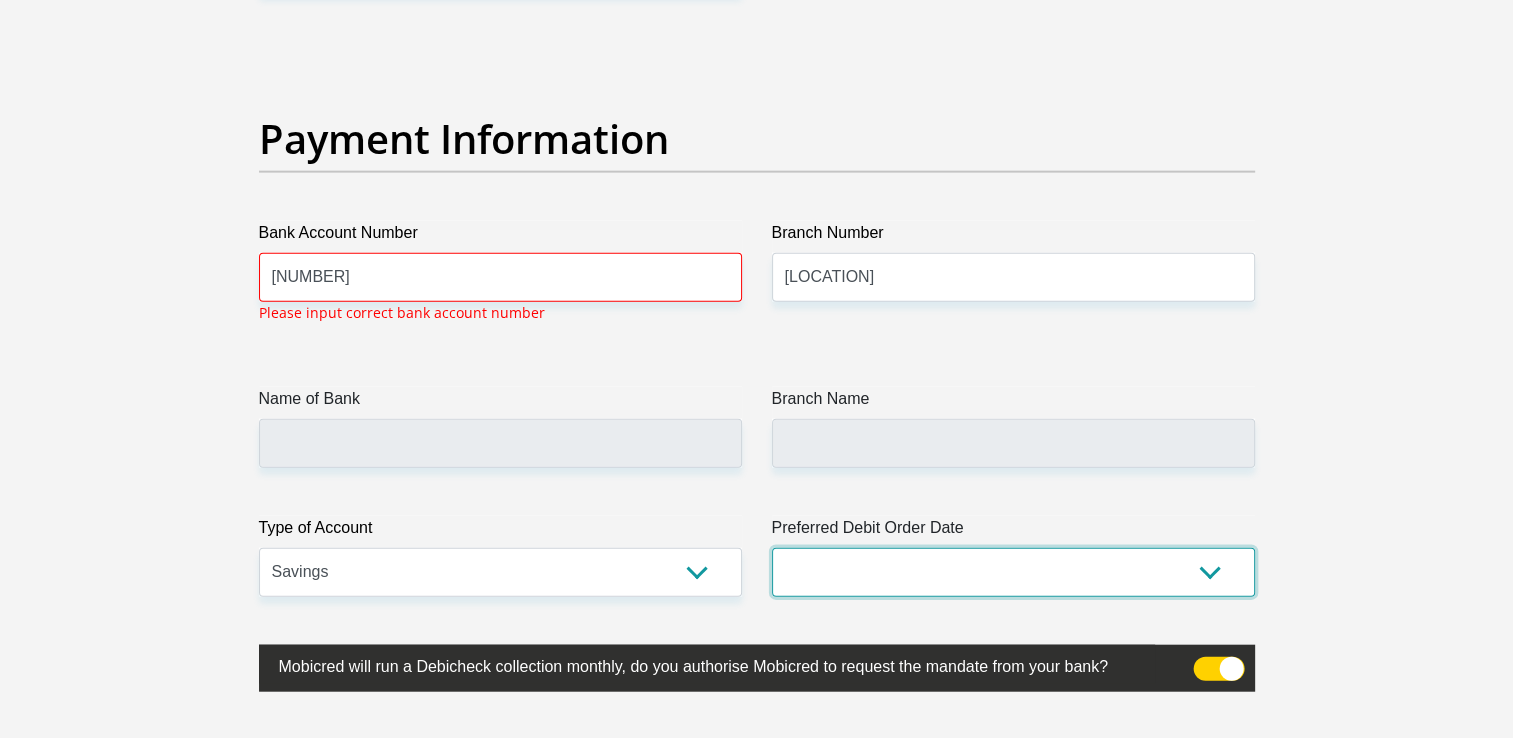 scroll, scrollTop: 4535, scrollLeft: 0, axis: vertical 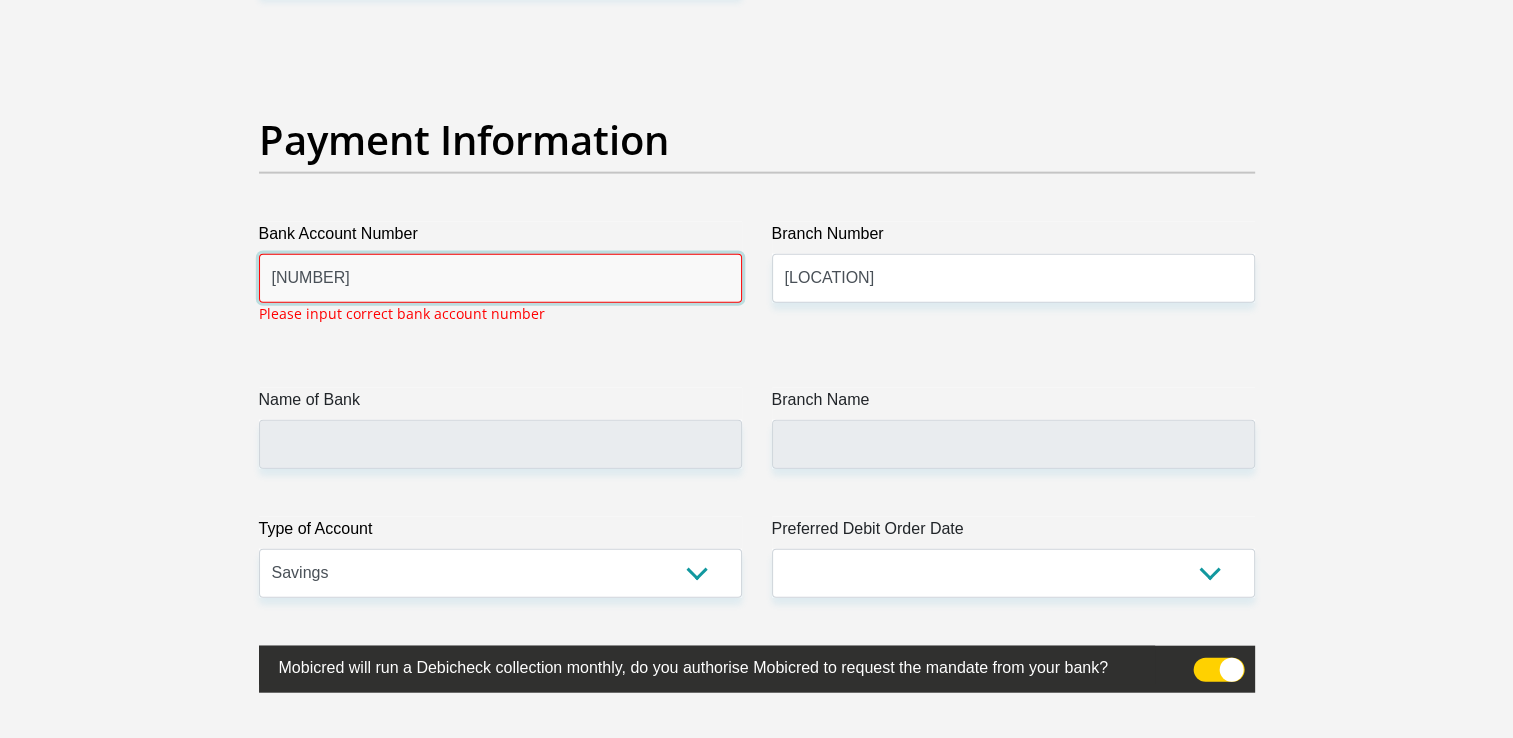 click on "[NUMBER]" at bounding box center [500, 278] 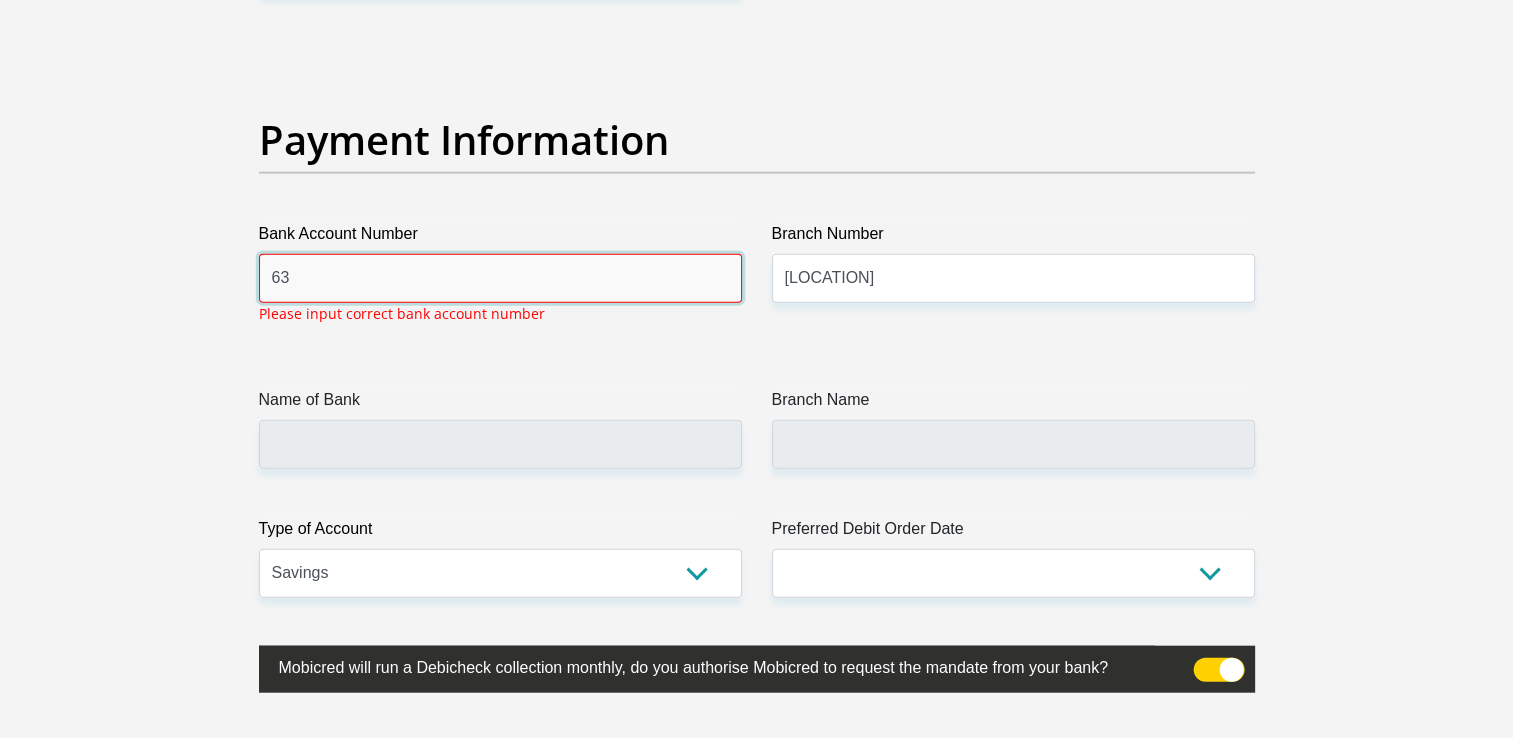 type on "6" 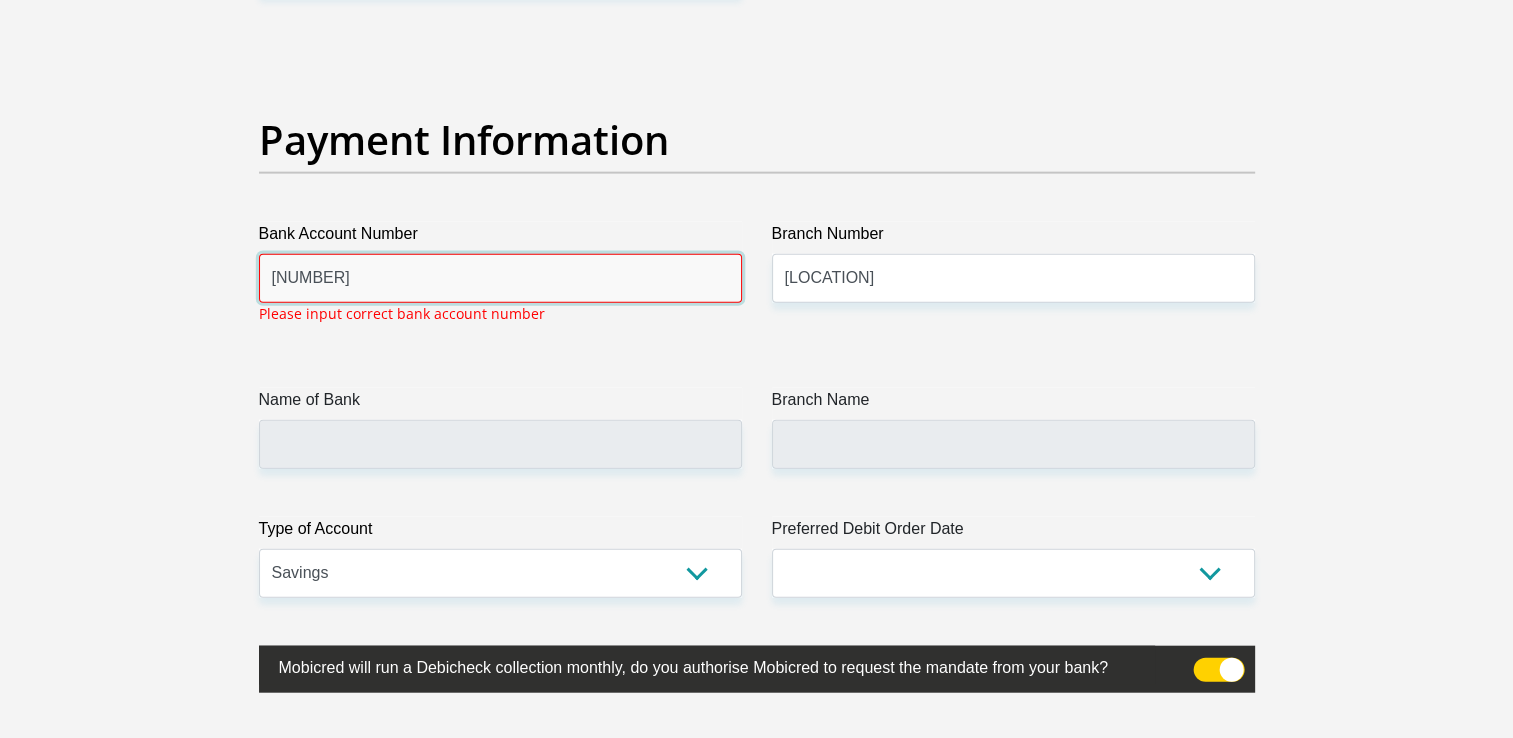 type on "[NUMBER]" 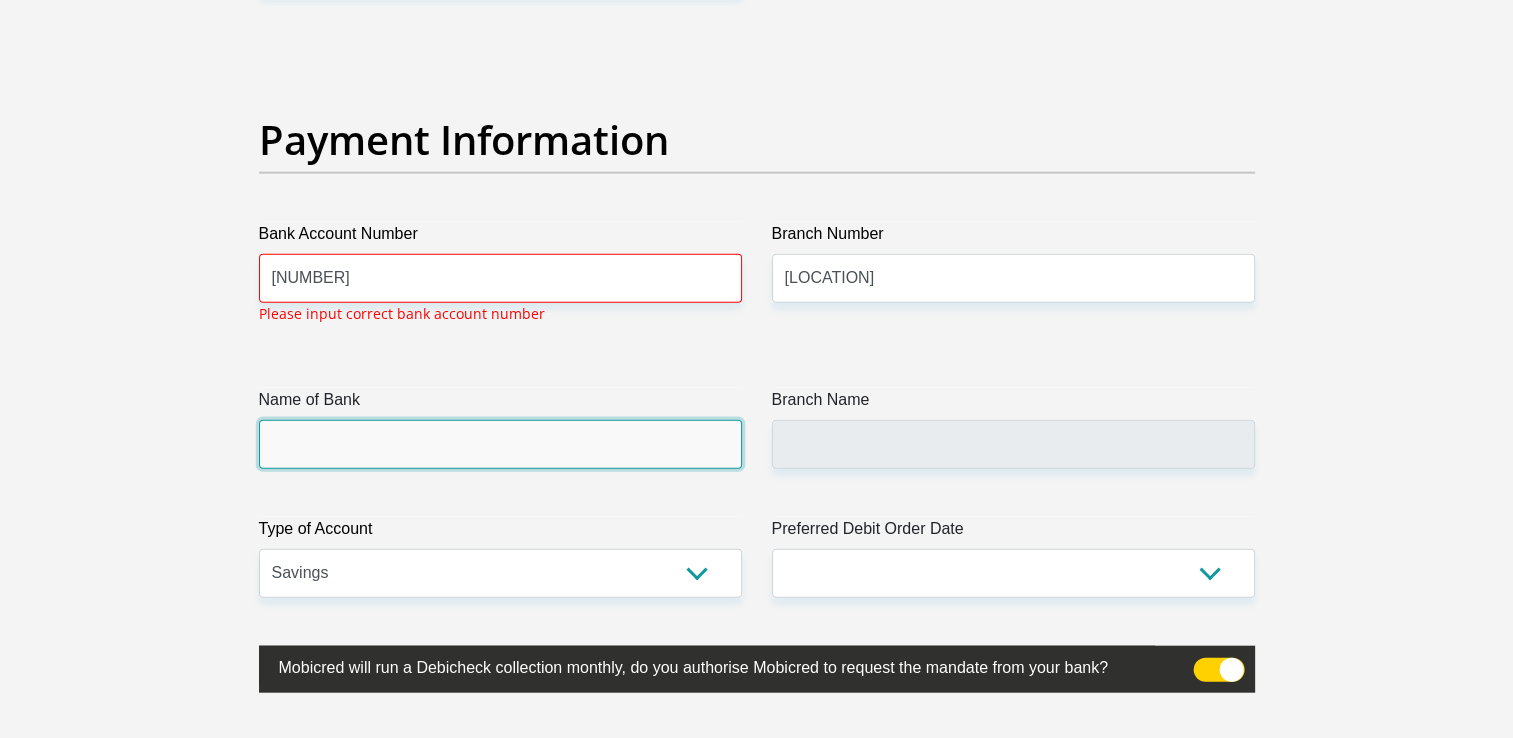click on "Title
Mr
Ms
Mrs
Dr
Other
First Name
[FIRST]
Surname
[LAST]
ID Number
[ID_NUMBER]
Please input valid ID number
Race
Black
Coloured
Indian
White
Other
Contact Number
[PHONE]
Please input valid contact number
Nationality
South Africa
Afghanistan
Aland Islands  Albania  Algeria" at bounding box center (757, -949) 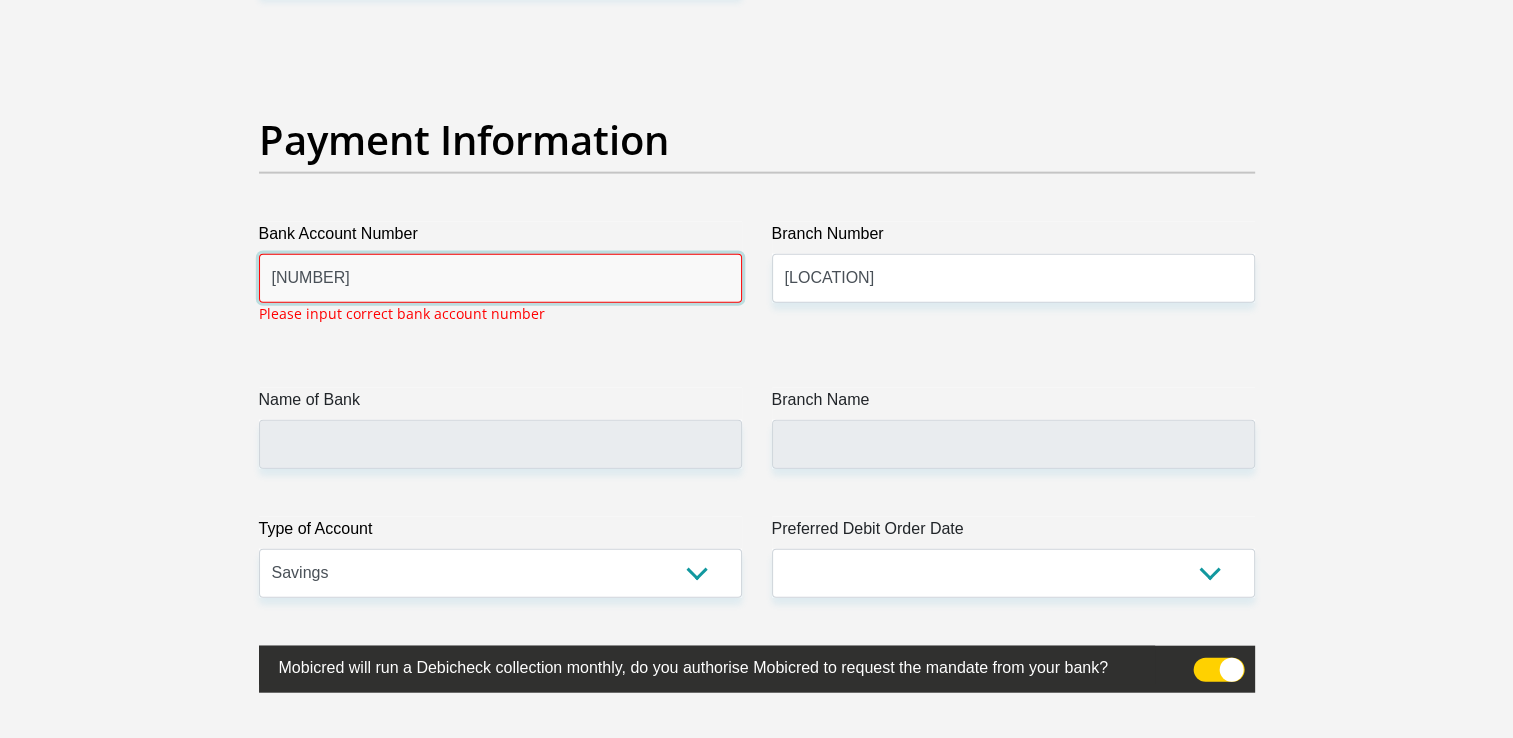 click on "[NUMBER]" at bounding box center (500, 278) 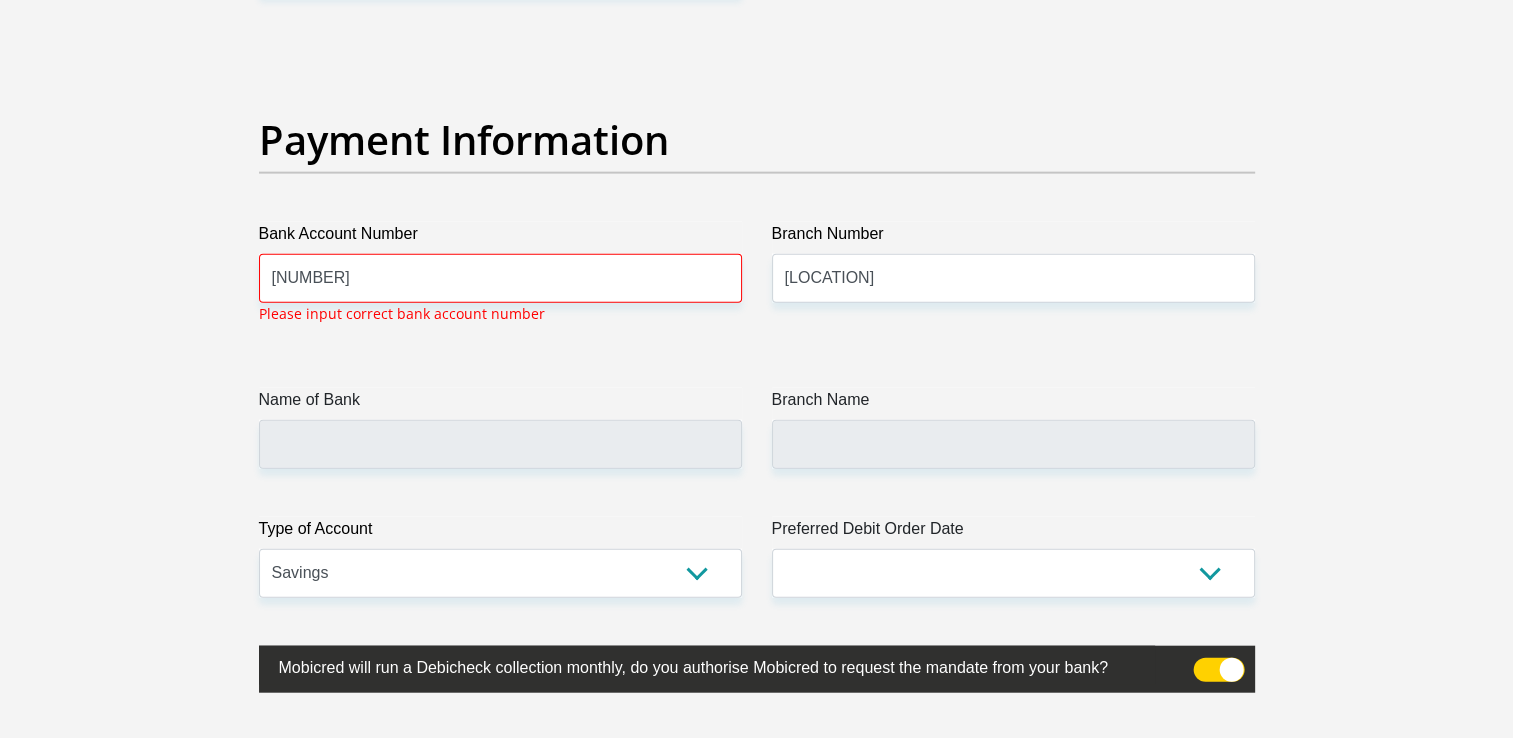 click on "Name of Bank" at bounding box center (500, 428) 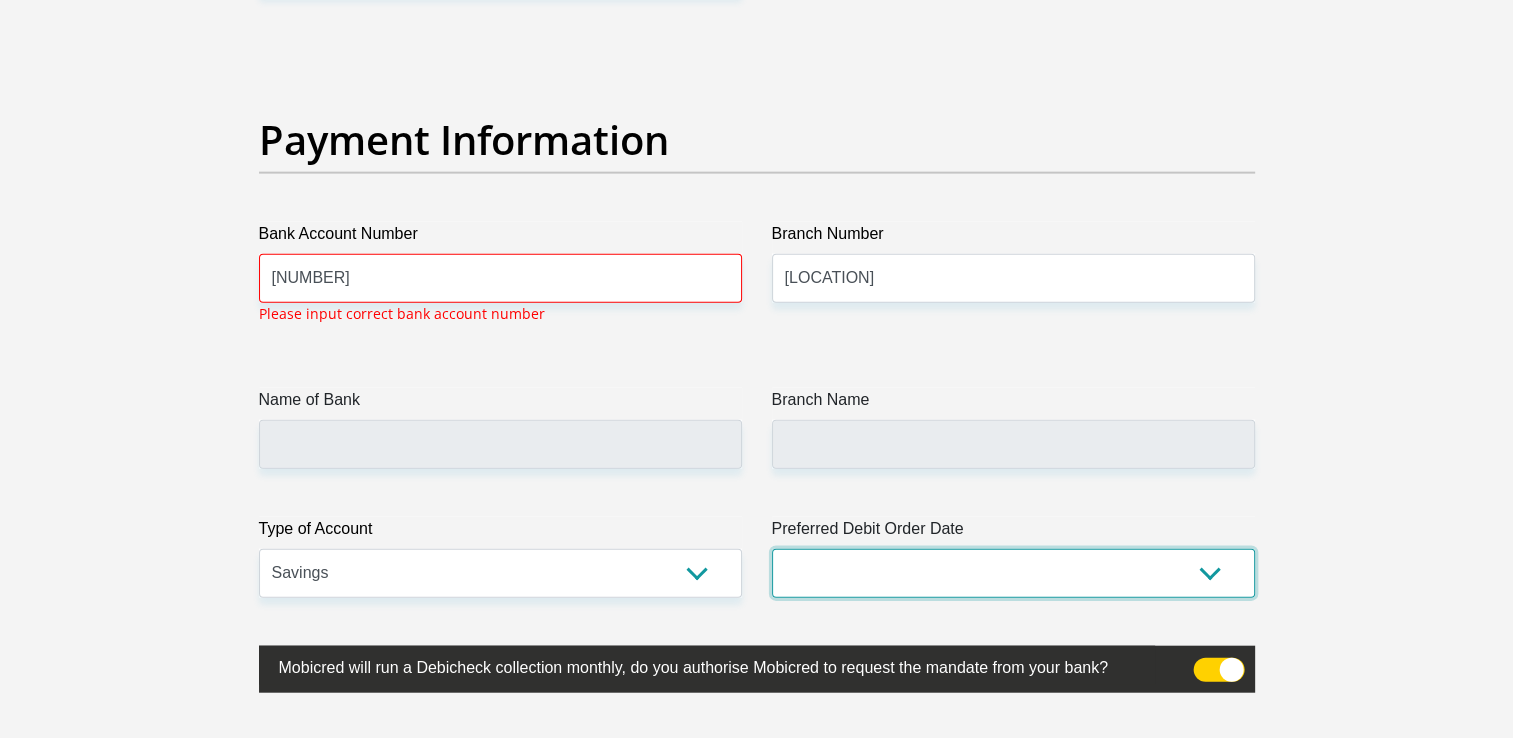 click on "1st
2nd
3rd
4th
5th
7th
18th
19th
20th
21st
22nd
23rd
24th
25th
26th
27th
28th
29th
30th" at bounding box center (1013, 573) 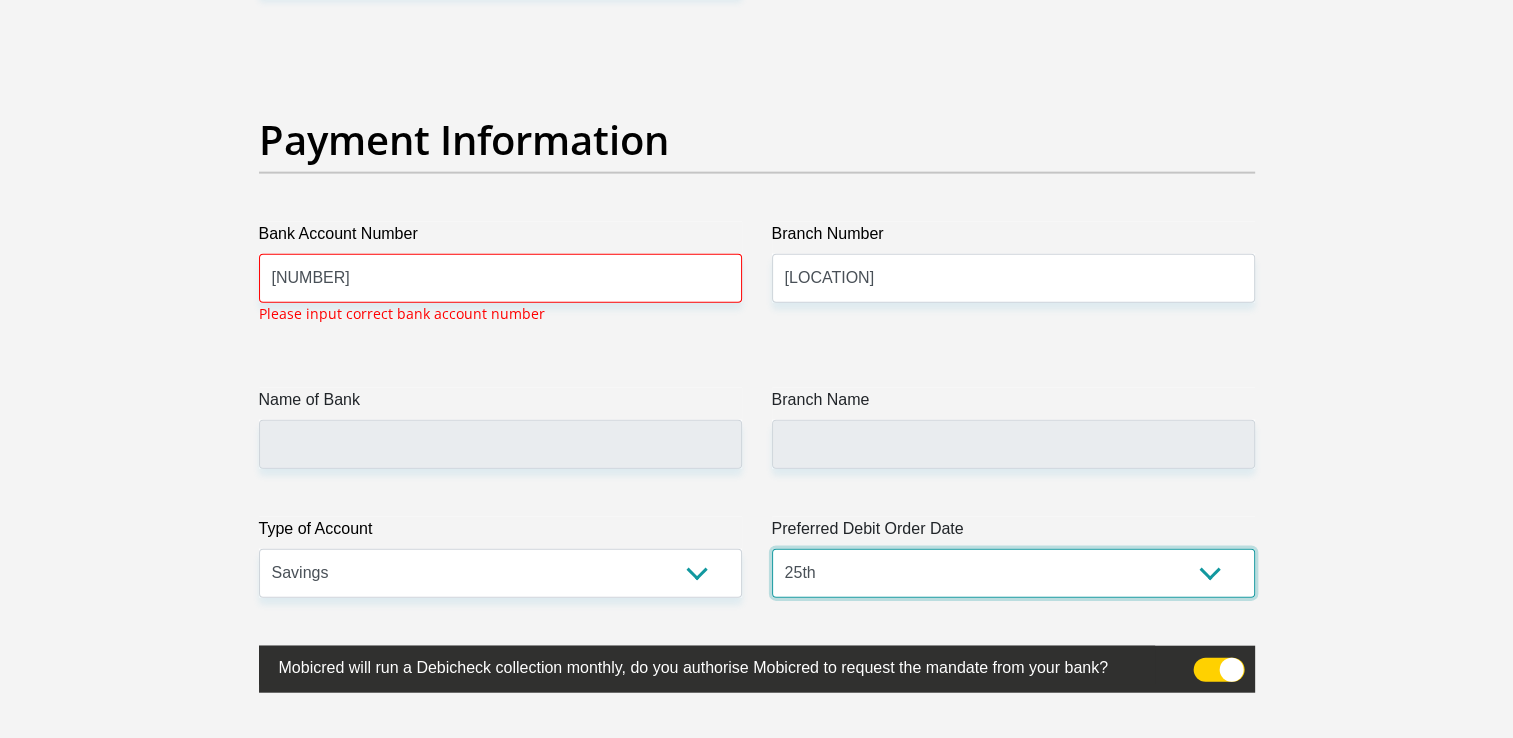 click on "1st
2nd
3rd
4th
5th
7th
18th
19th
20th
21st
22nd
23rd
24th
25th
26th
27th
28th
29th
30th" at bounding box center [1013, 573] 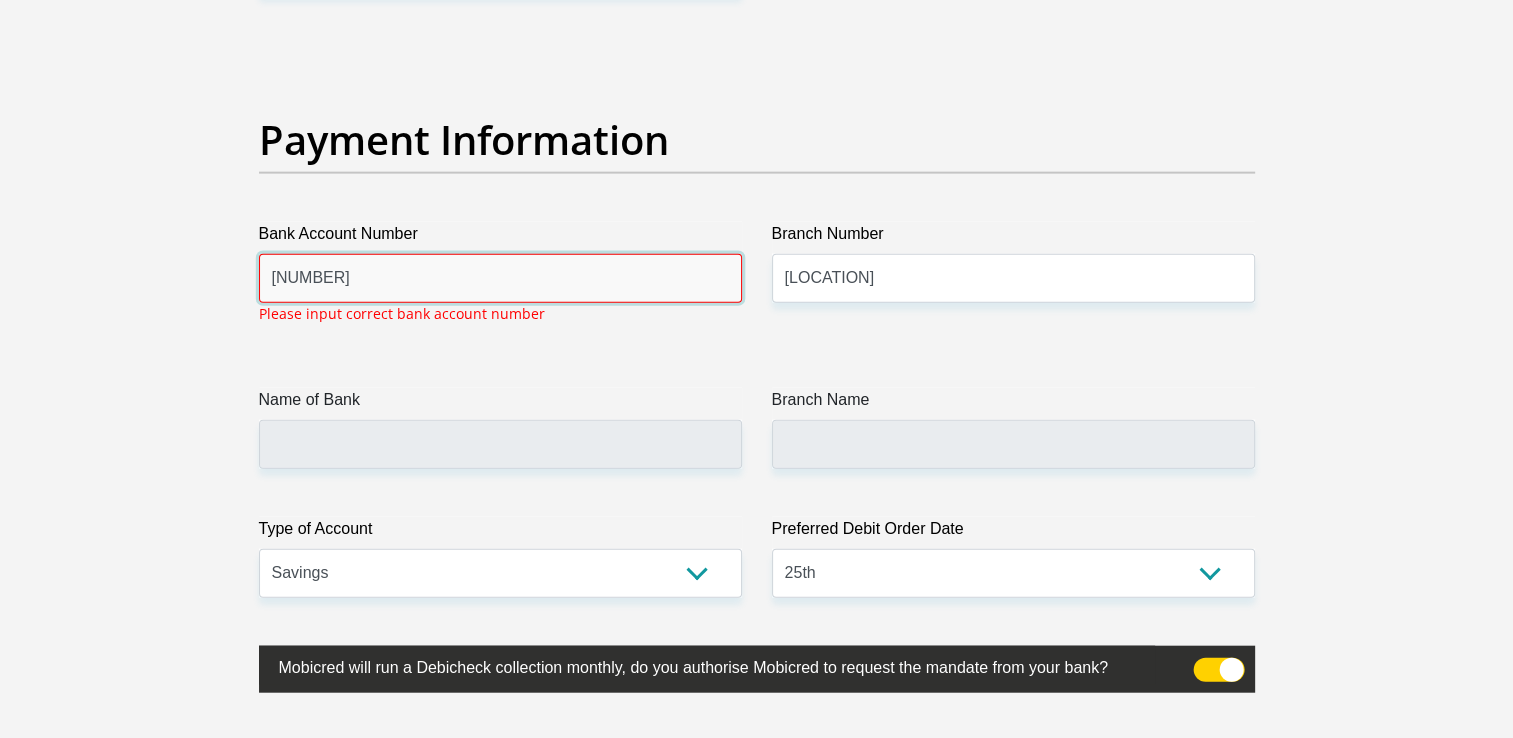click on "[NUMBER]" at bounding box center [500, 278] 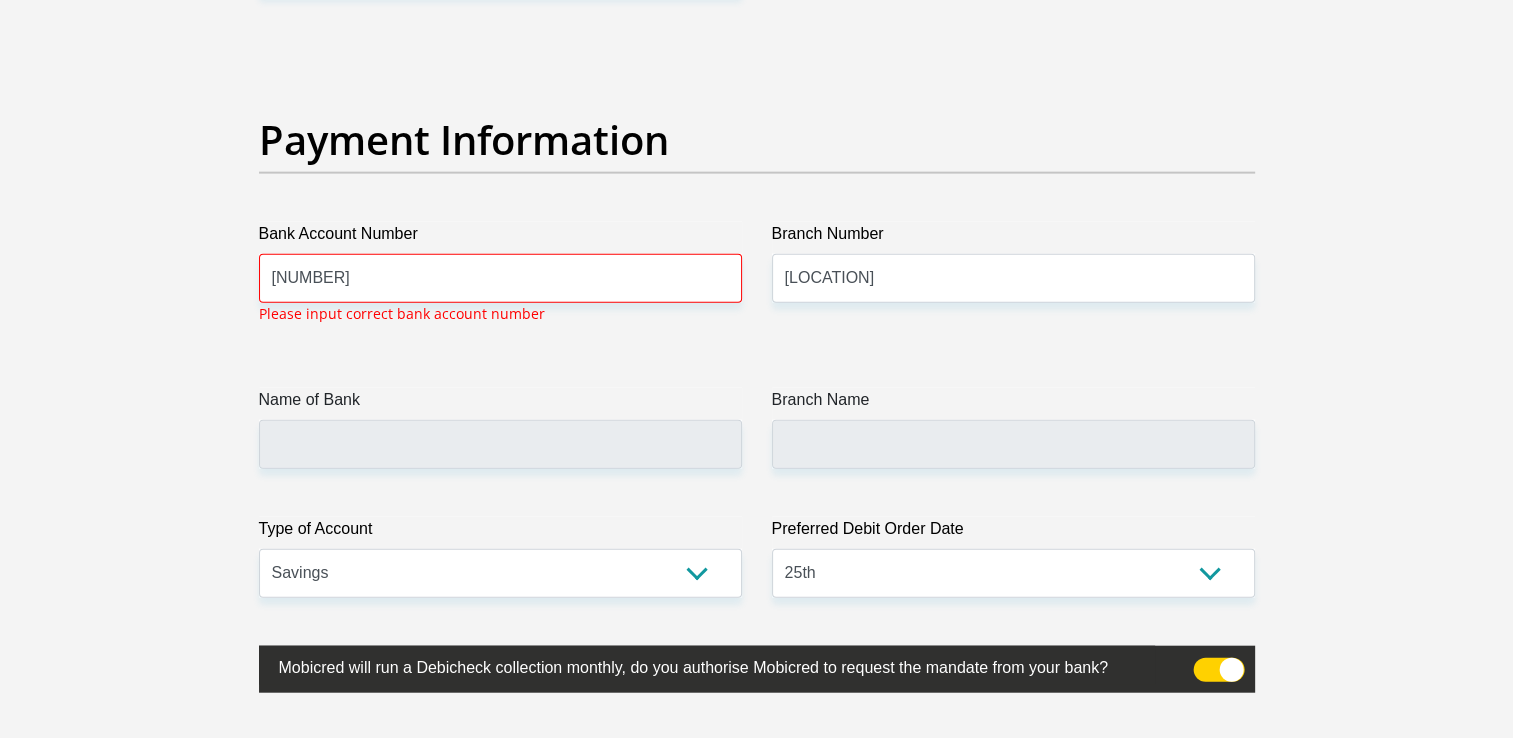 drag, startPoint x: 380, startPoint y: 288, endPoint x: 960, endPoint y: 318, distance: 580.7753 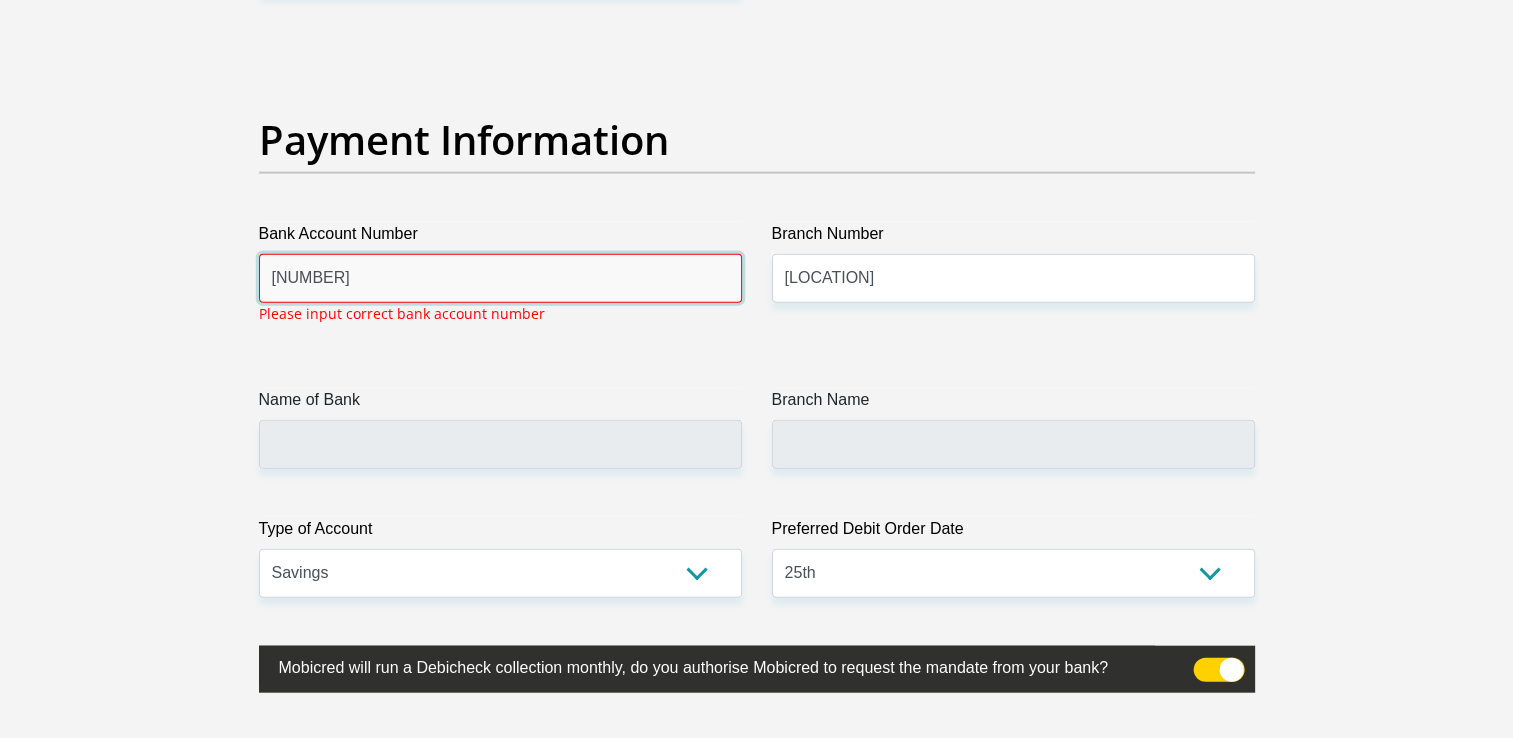 click on "[NUMBER]" at bounding box center [500, 278] 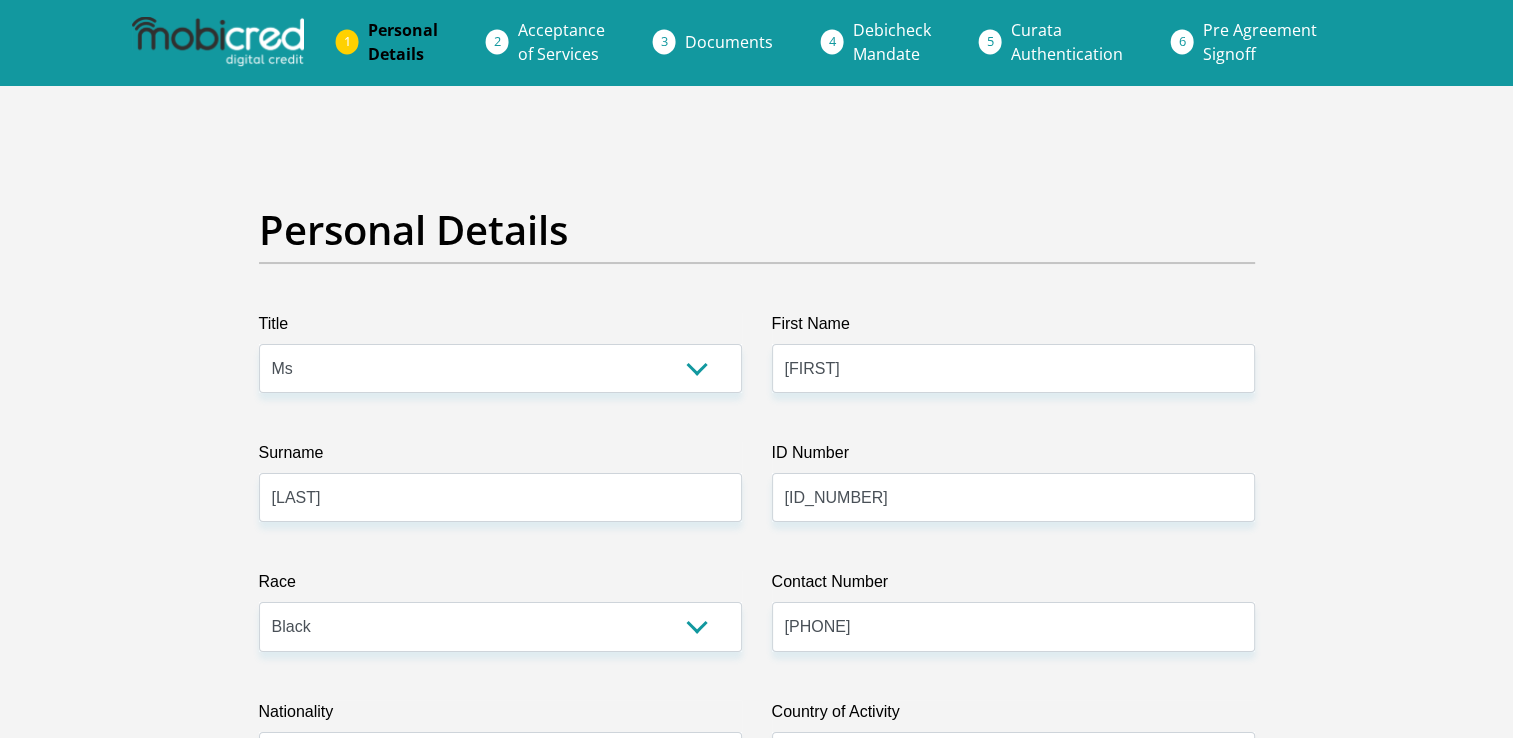 scroll, scrollTop: 0, scrollLeft: 0, axis: both 